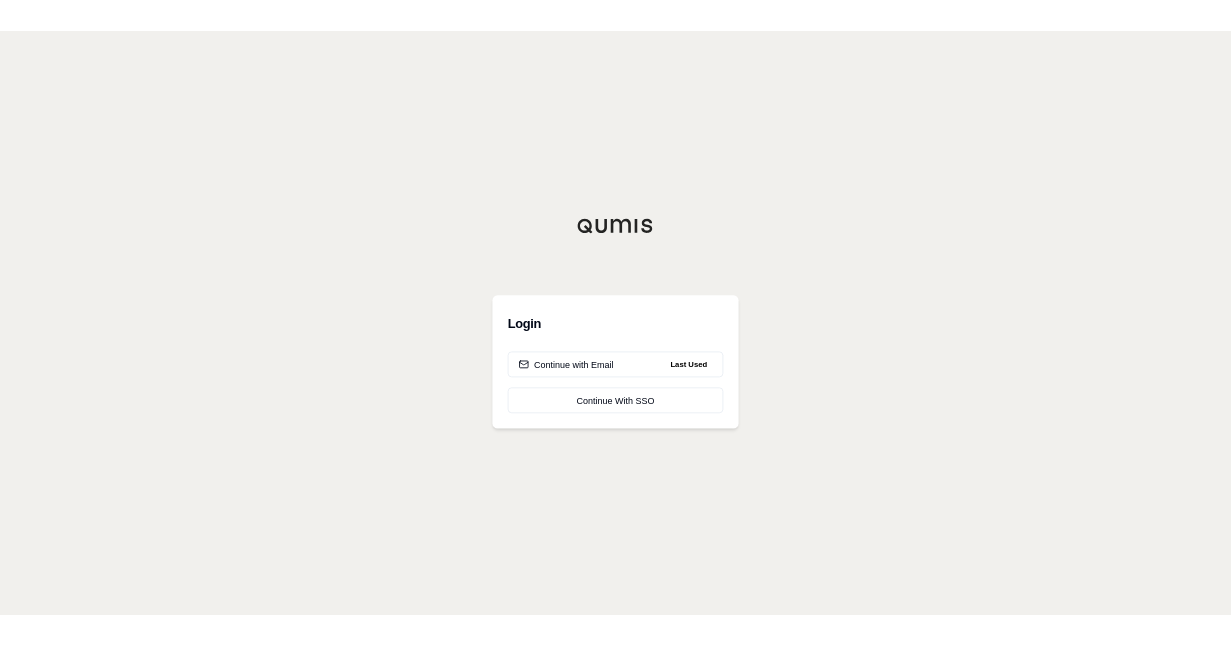 scroll, scrollTop: 0, scrollLeft: 0, axis: both 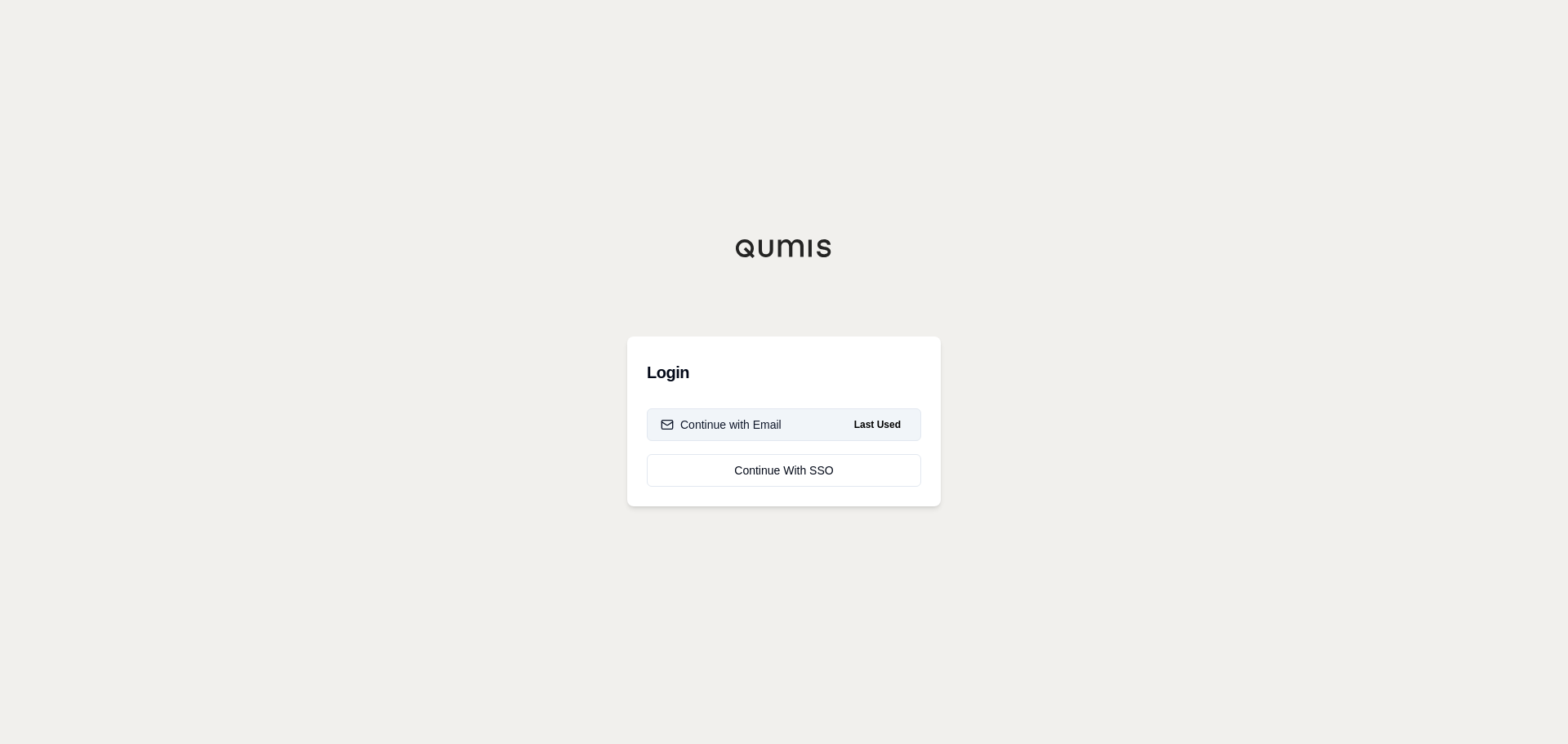 click on "Continue with Email Last Used" at bounding box center [784, 425] 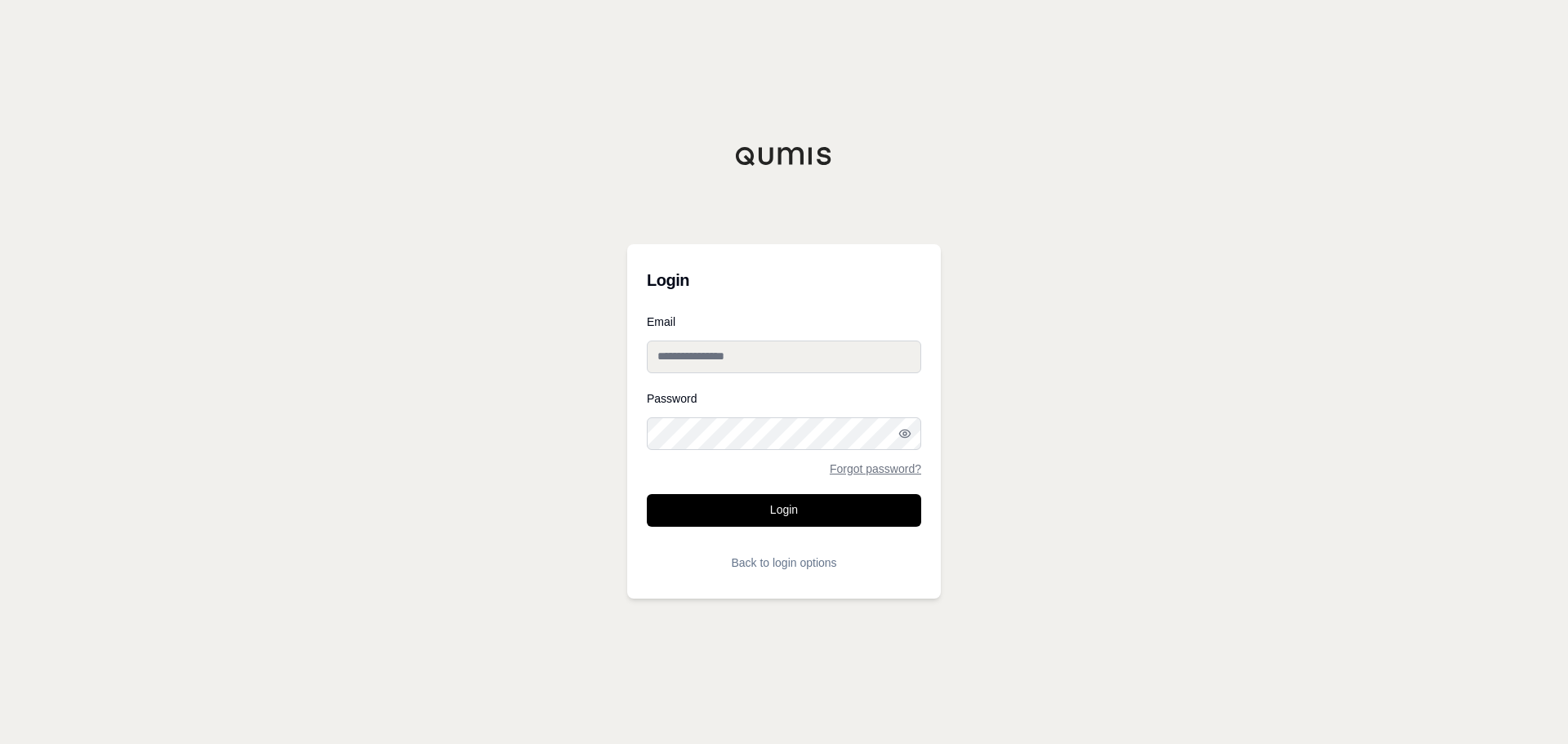 click on "Email" at bounding box center [784, 357] 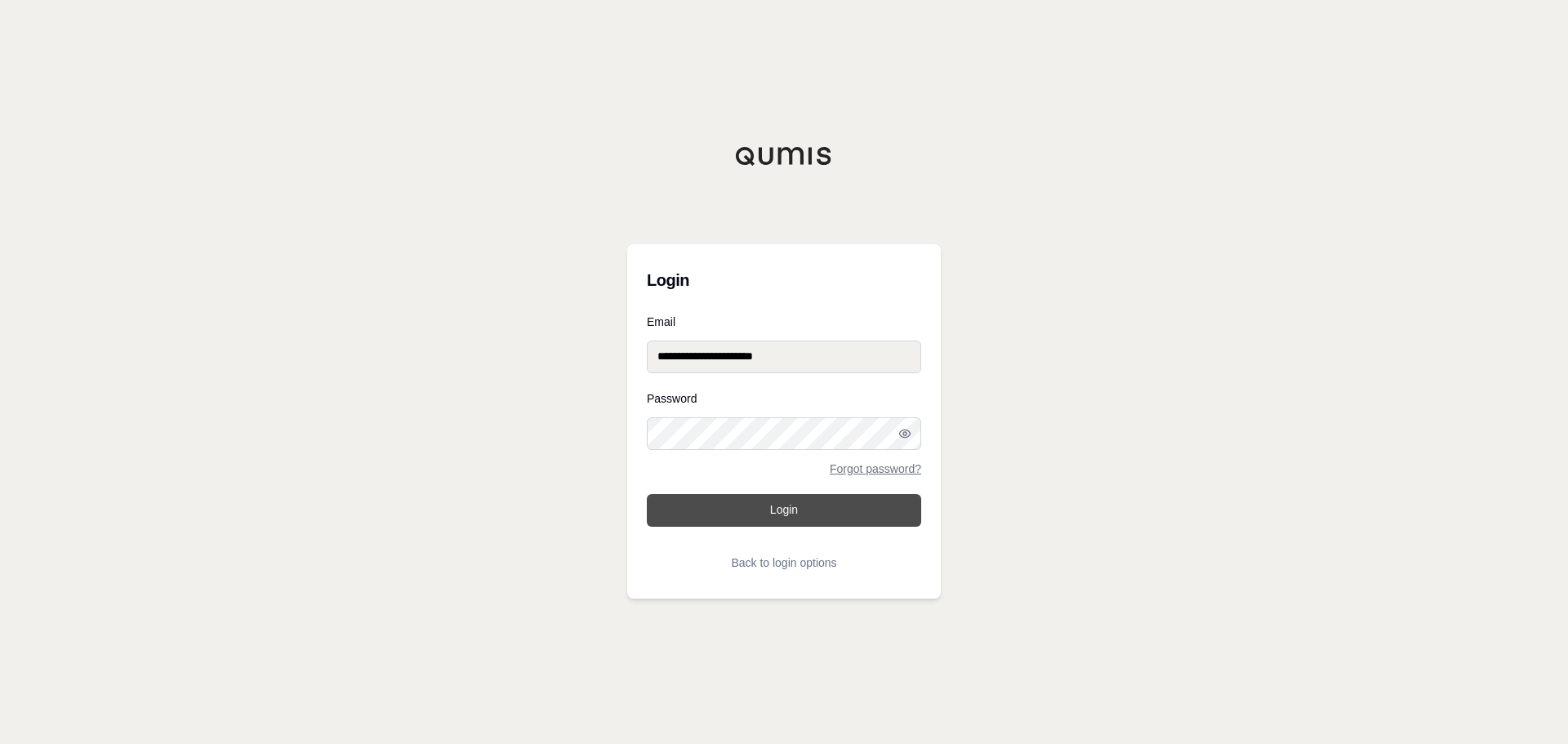 click on "Login" at bounding box center (784, 510) 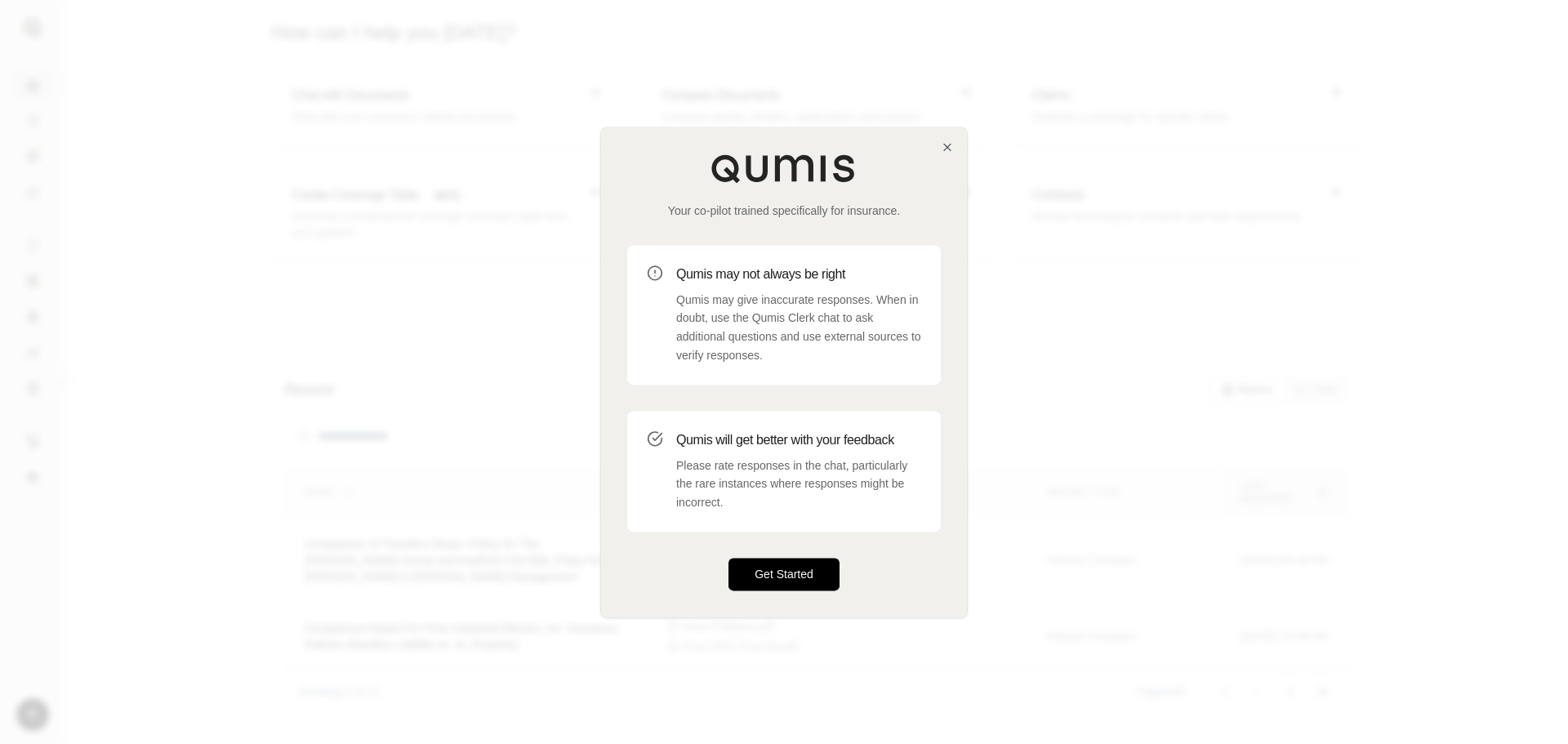 click on "Get Started" at bounding box center [784, 574] 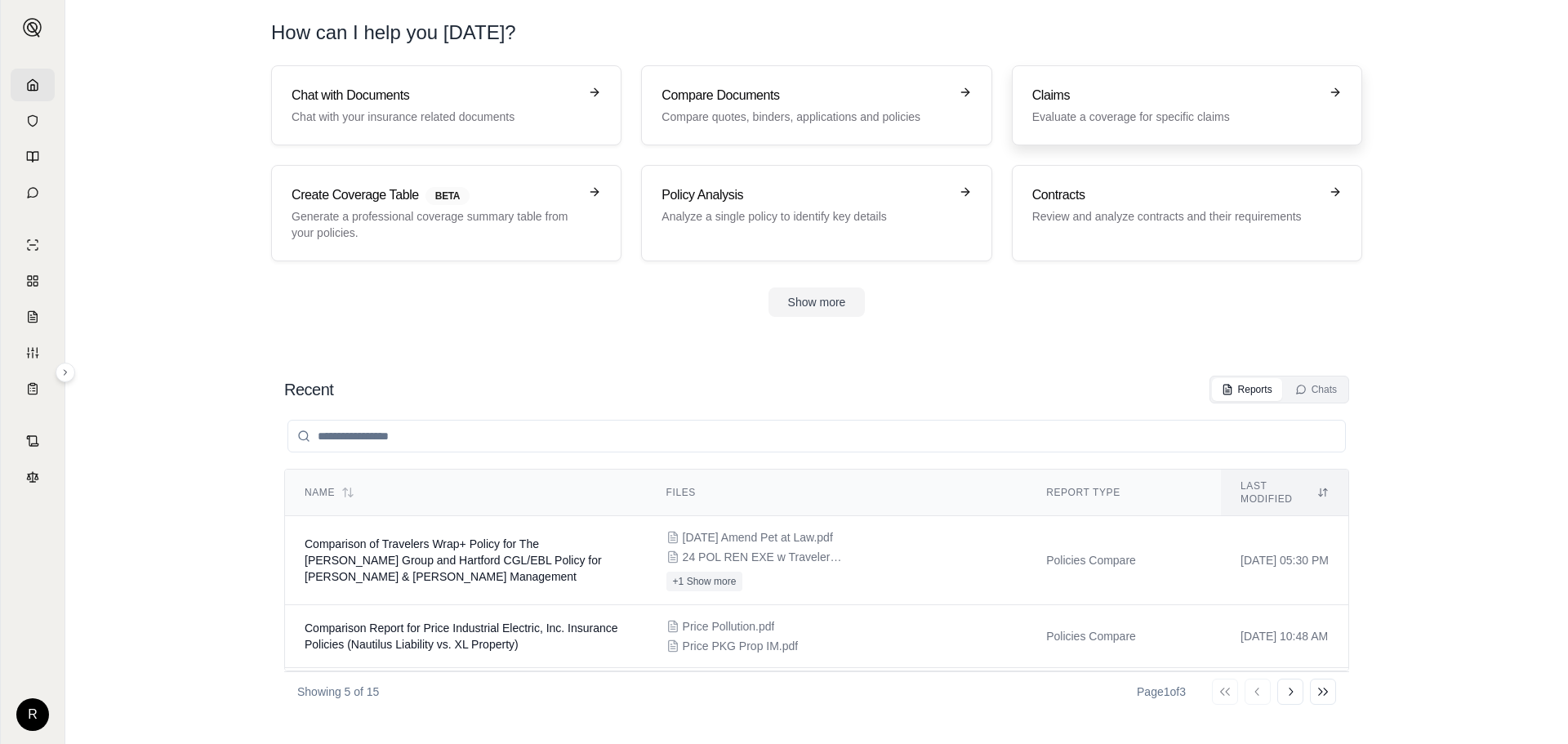 click on "Claims Evaluate a coverage for specific claims" at bounding box center (1175, 105) 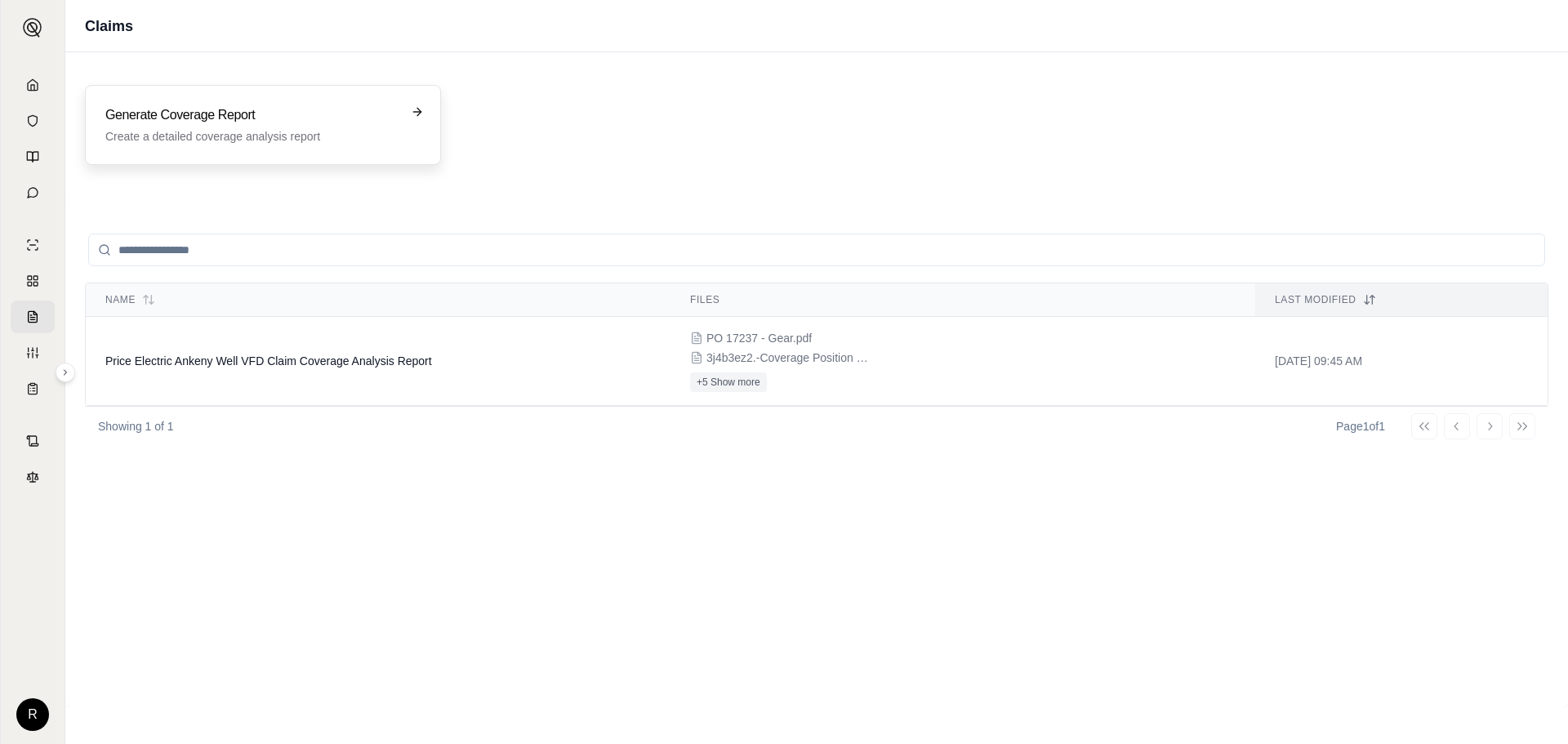 click on "Generate Coverage Report" at bounding box center (252, 115) 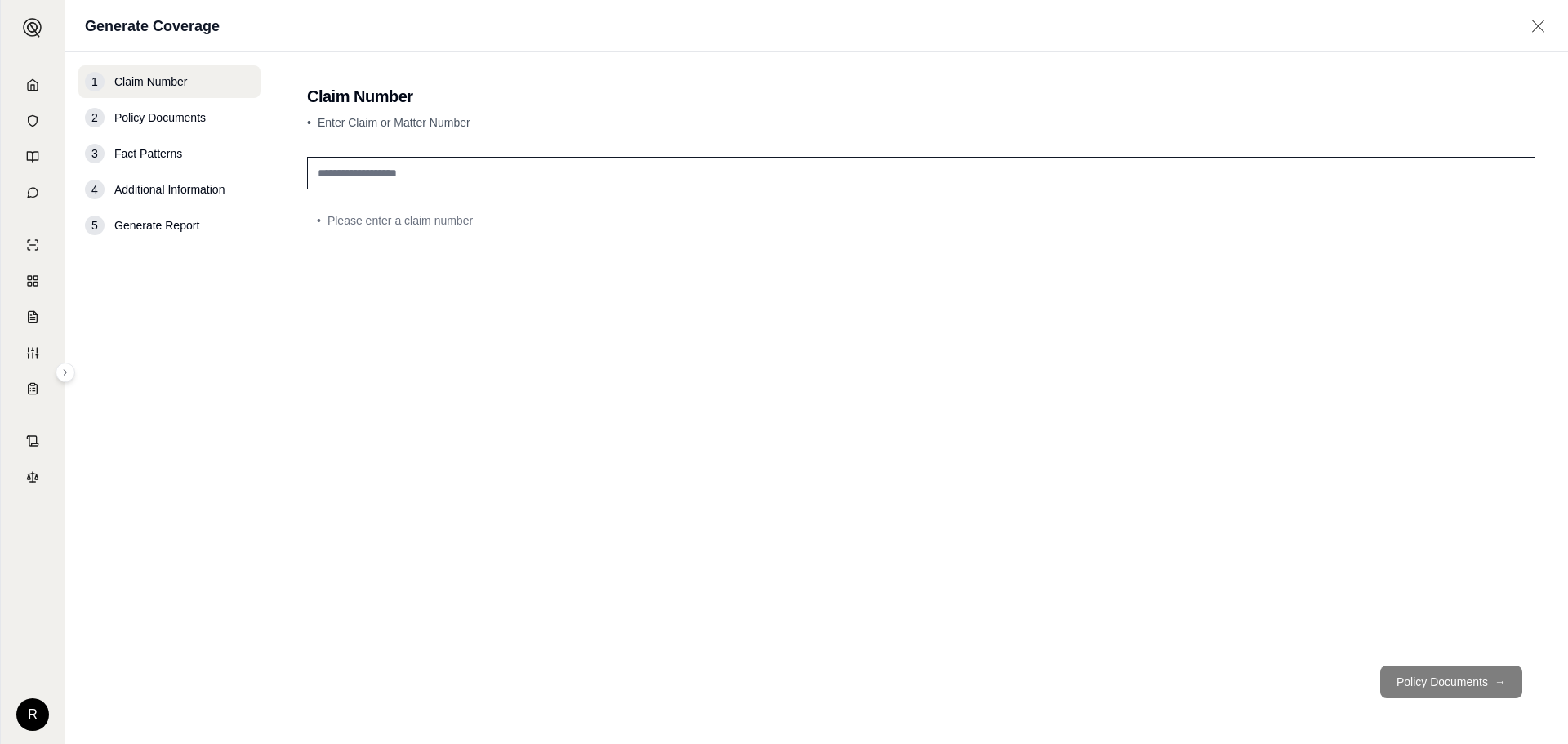 click at bounding box center [921, 173] 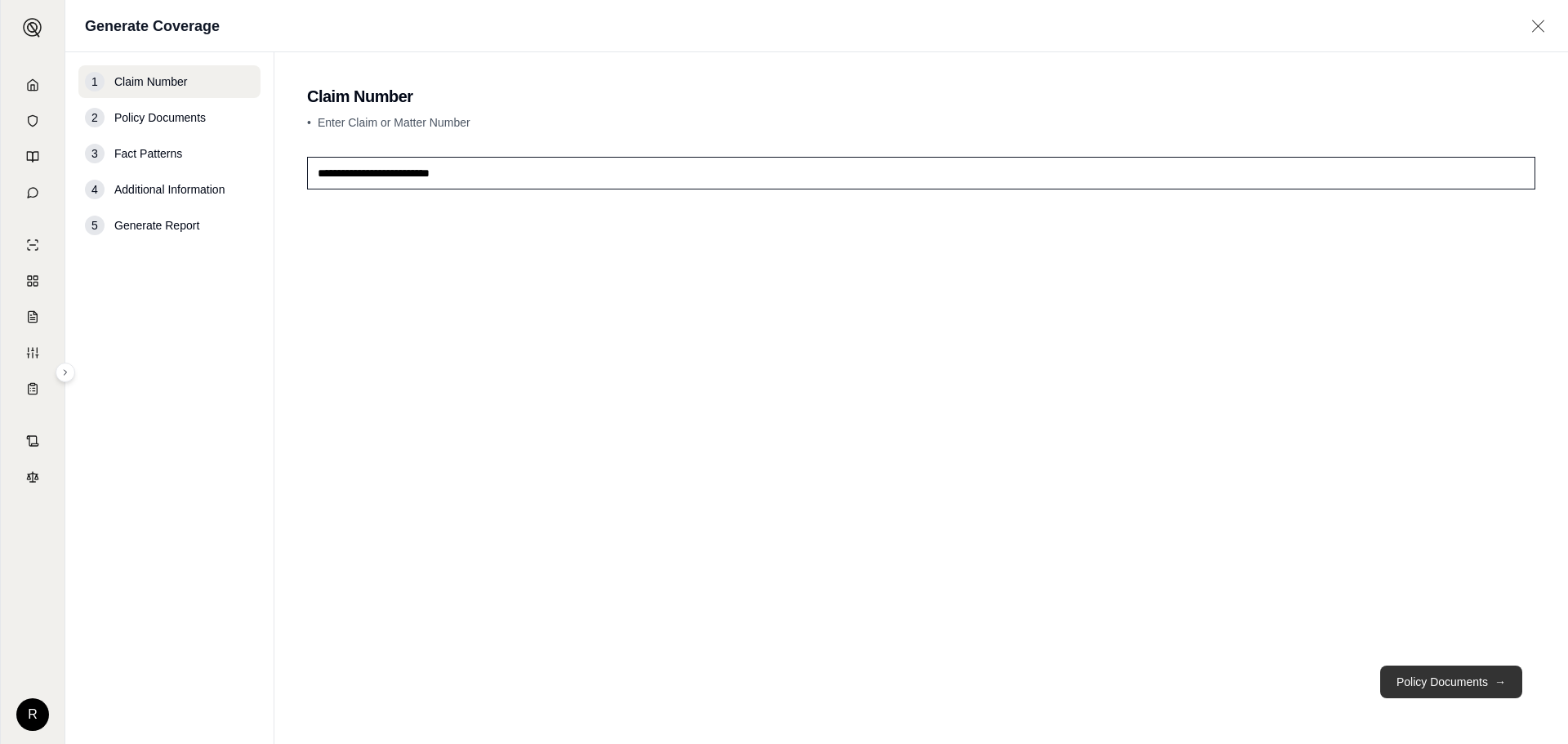 type on "**********" 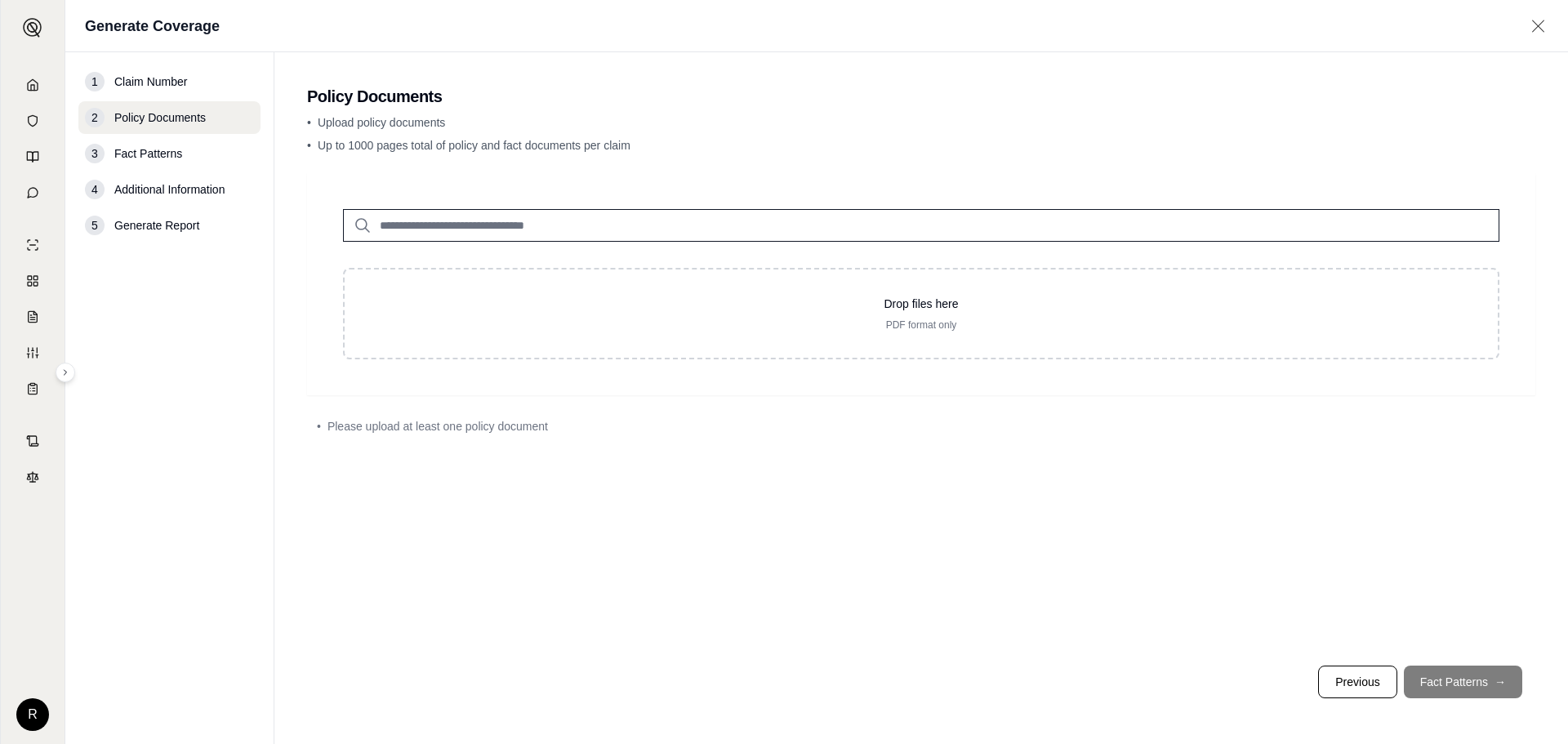 click at bounding box center [921, 225] 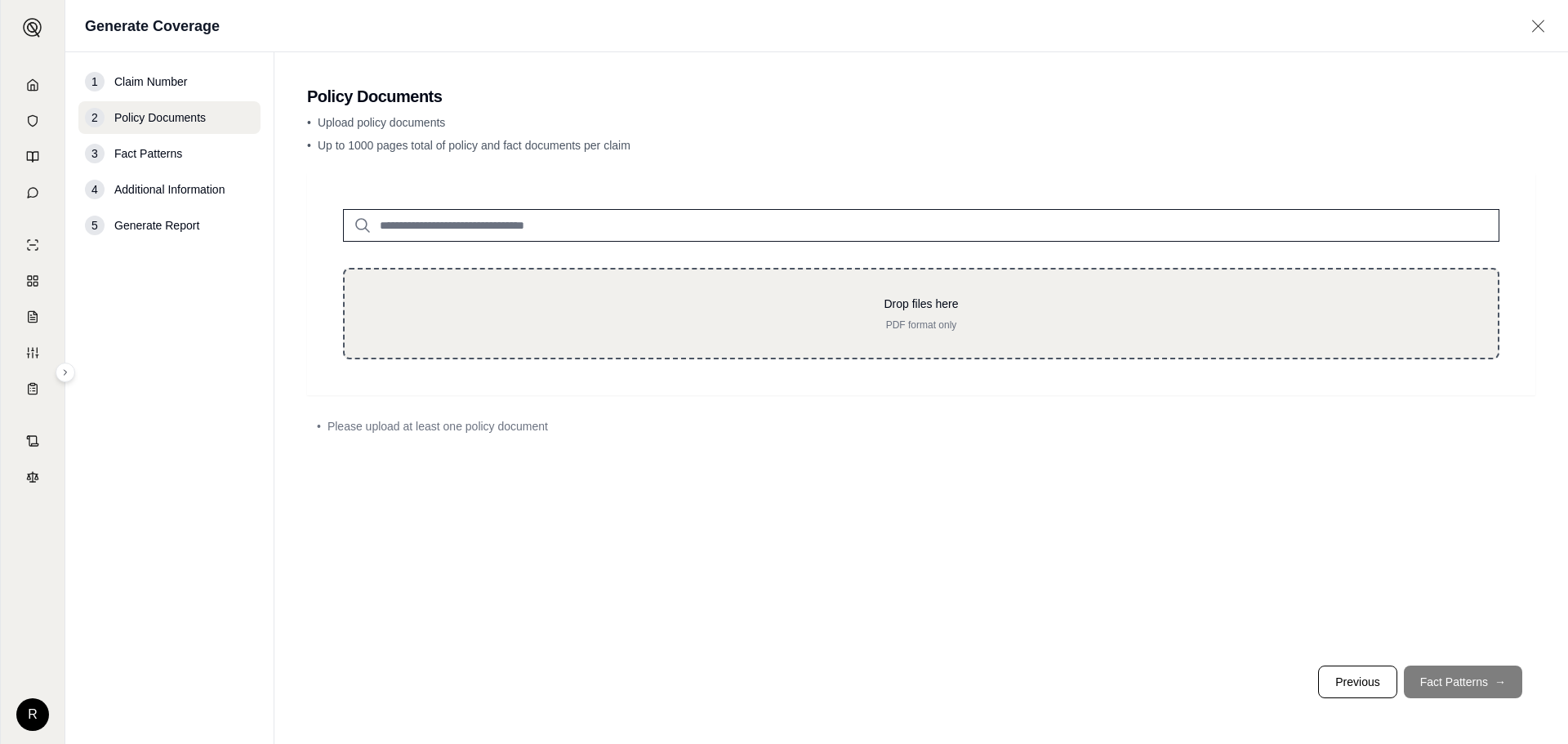 click on "Drop files here PDF format only" at bounding box center (921, 314) 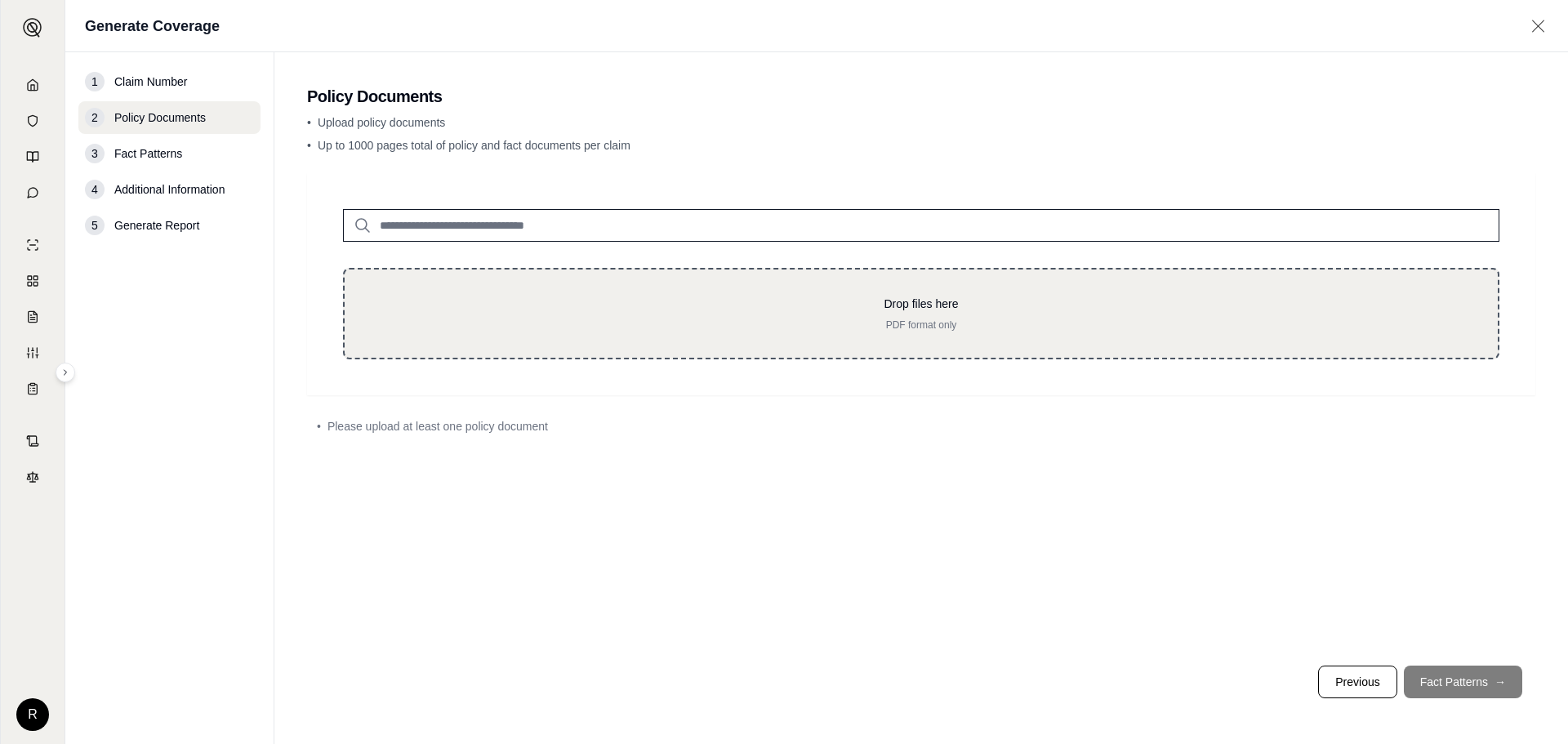 type on "**********" 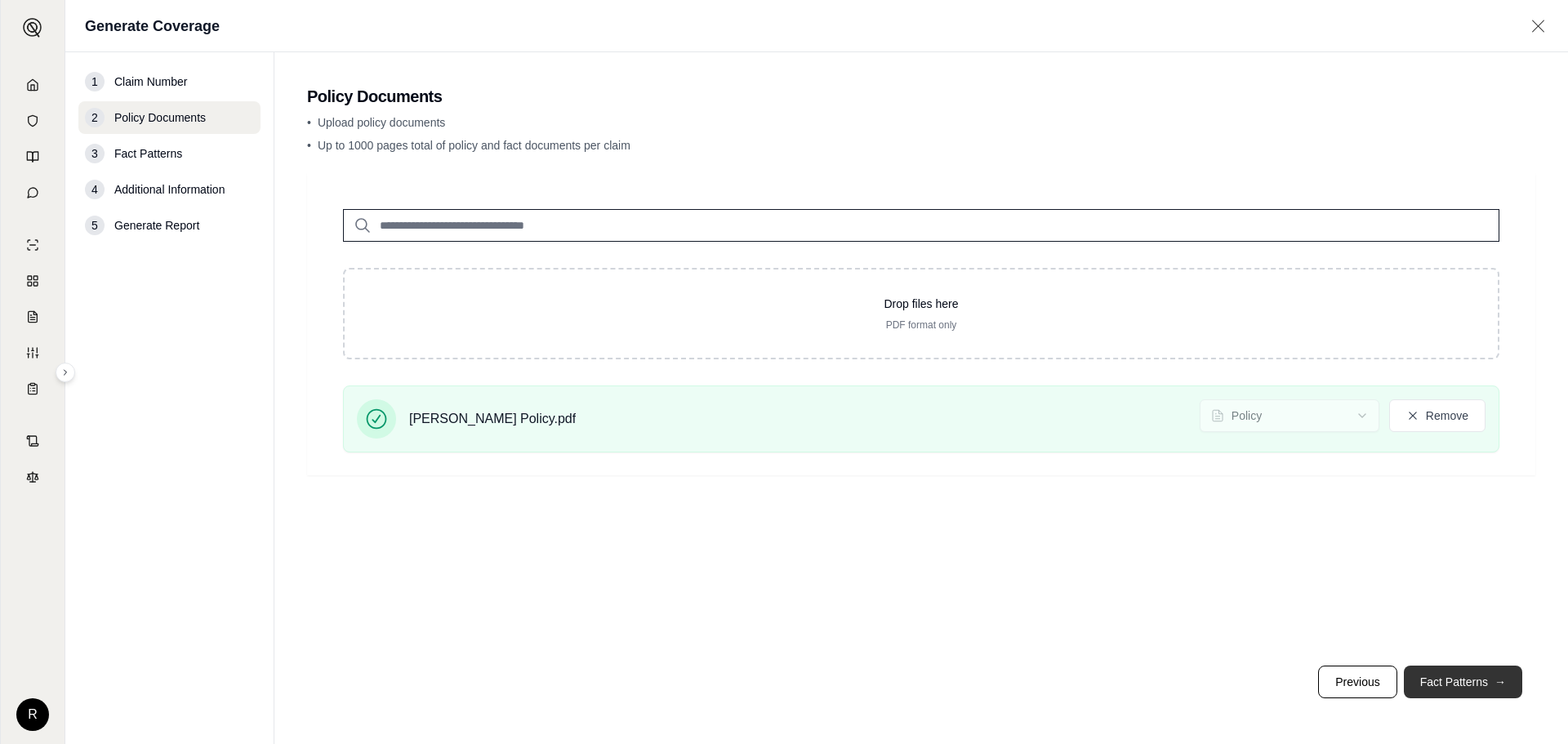 click on "Fact Patterns →" at bounding box center (1463, 682) 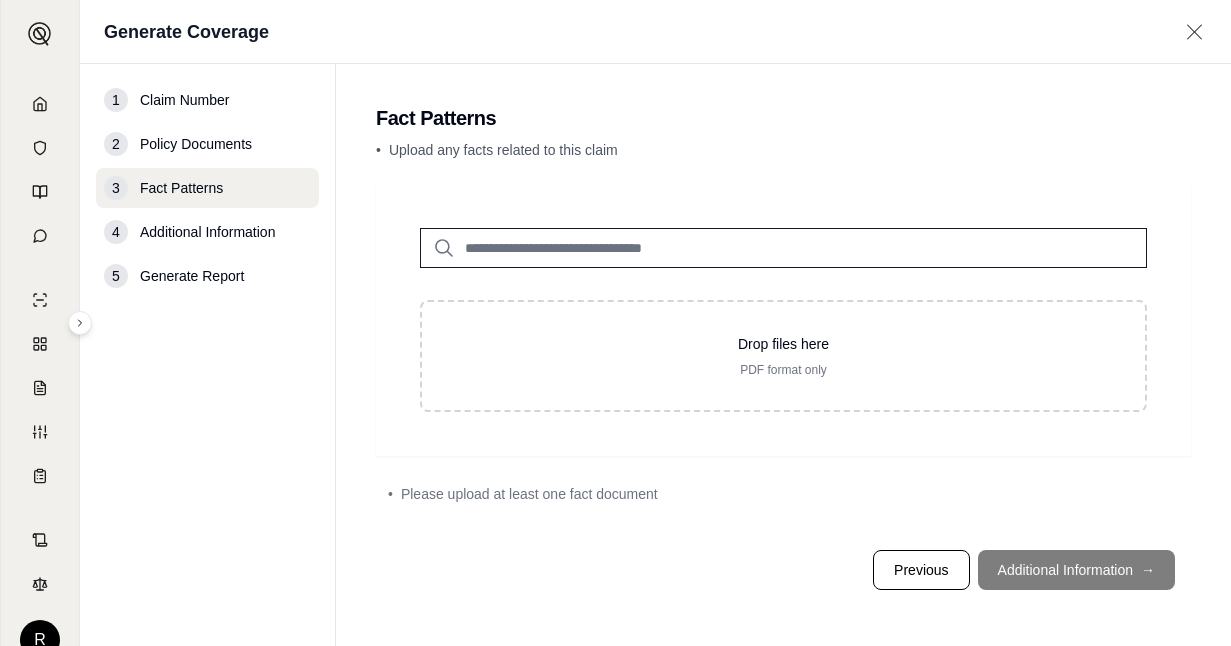 click on "Previous Additional Information →" at bounding box center [783, 570] 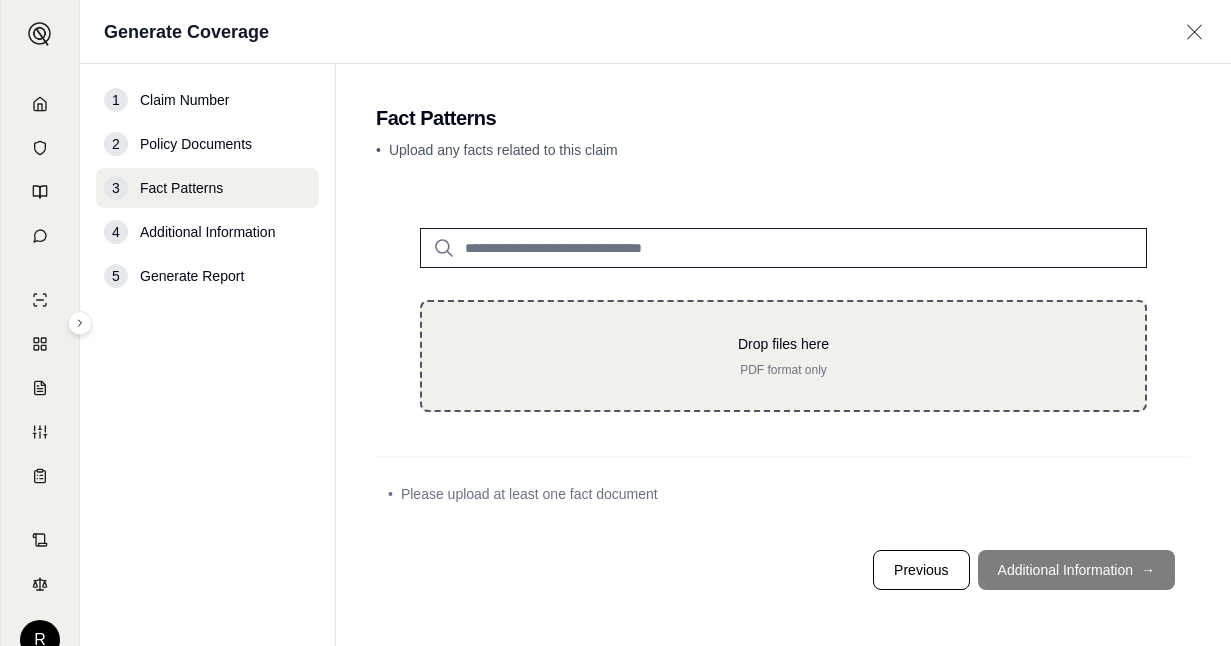 click on "Drop files here PDF format only" at bounding box center (783, 356) 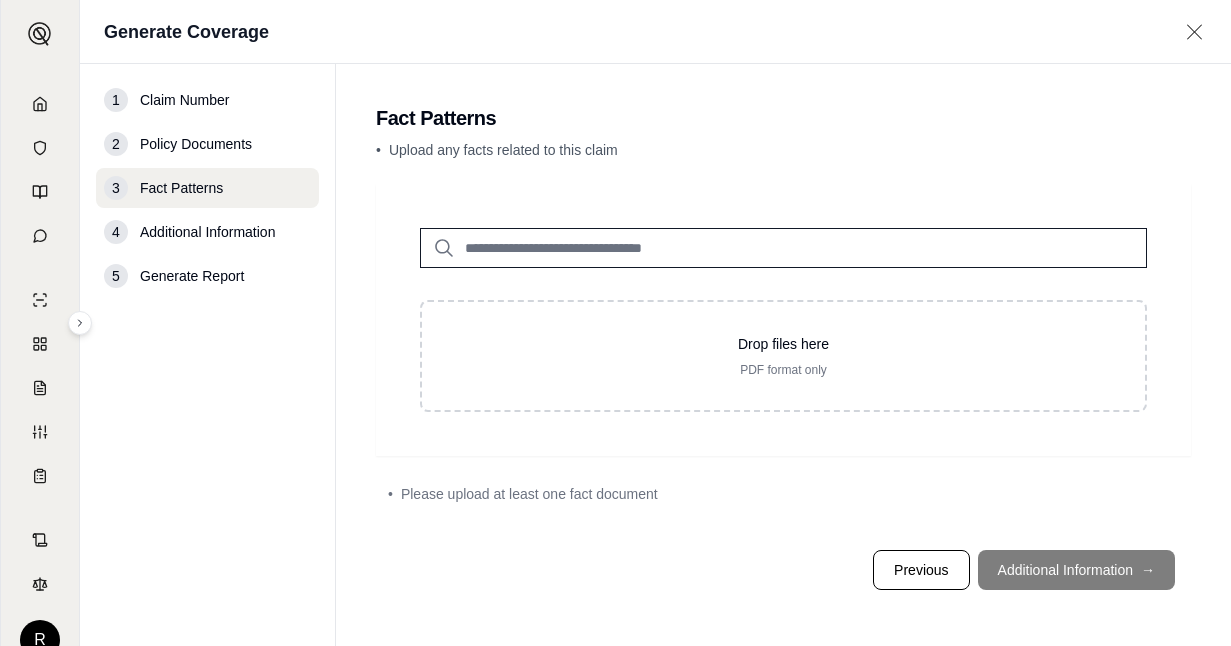 click on "Additional Information" at bounding box center (207, 232) 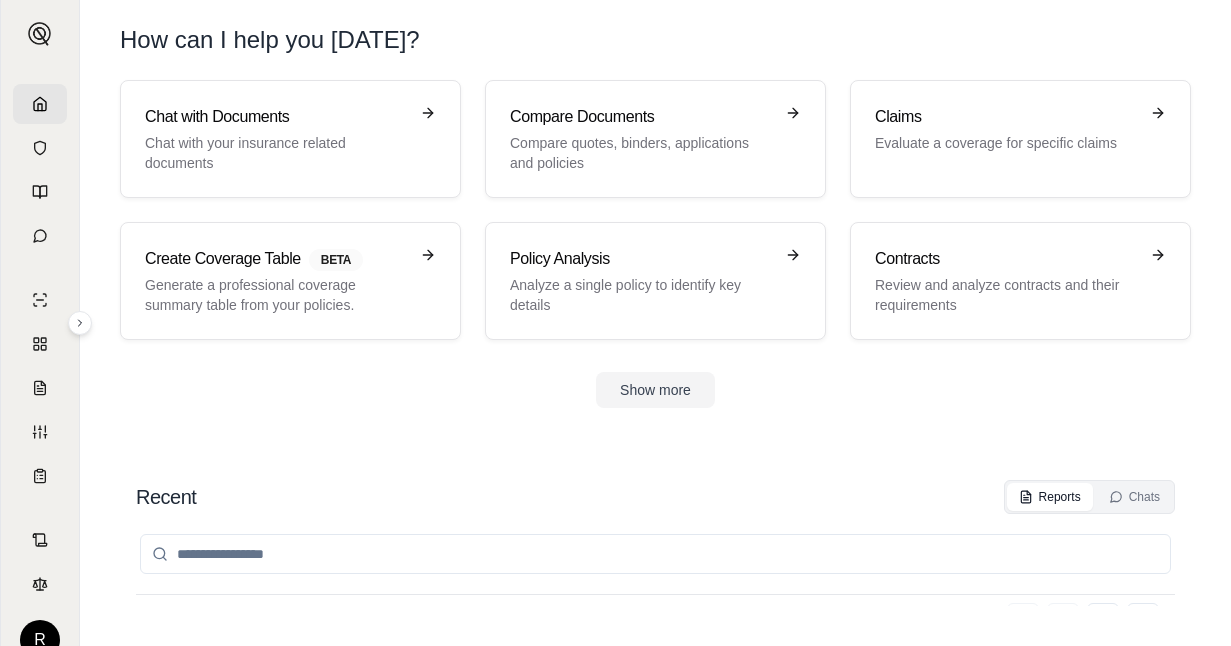 click on "How can I help you [DATE]?" at bounding box center (655, 40) 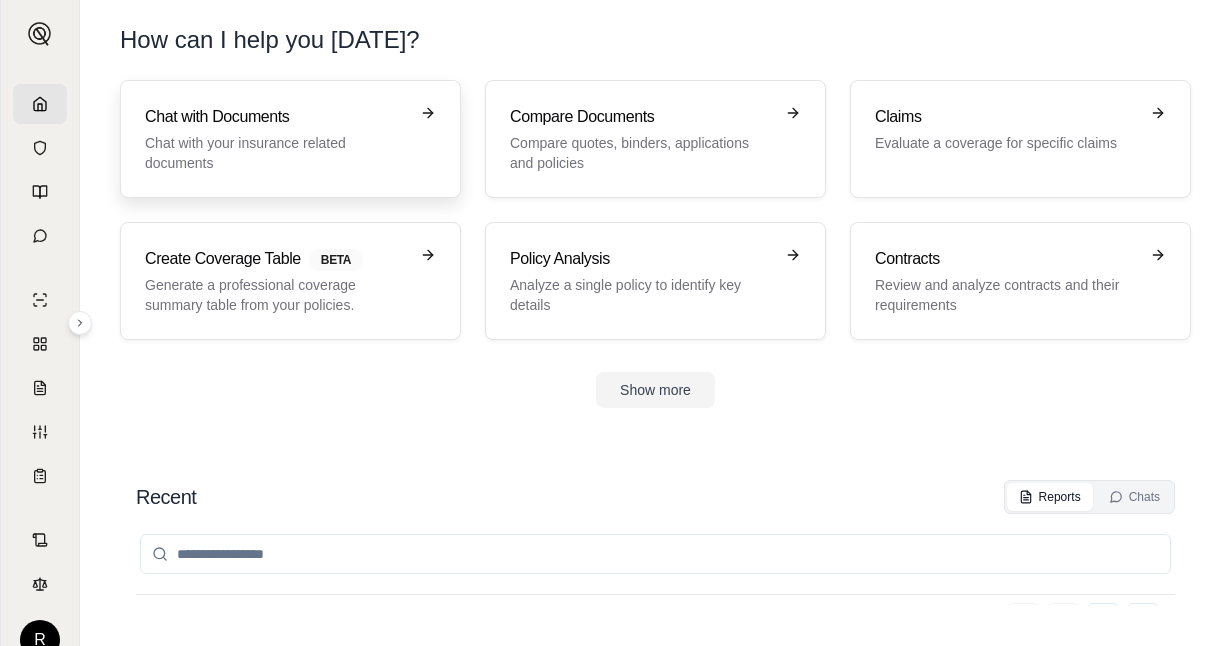 click on "Chat with Documents Chat with your insurance related documents" at bounding box center (276, 139) 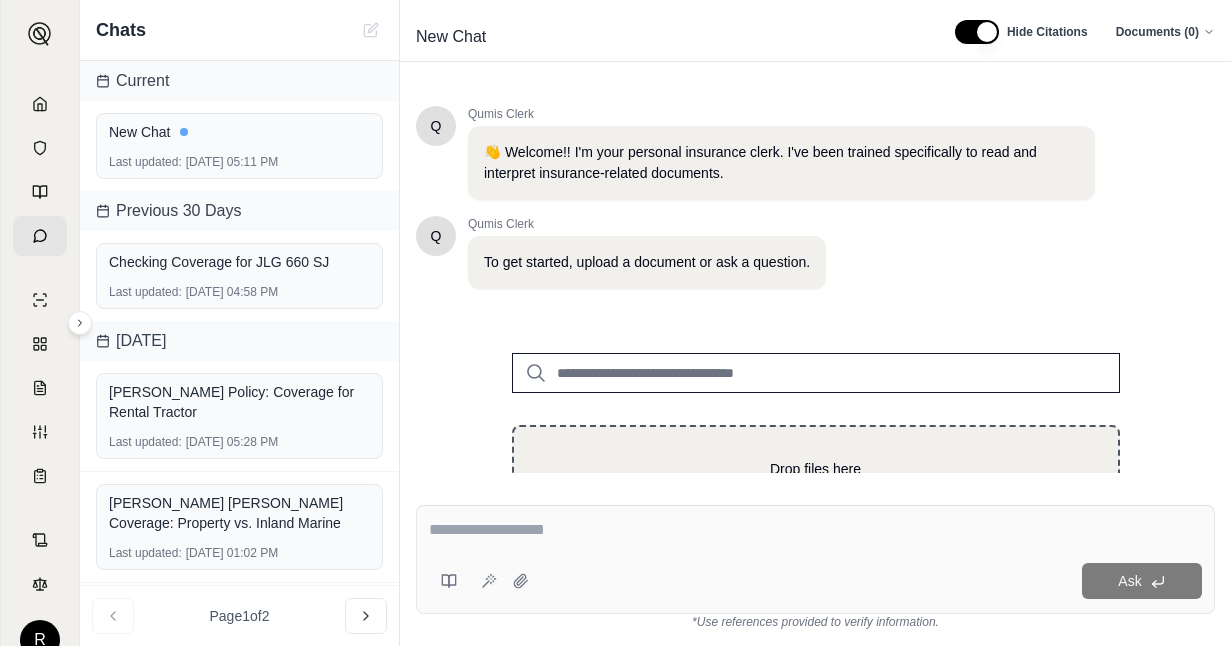 click on "Drop files here Upload PDF, Excel, Word, or image files (JPG, PNG, TIFF)" at bounding box center (816, 481) 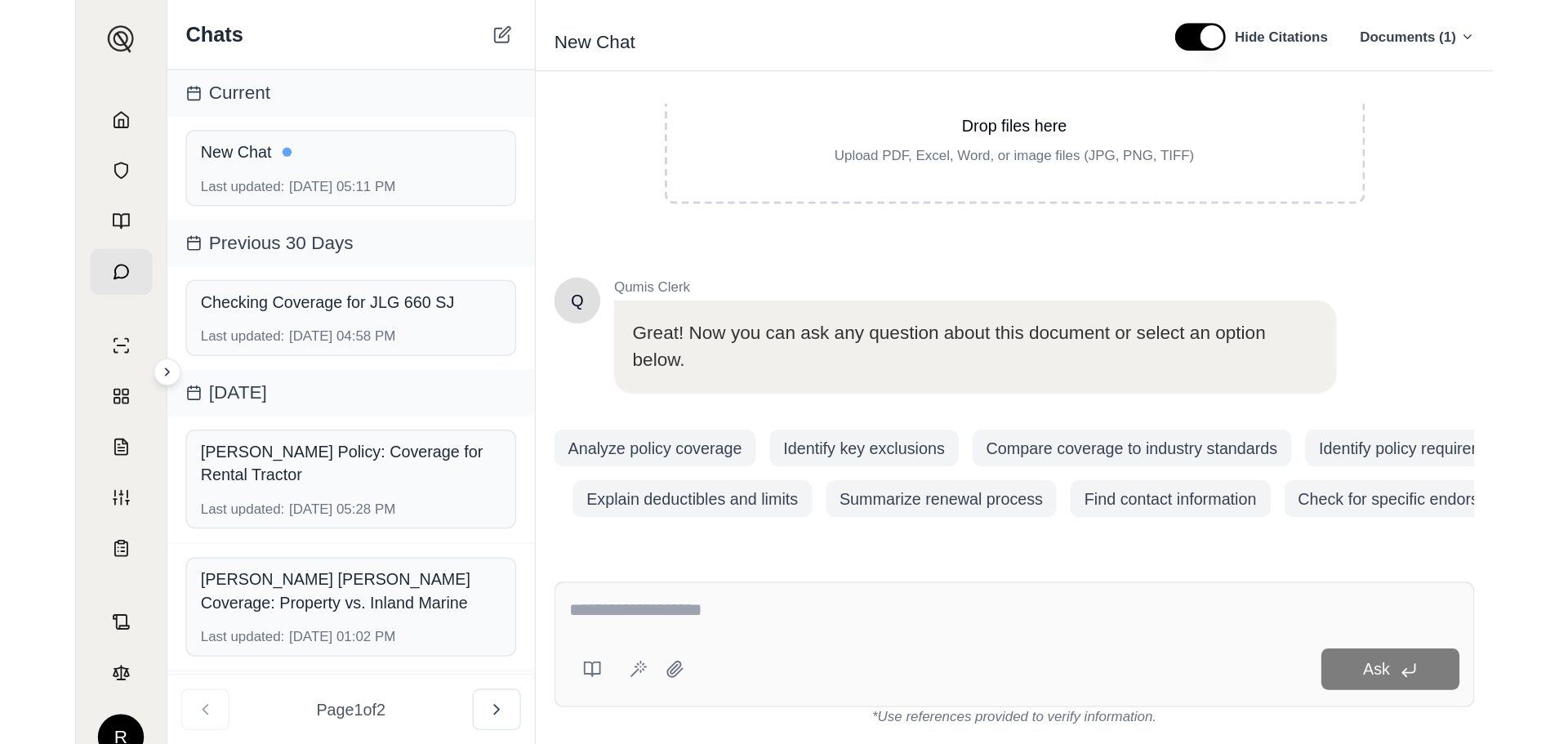 scroll, scrollTop: 58, scrollLeft: 0, axis: vertical 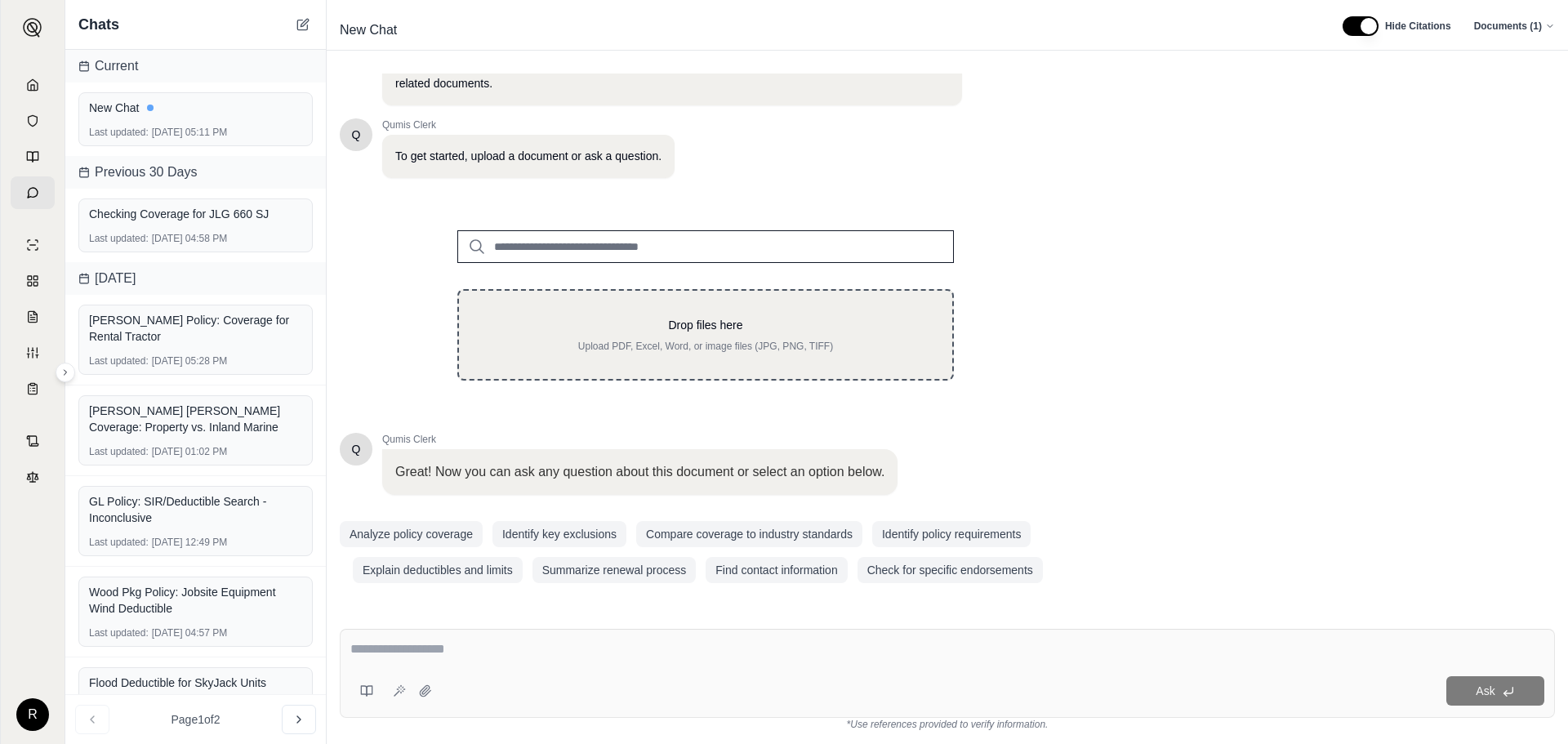 click on "Drop files here" at bounding box center [706, 325] 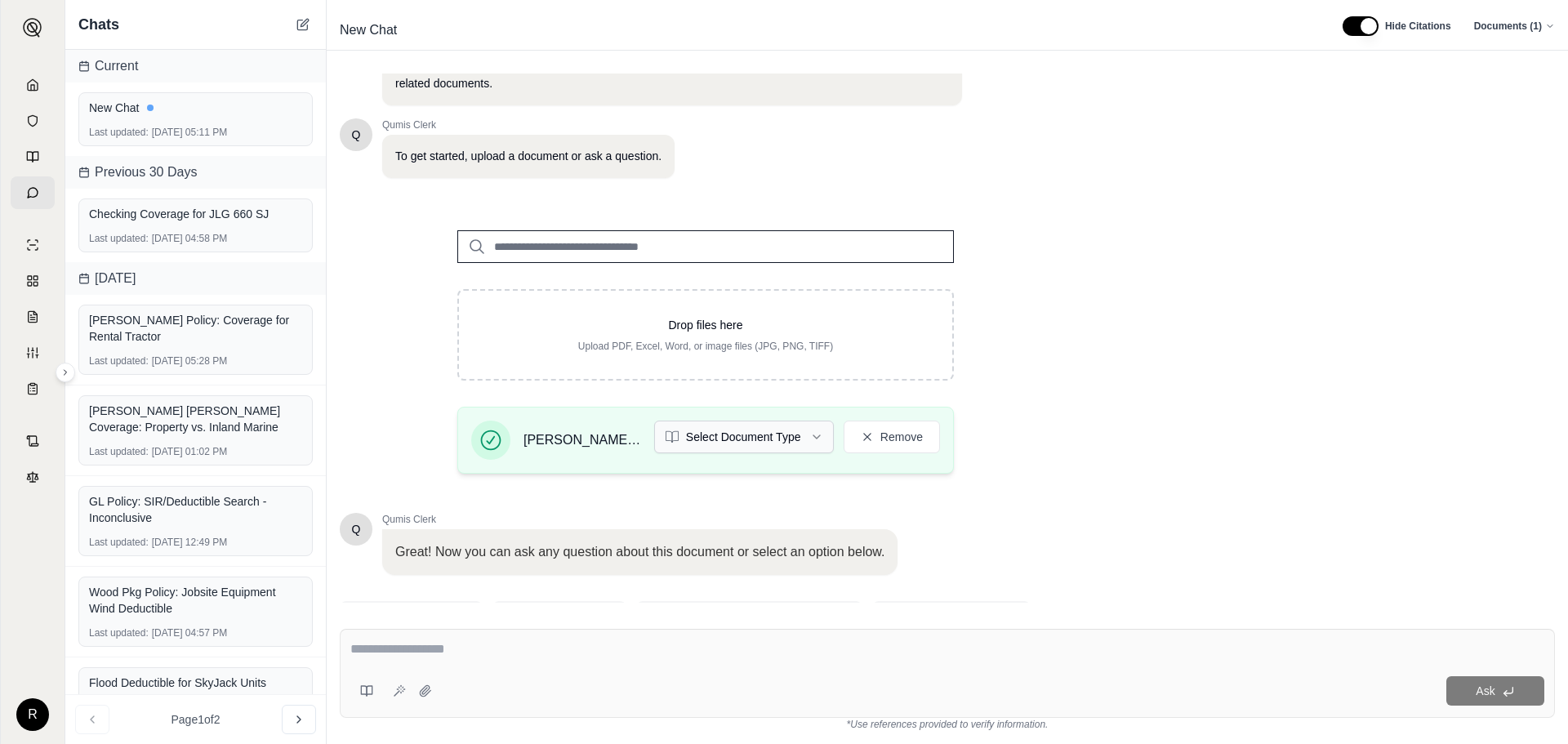 click on "R Chats Current New Chat Last updated: [DATE] 05:11 PM Previous 30 Days Checking Coverage for JLG 660 SJ Last updated: [DATE] 04:58 PM [DATE] [PERSON_NAME] Policy: Coverage for Rental Tractor Last updated: [DATE] 05:28 PM [PERSON_NAME] [PERSON_NAME] Coverage: Property vs. Inland Marine Last updated: [DATE] 01:02 PM GL Policy: SIR/Deductible Search - Inconclusive Last updated: [DATE] 12:49 PM Wood Pkg Policy: Jobsite Equipment Wind Deductible Last updated: [DATE] 04:57 PM Flood Deductible for SkyJack Units Last updated: [DATE] 12:18 PM [DATE] CAU Policy: Vandalism/Theft Deductible Inquiry Last updated: [DATE] 11:04 AM [PERSON_NAME] Electric Auto Collision Deductible Inquiry Last updated: [DATE] 11:18 AM Insurance Policies for Defective Construction Claim Last updated: [DATE] 10:52 AM 2024 Crime Policy: Employee Theft Coverage Last updated: [DATE] 12:35 PM Page  1  of  2 New Chat Hide Citations Documents ( 1 )   Q Qumis Clerk   Q Qumis Clerk Remove Q" at bounding box center [784, 372] 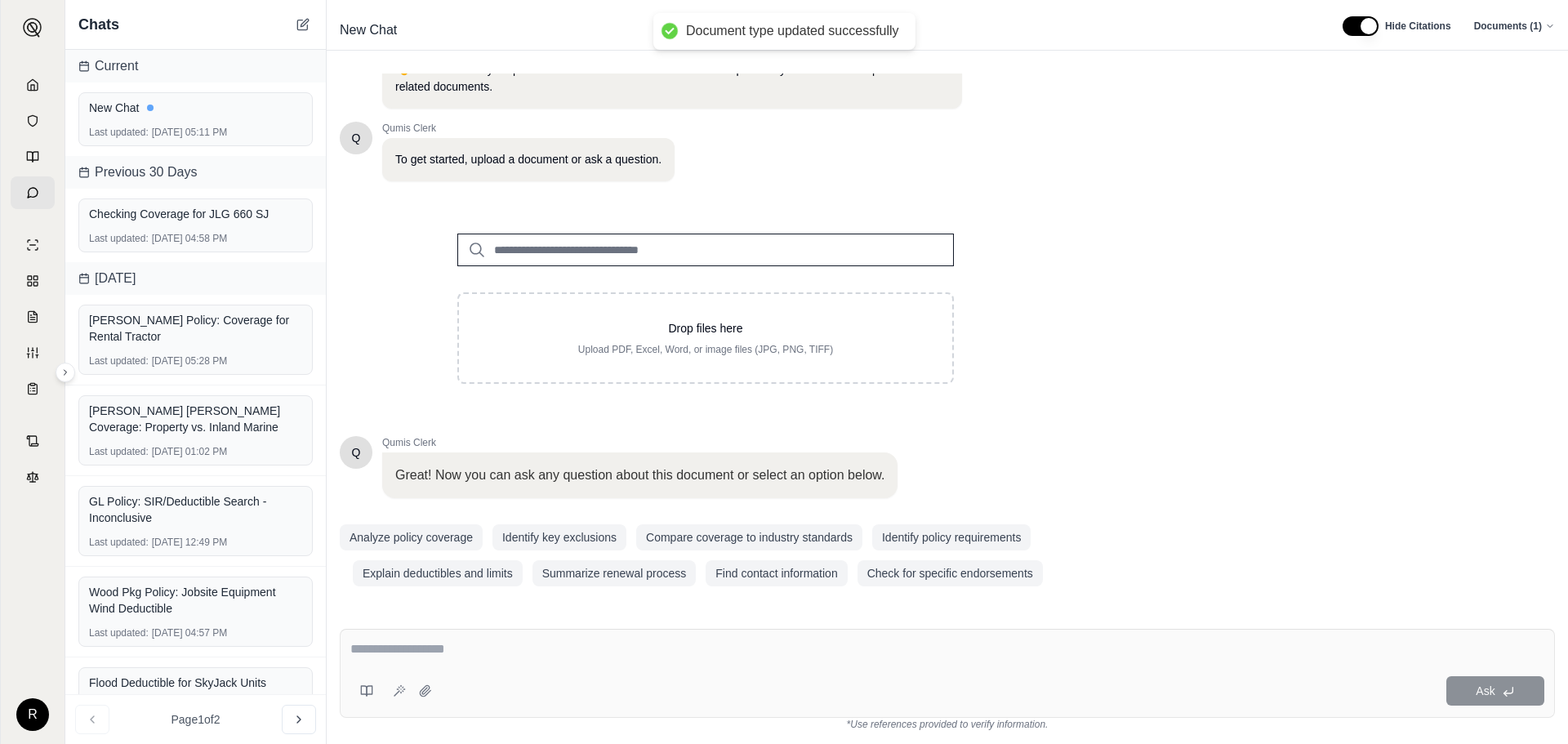 scroll, scrollTop: 58, scrollLeft: 0, axis: vertical 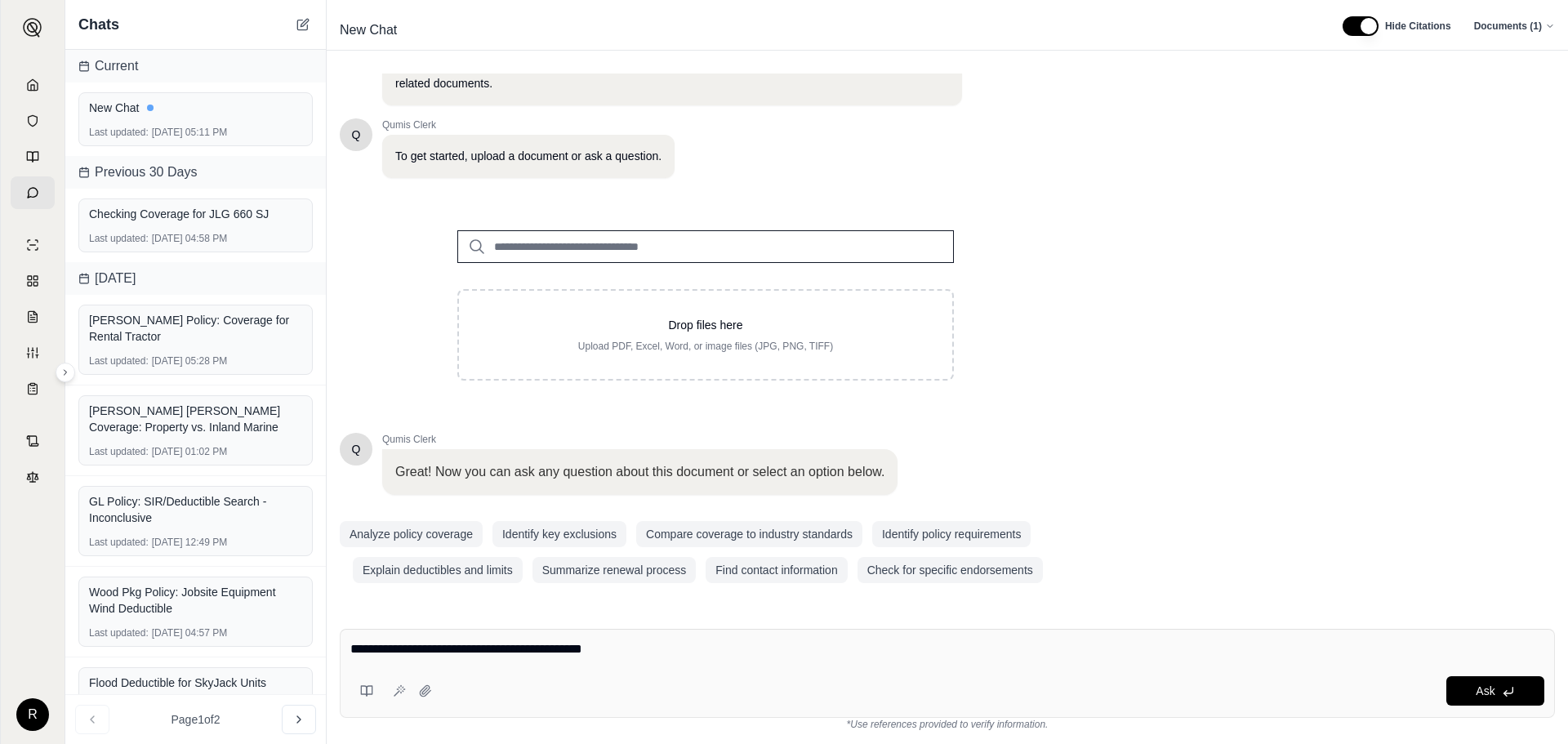 type on "**********" 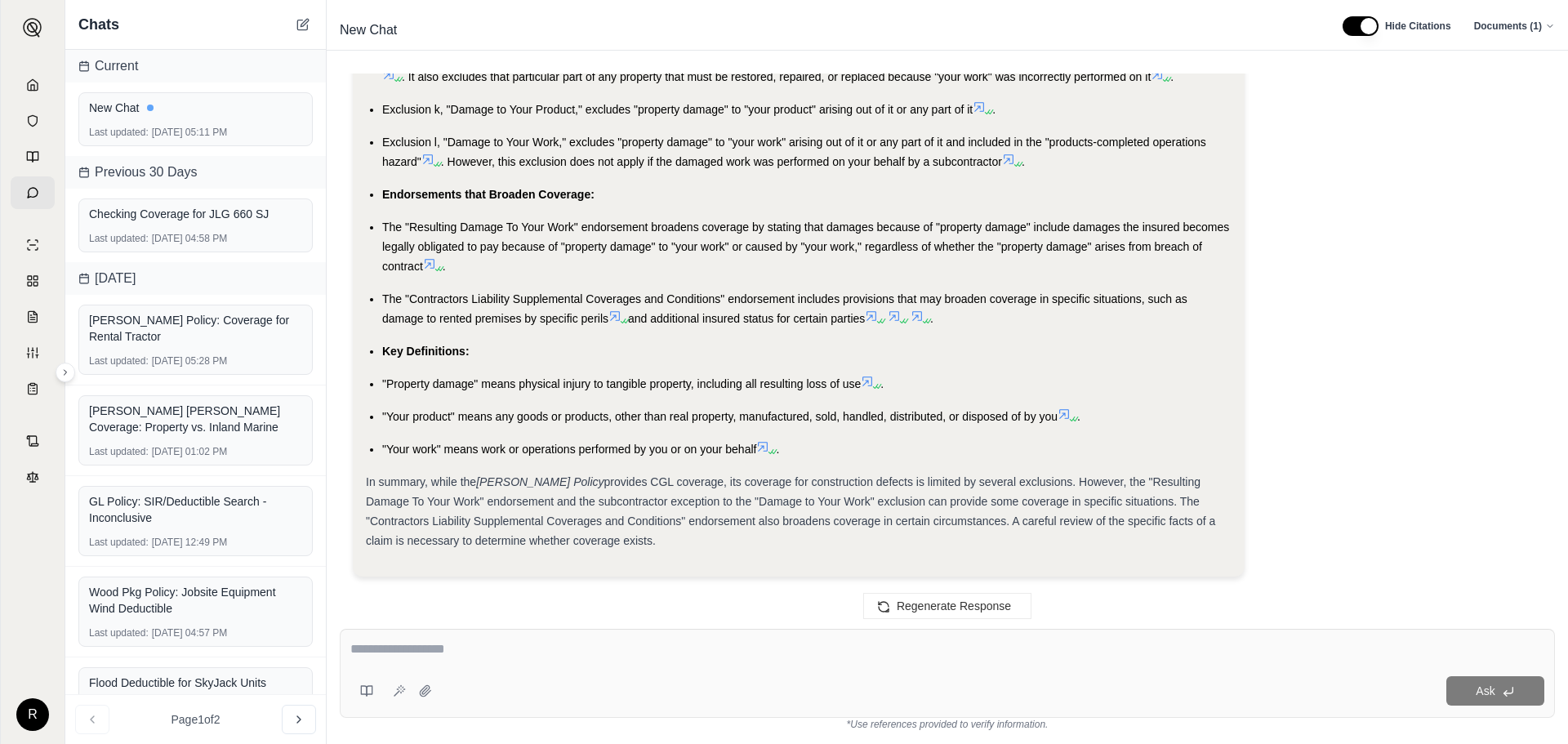 scroll, scrollTop: 1323, scrollLeft: 0, axis: vertical 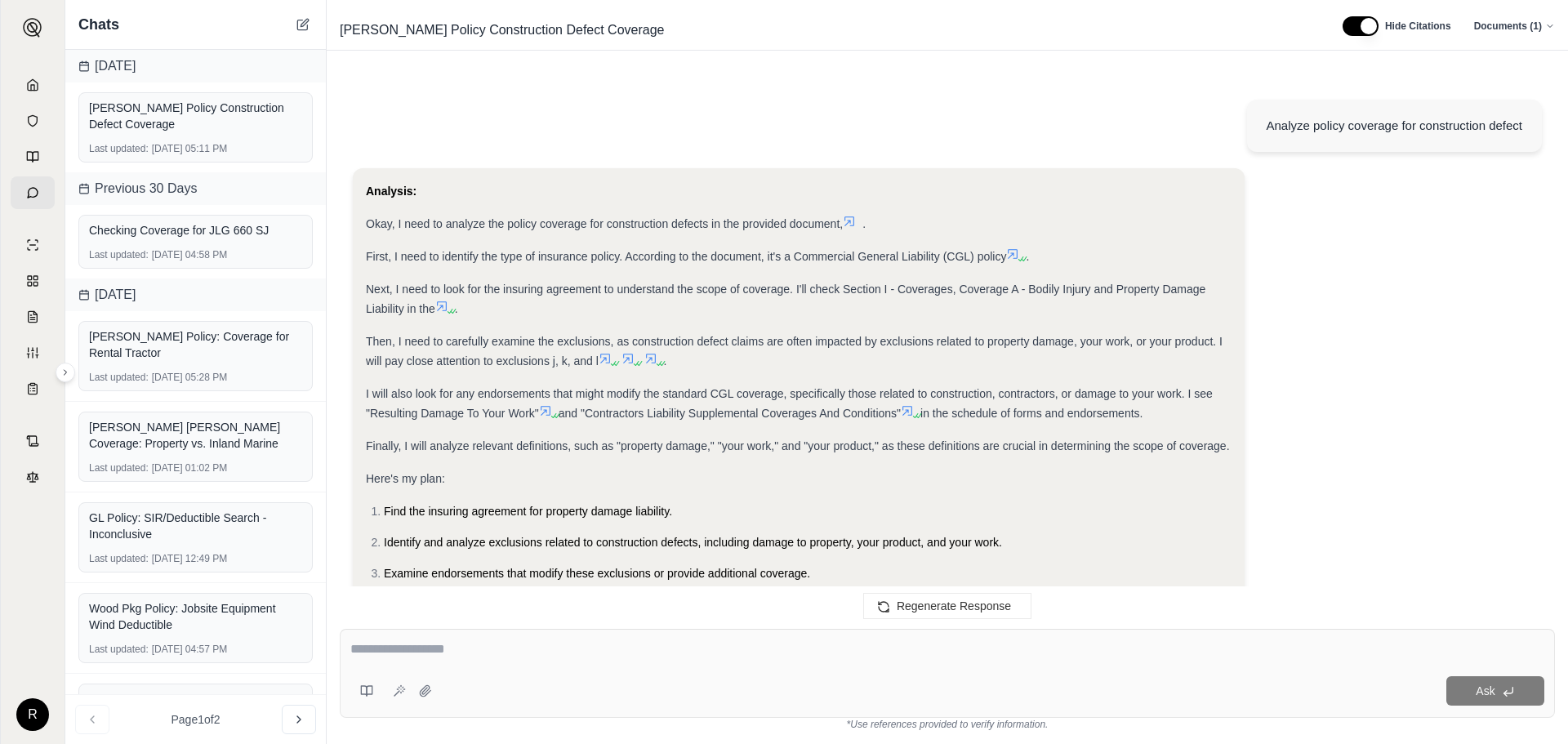 click on "Exclusions:
Exclusion j, "Damage to Property," excludes damage to property you own, rent, or occupy; premises you sell, give away, or abandon; property loaned to you; personal property in your care, custody, or control; and the part of real property on which you are performing operations if the "property damage" arises out of those operations  . It also excludes that particular part of any property that must be restored, repaired, or replaced because "your work" was incorrectly performed on it  .
Exclusion k, "Damage to Your Product," excludes "property damage" to "your product" arising out of it or any part of it  .
Exclusion l, "Damage to Your Work," excludes "property damage" to "your work" arising out of it or any part of it and included in the "products-completed operations hazard"  . However, this exclusion does not apply if the damaged work was performed on your behalf by a subcontractor  .
Endorsements that Broaden Coverage:
.
.
Key Definitions:" at bounding box center (799, 1550) 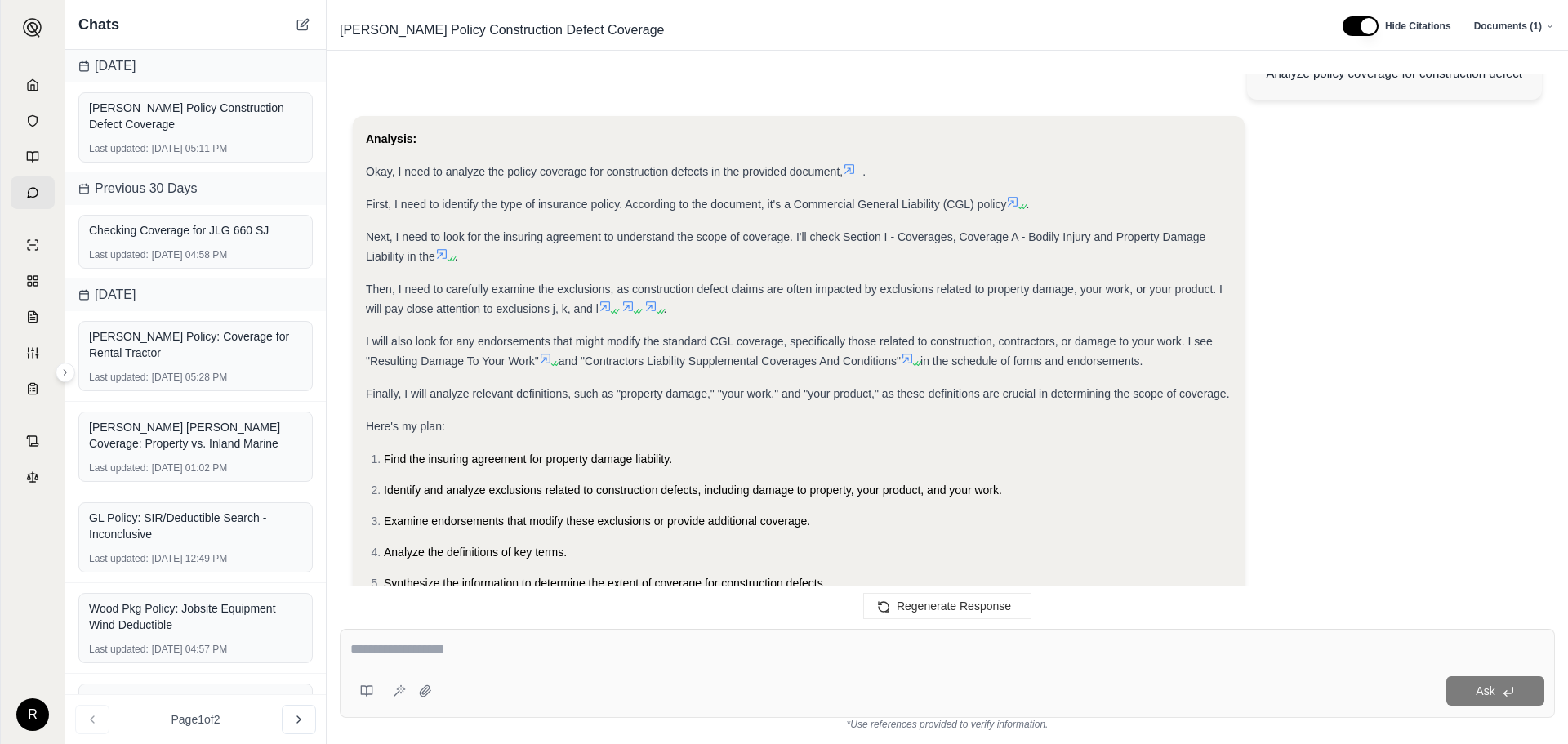 scroll, scrollTop: 82, scrollLeft: 0, axis: vertical 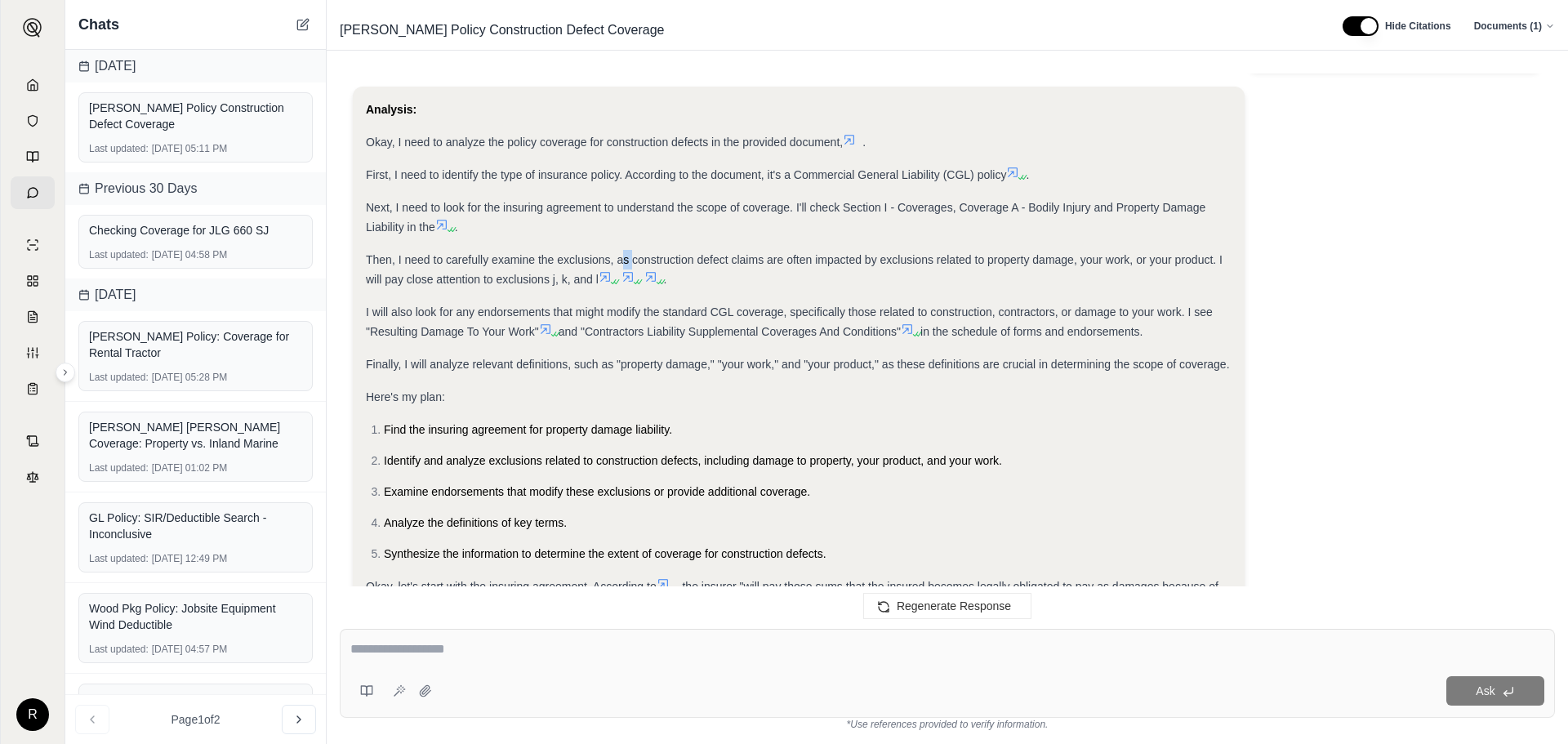 drag, startPoint x: 623, startPoint y: 260, endPoint x: 633, endPoint y: 260, distance: 10 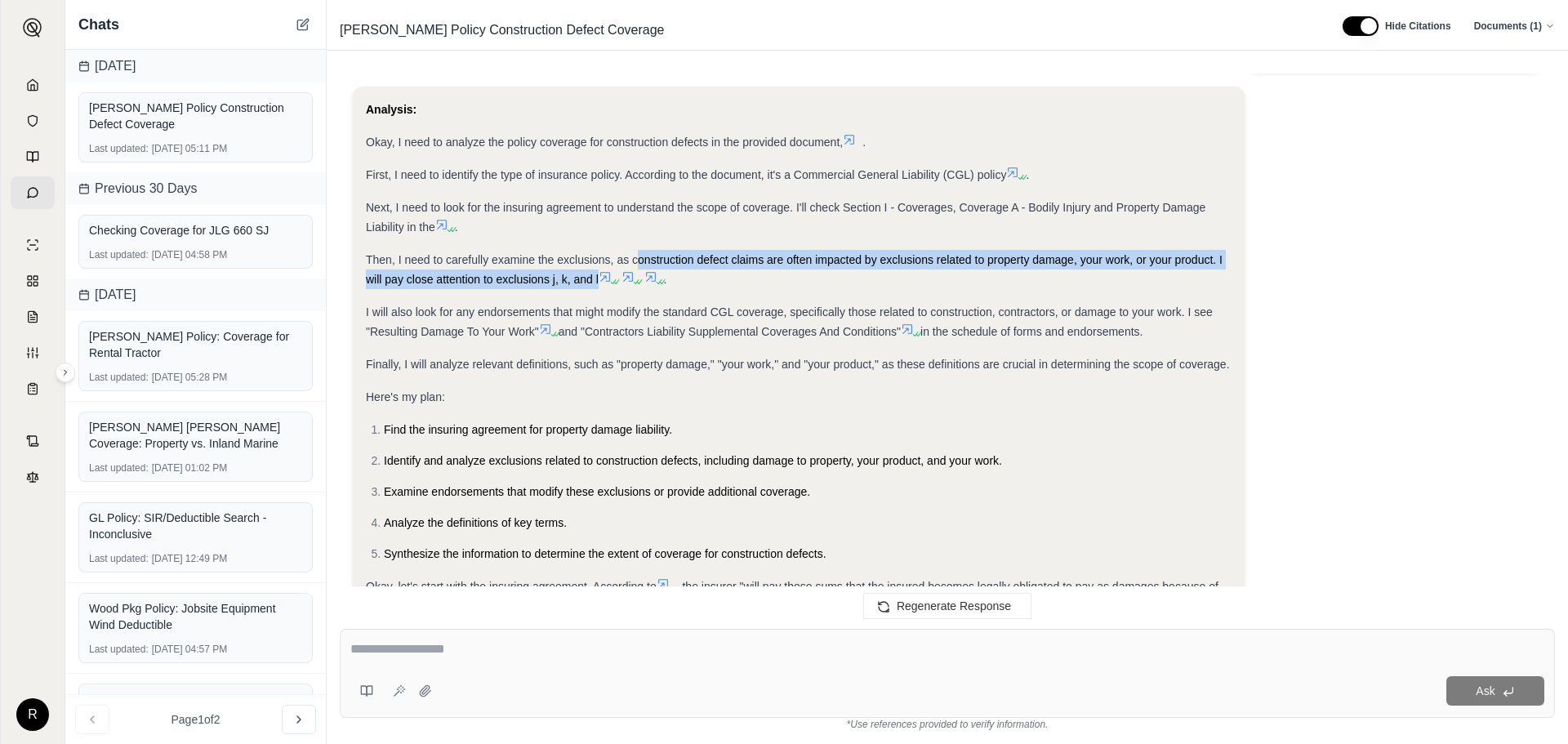drag, startPoint x: 636, startPoint y: 259, endPoint x: 598, endPoint y: 281, distance: 43.909 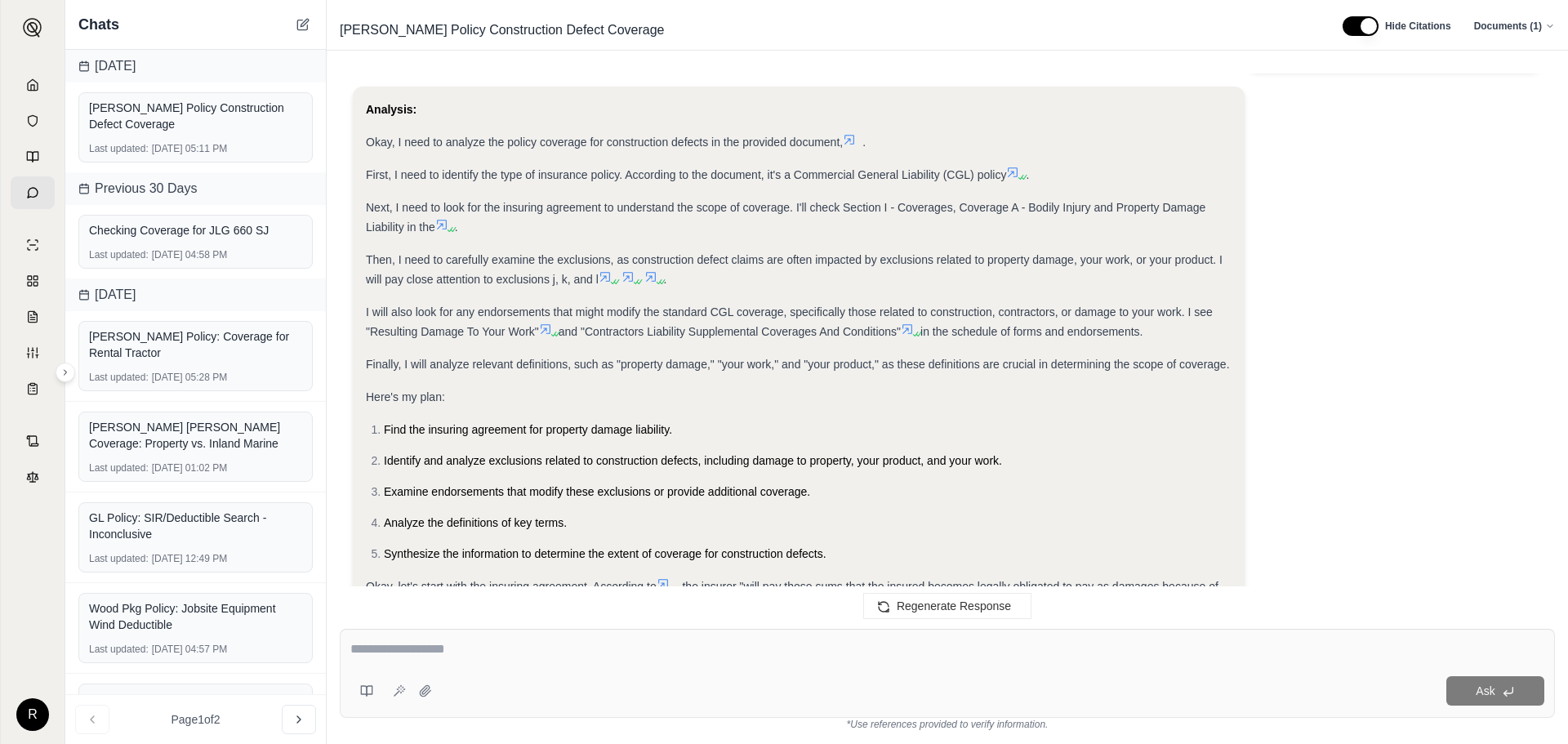 click on "The "Contractors Liability Supplemental Coverages and Conditions" endorsement includes provisions that may broaden coverage in specific situations, such as damage to rented premises by specific perils" at bounding box center (785, 1550) 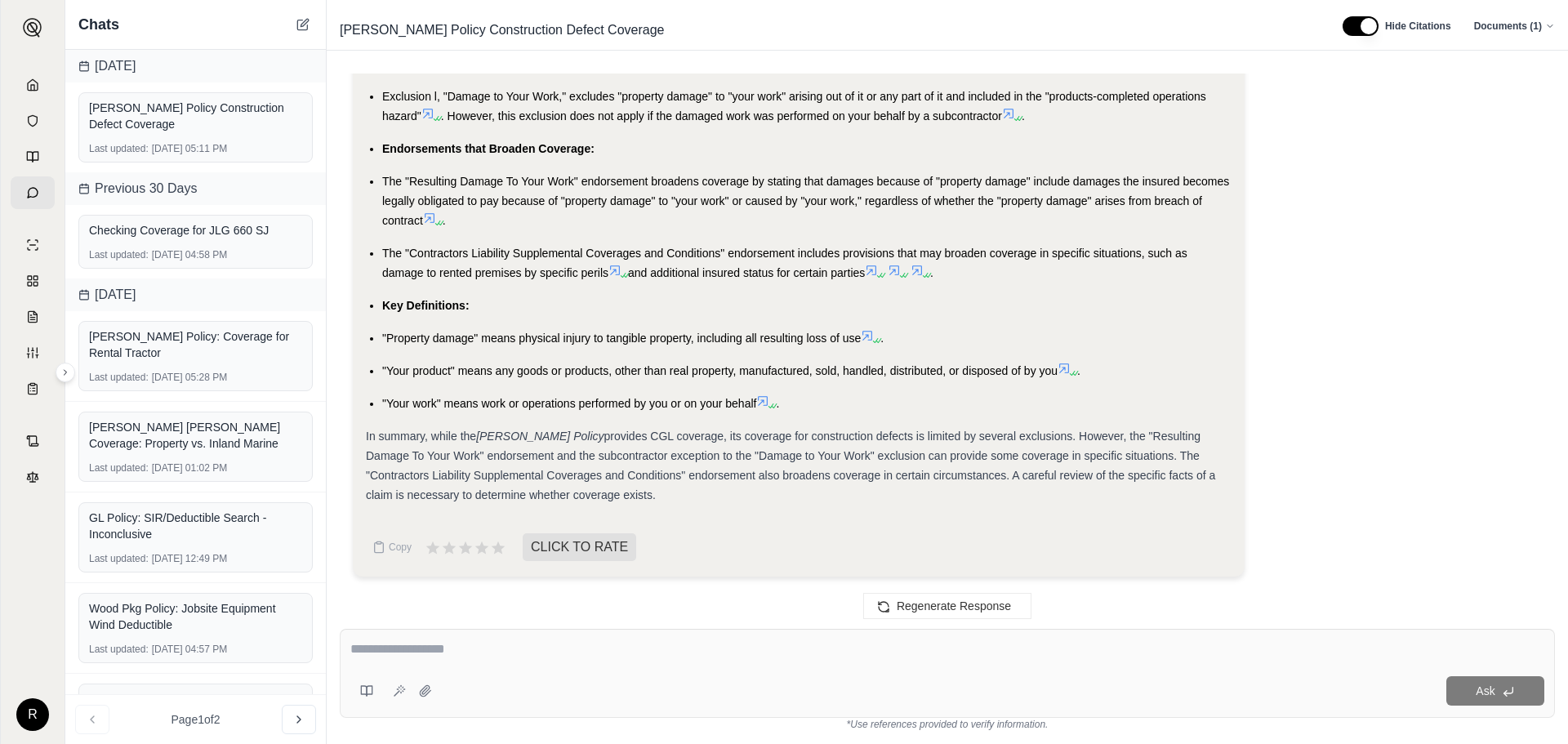 click 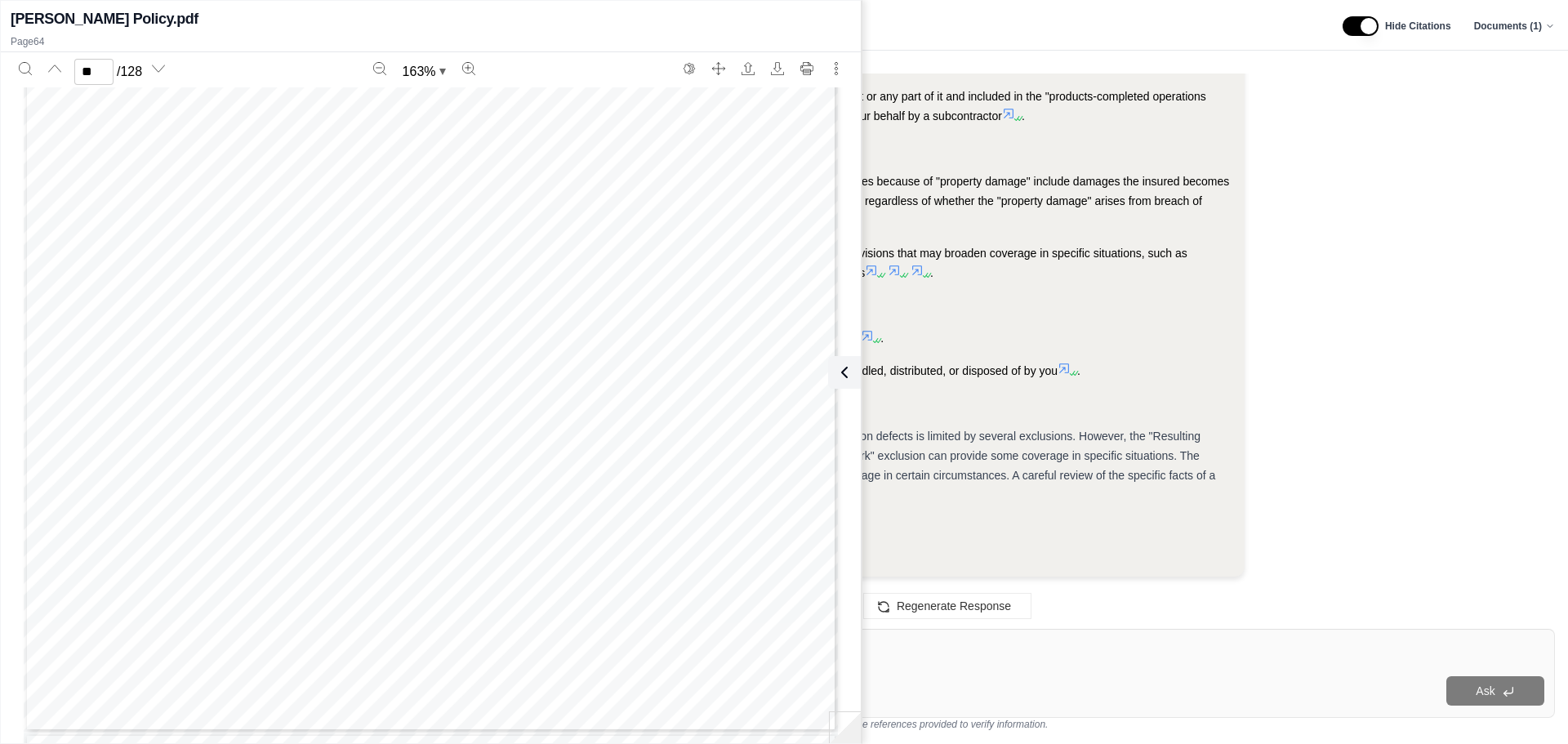 scroll, scrollTop: 67038, scrollLeft: 0, axis: vertical 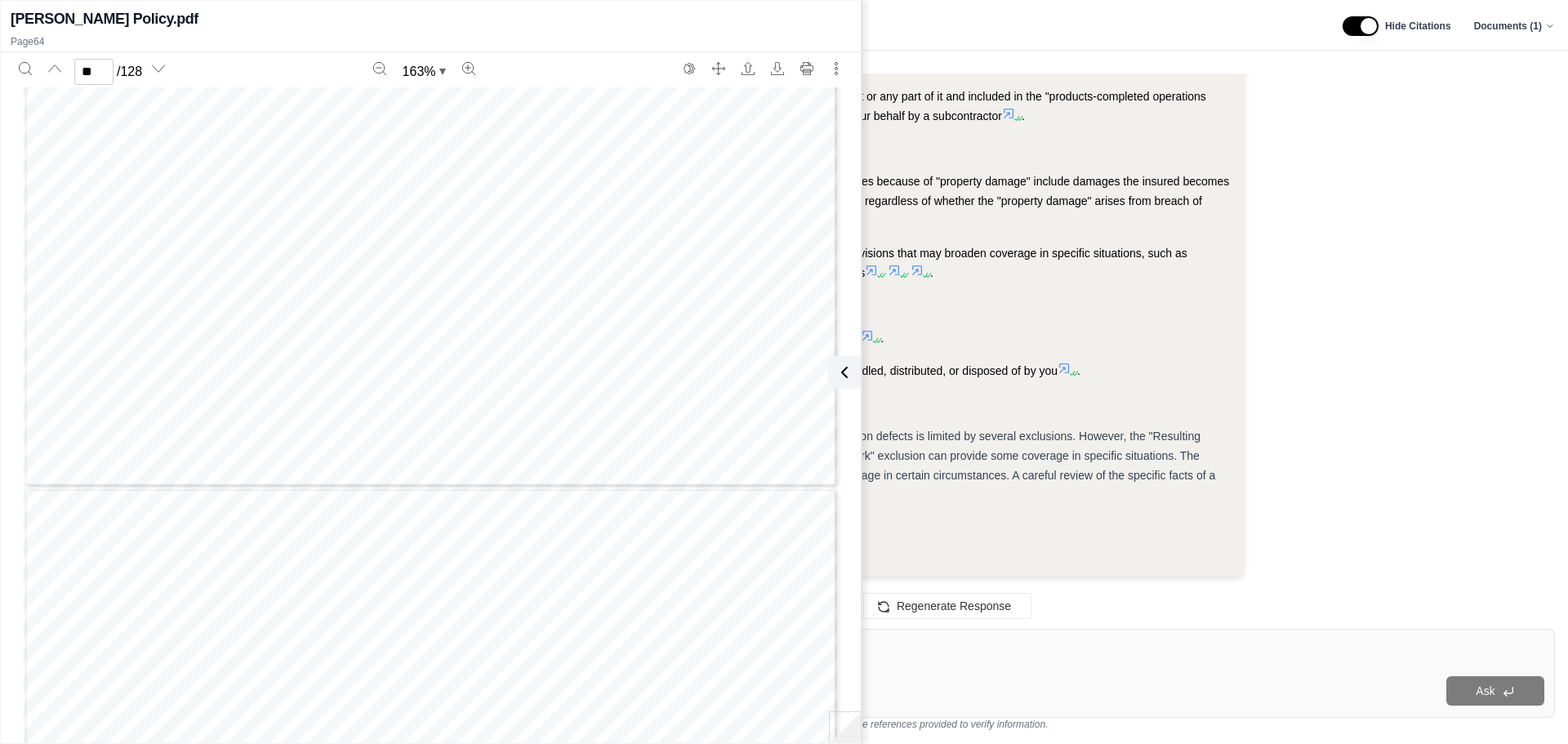 type on "**" 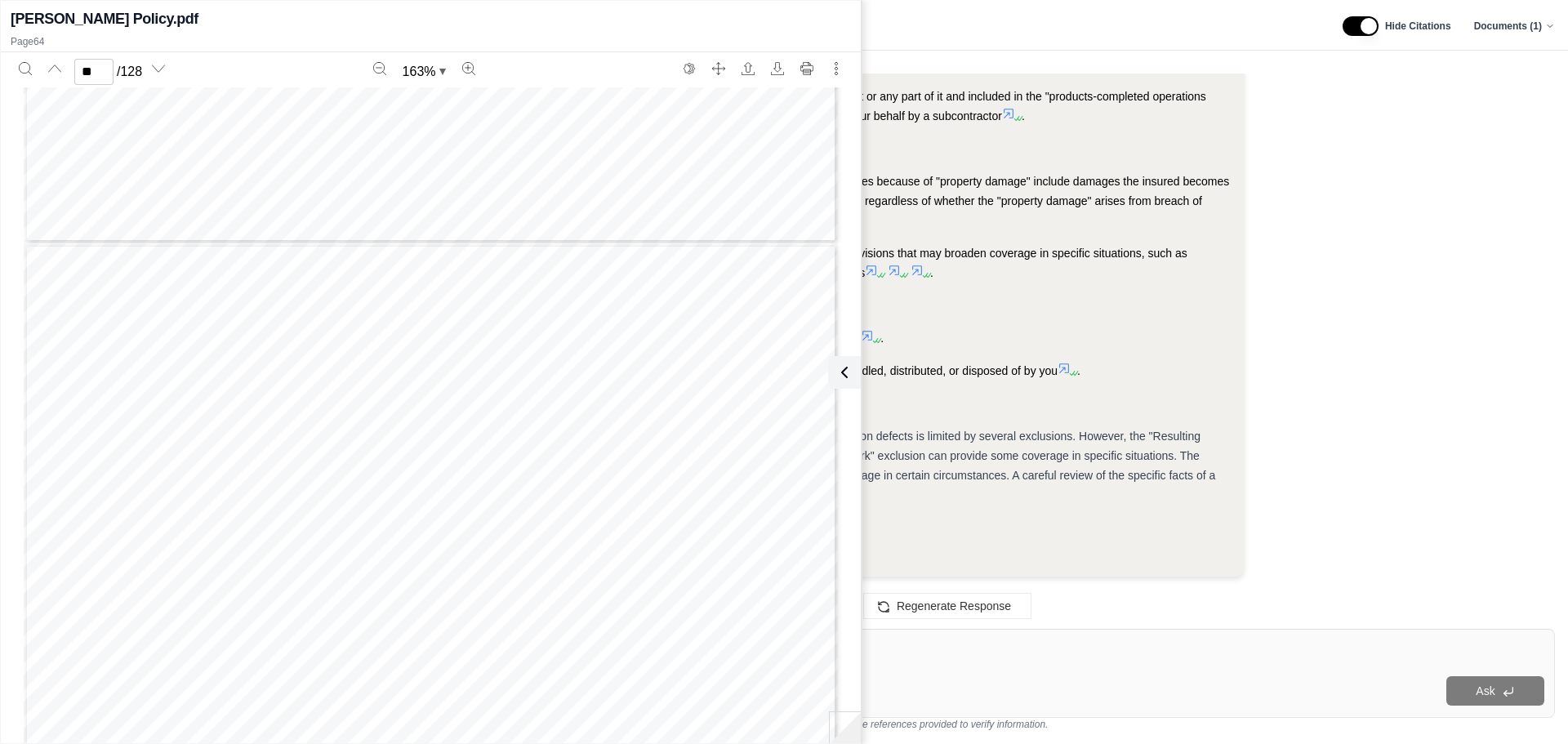 scroll, scrollTop: 67283, scrollLeft: 0, axis: vertical 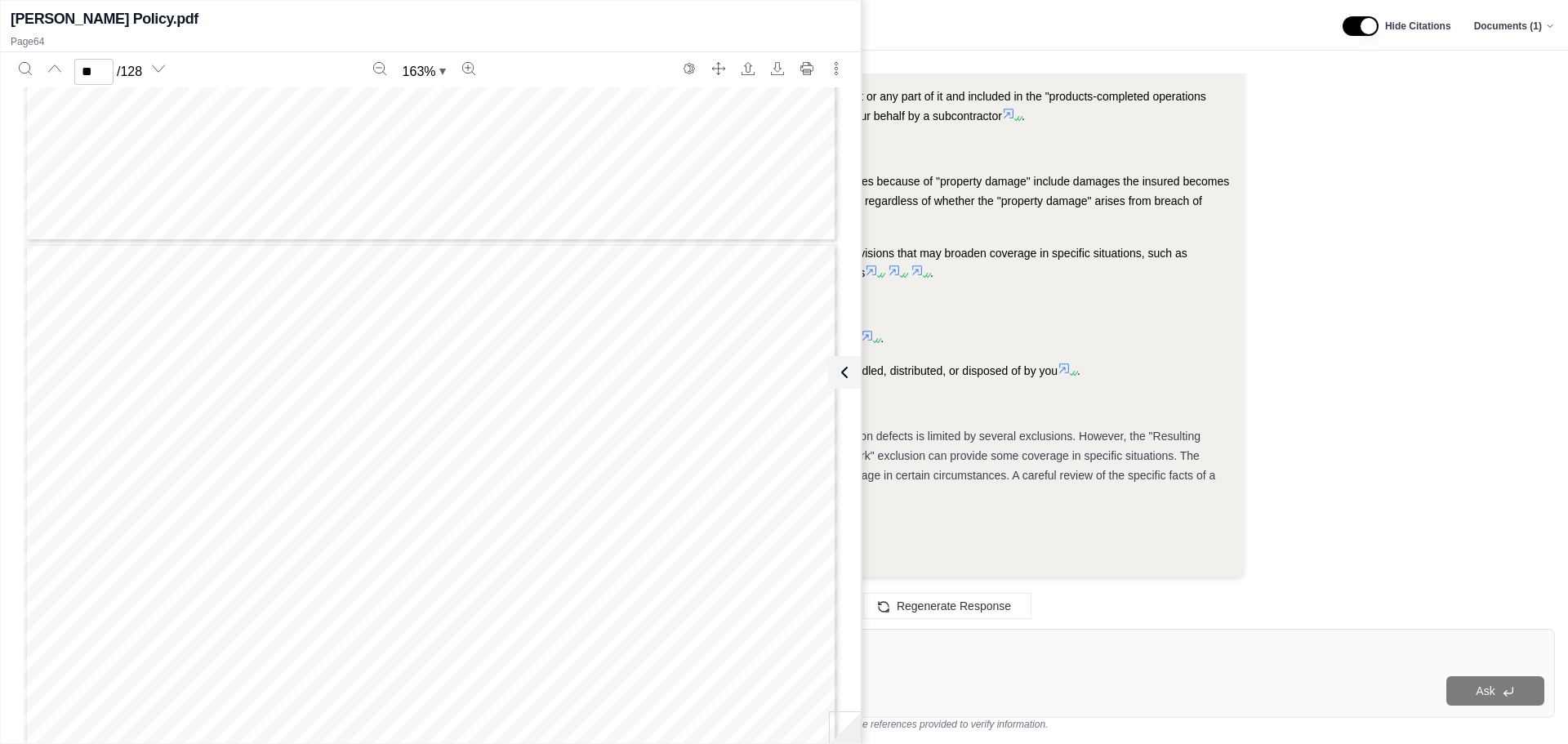 click 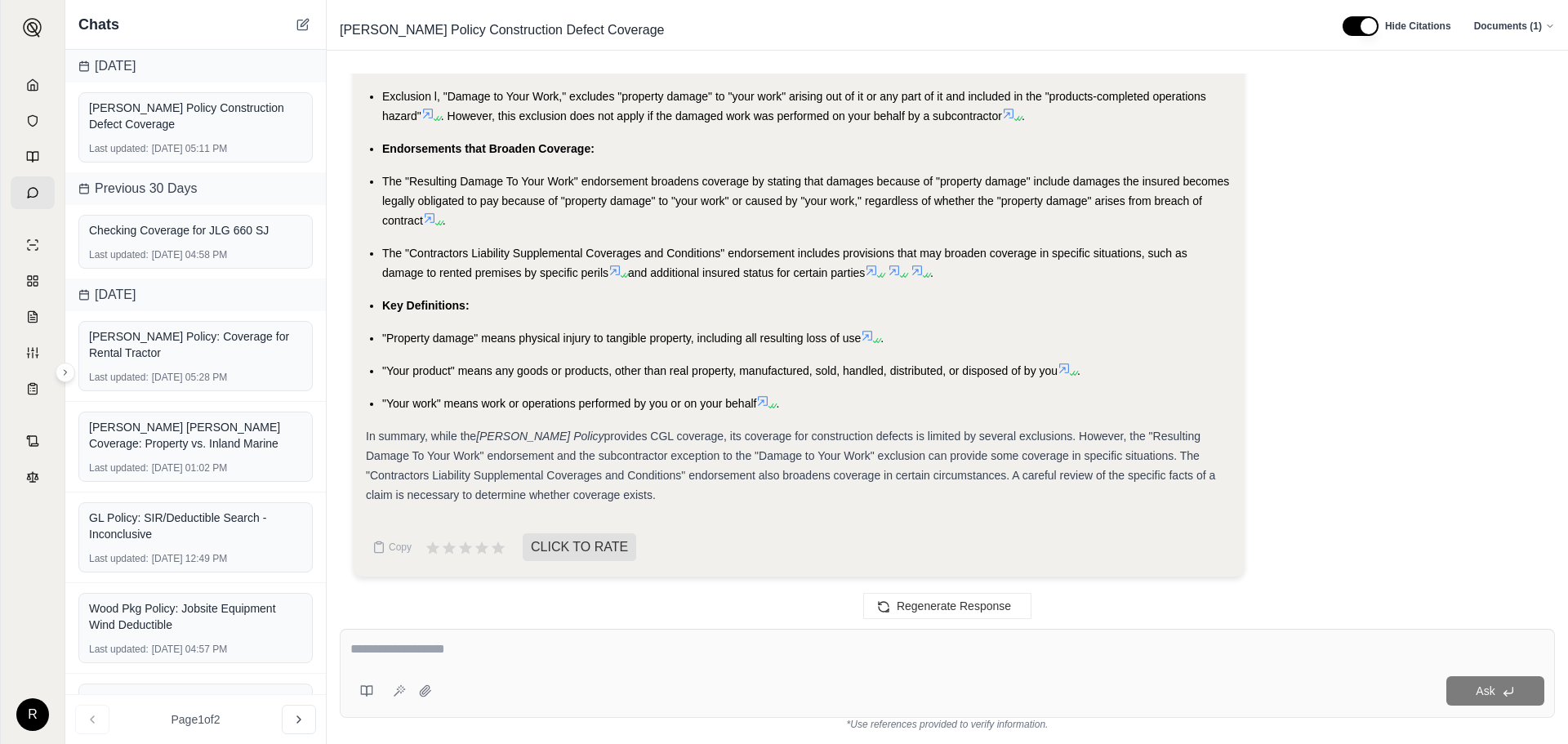 click 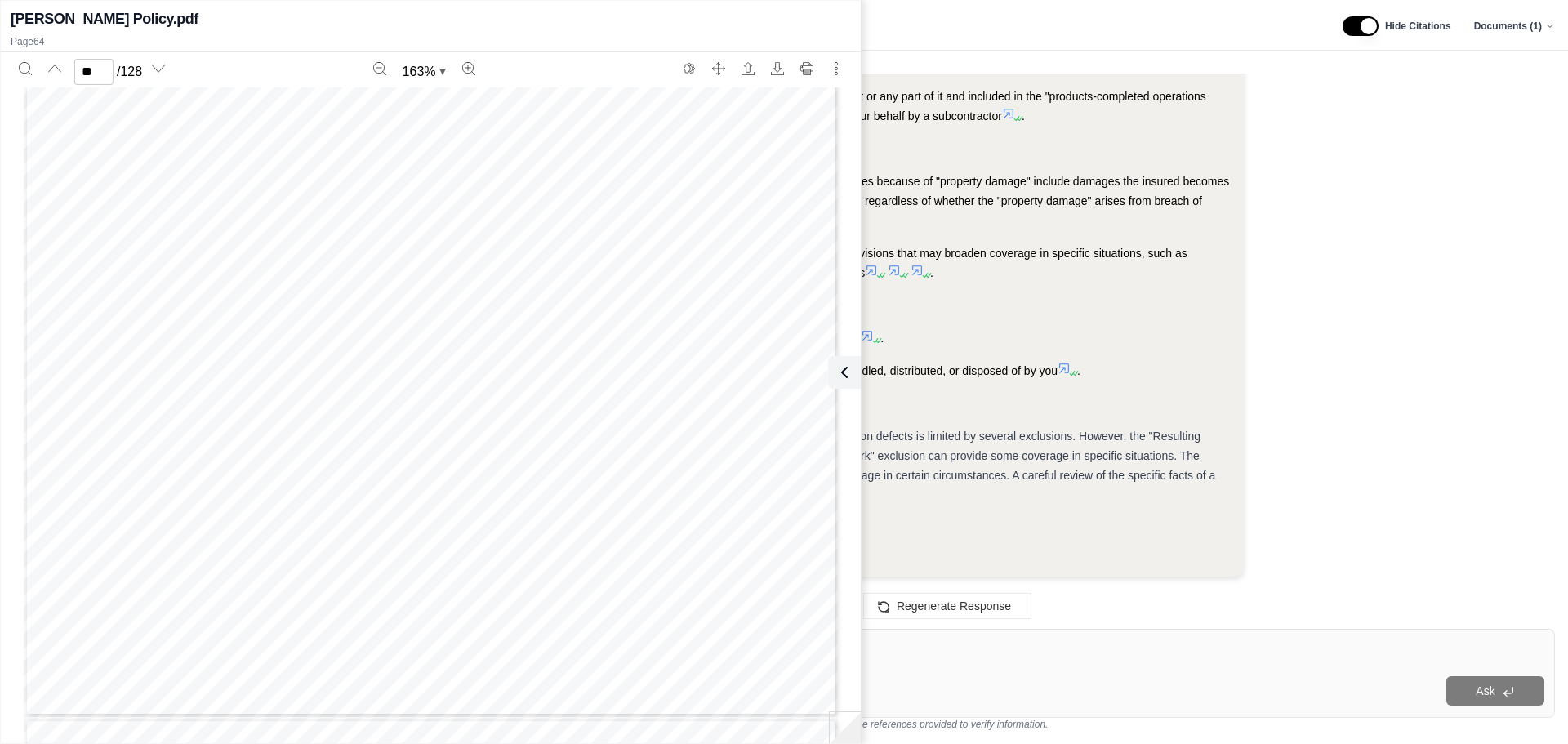 scroll, scrollTop: 68916, scrollLeft: 0, axis: vertical 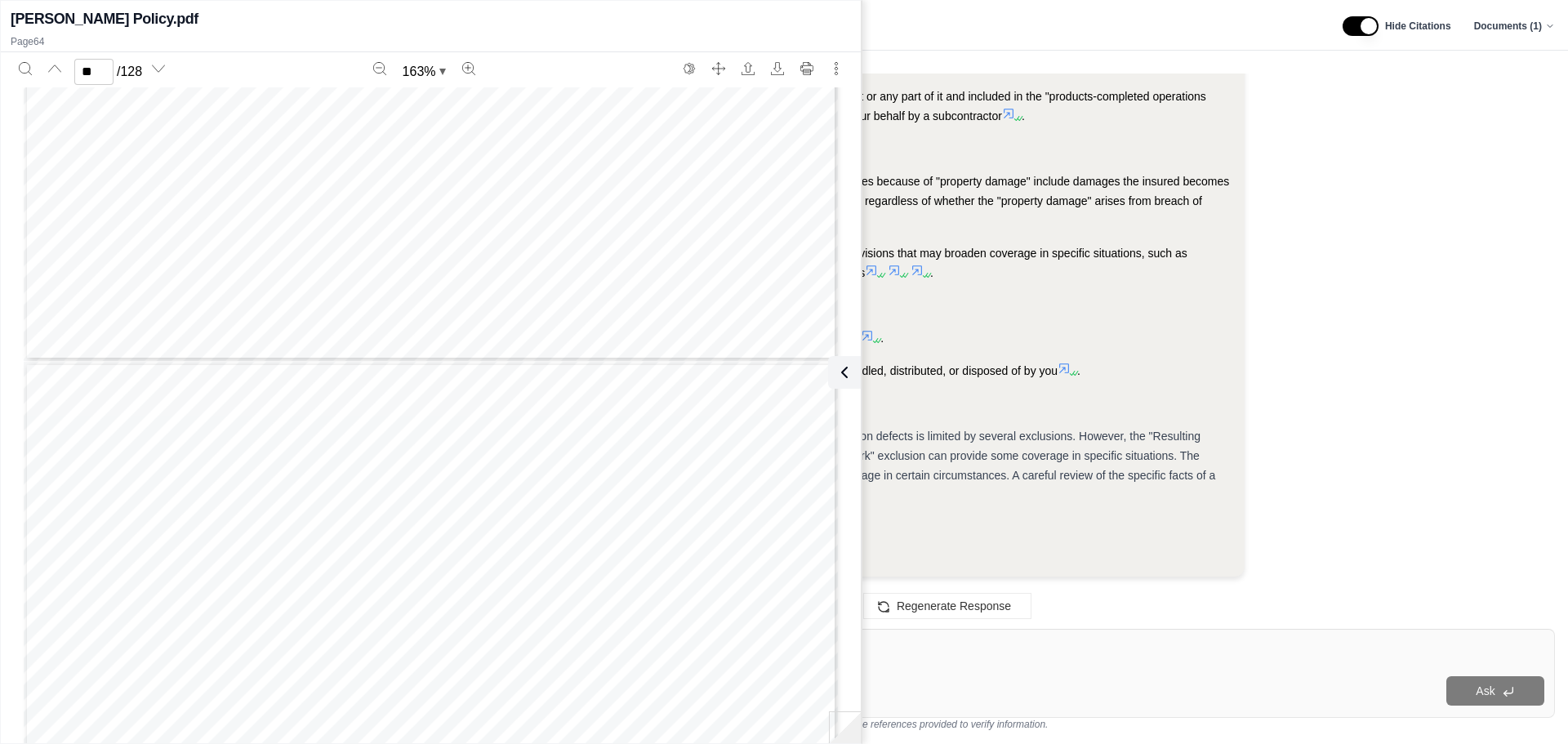 type on "**" 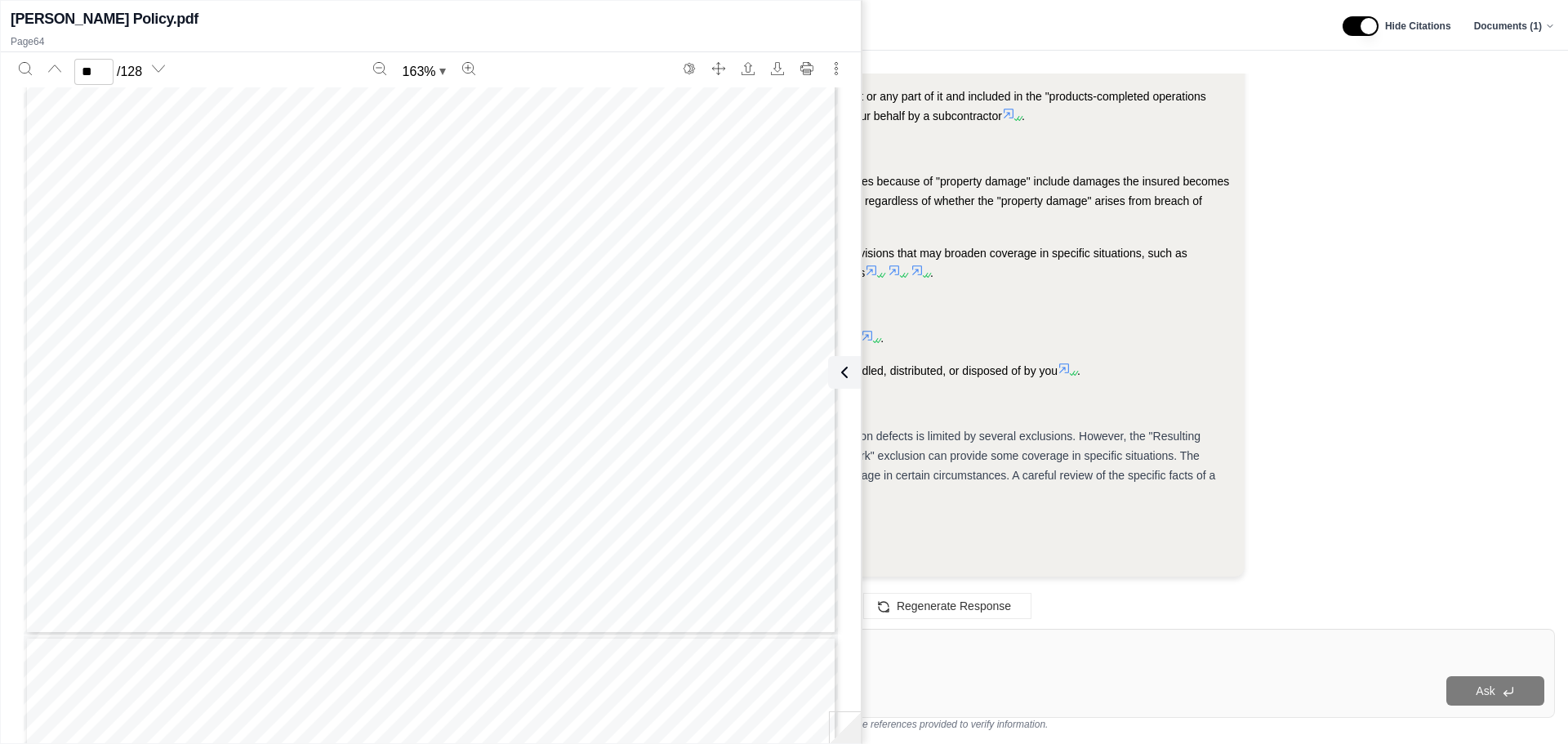 scroll, scrollTop: 70059, scrollLeft: 0, axis: vertical 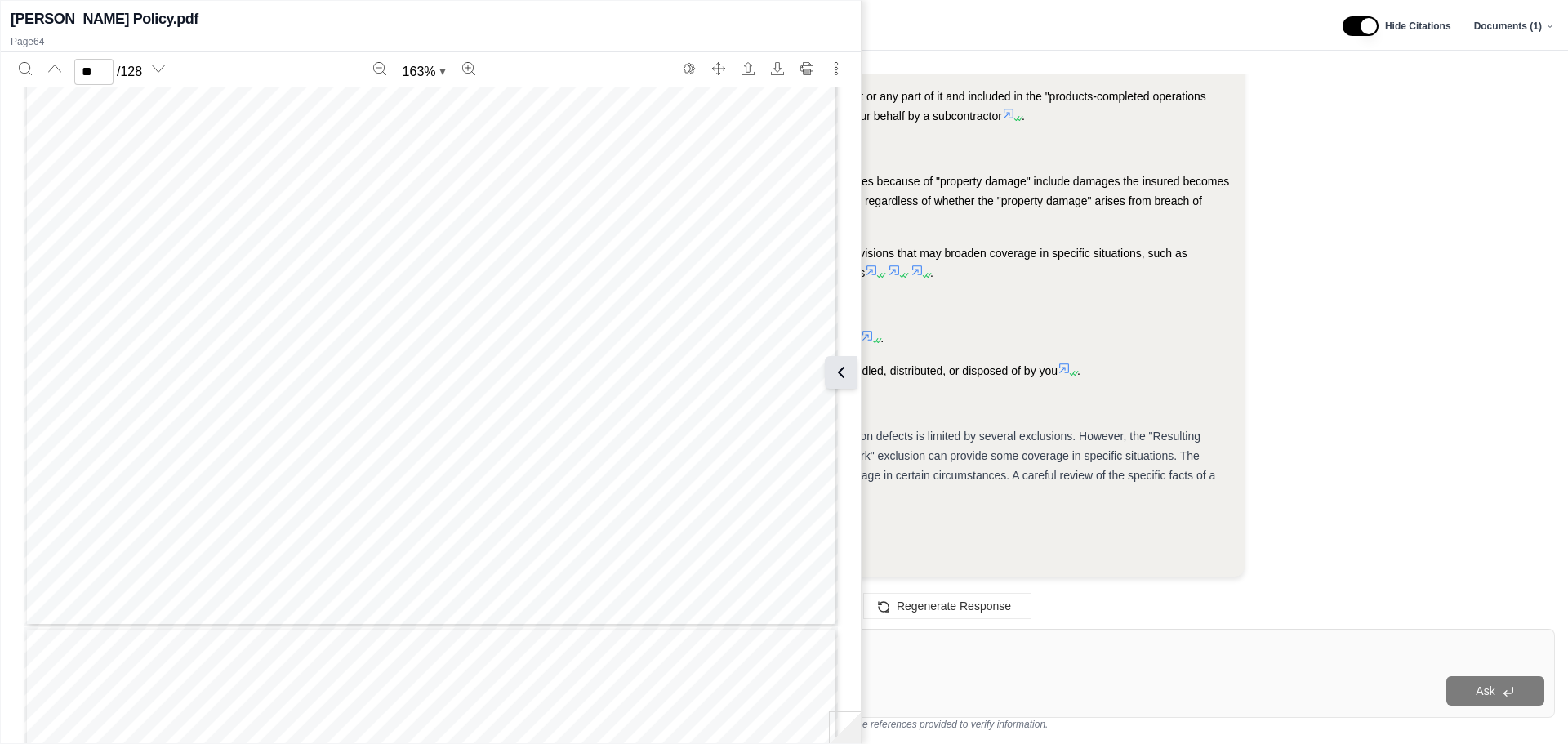 click 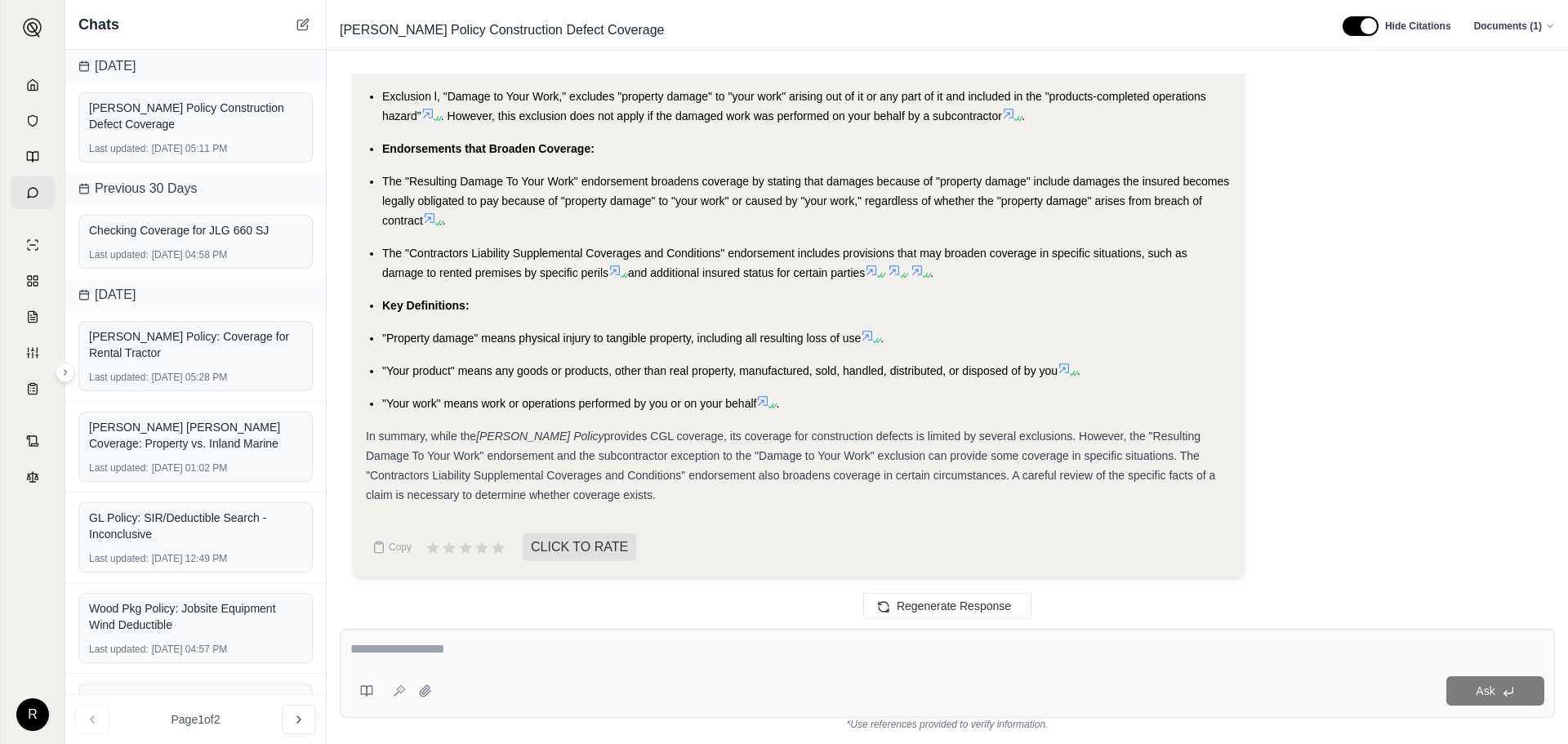 click 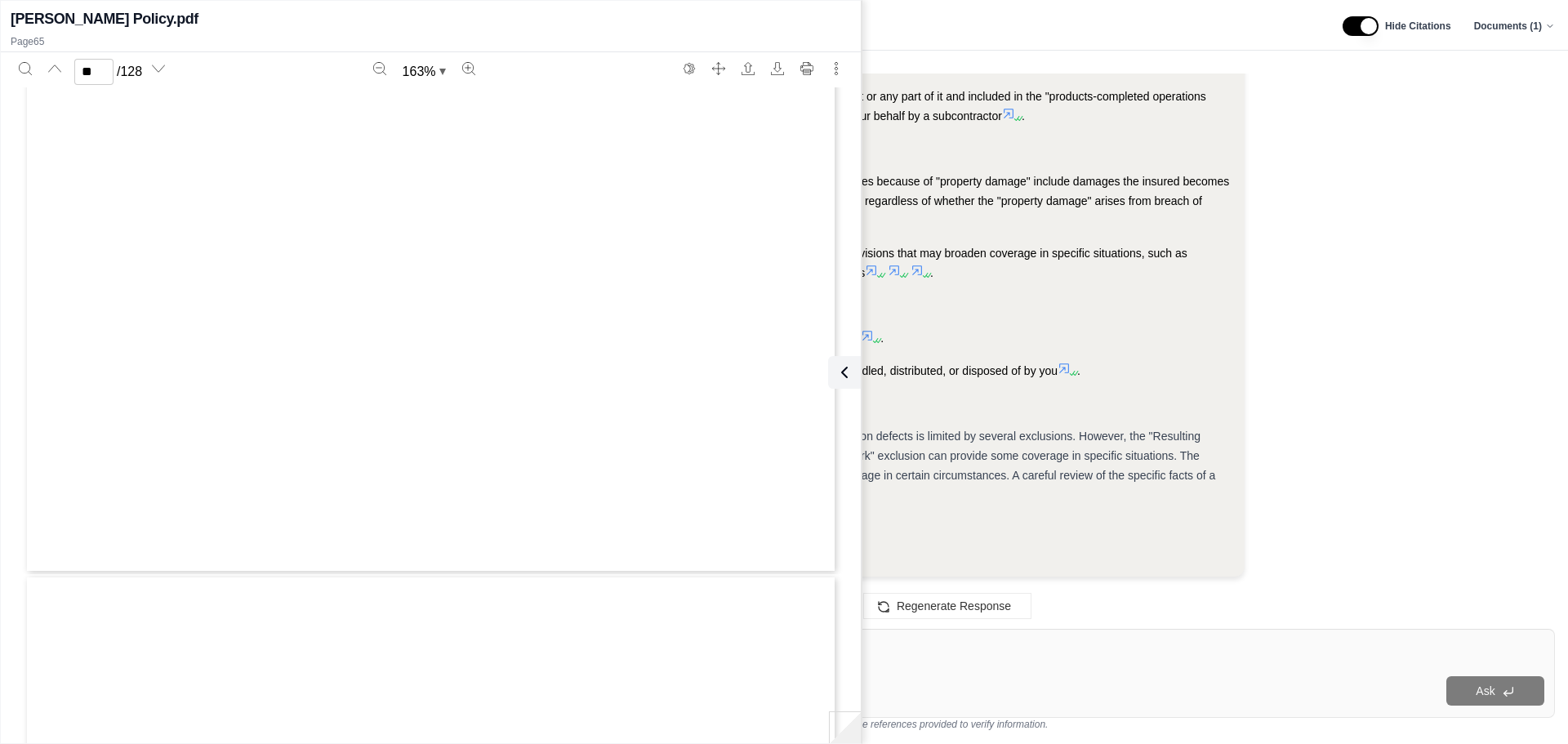 scroll, scrollTop: 67438, scrollLeft: 0, axis: vertical 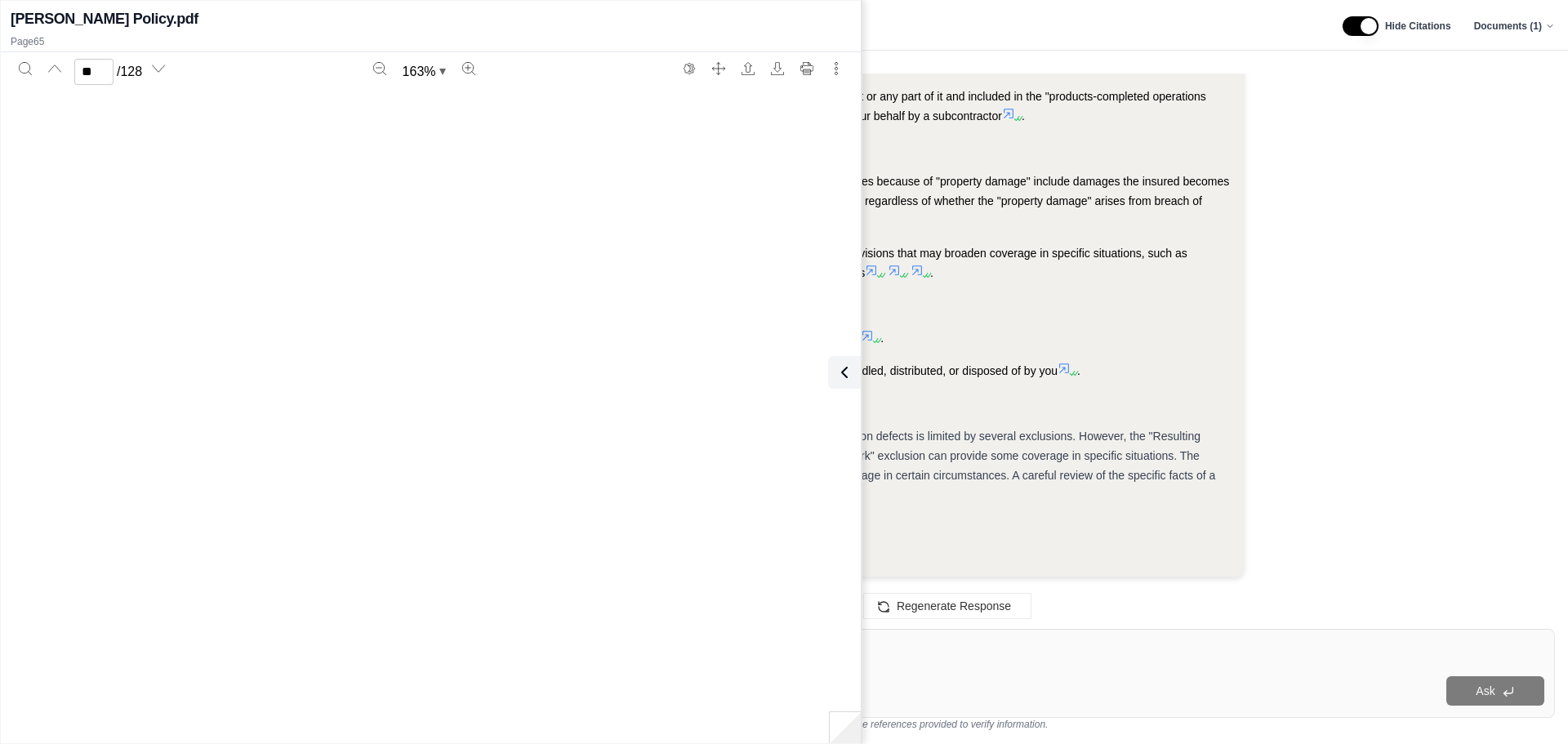 type on "**" 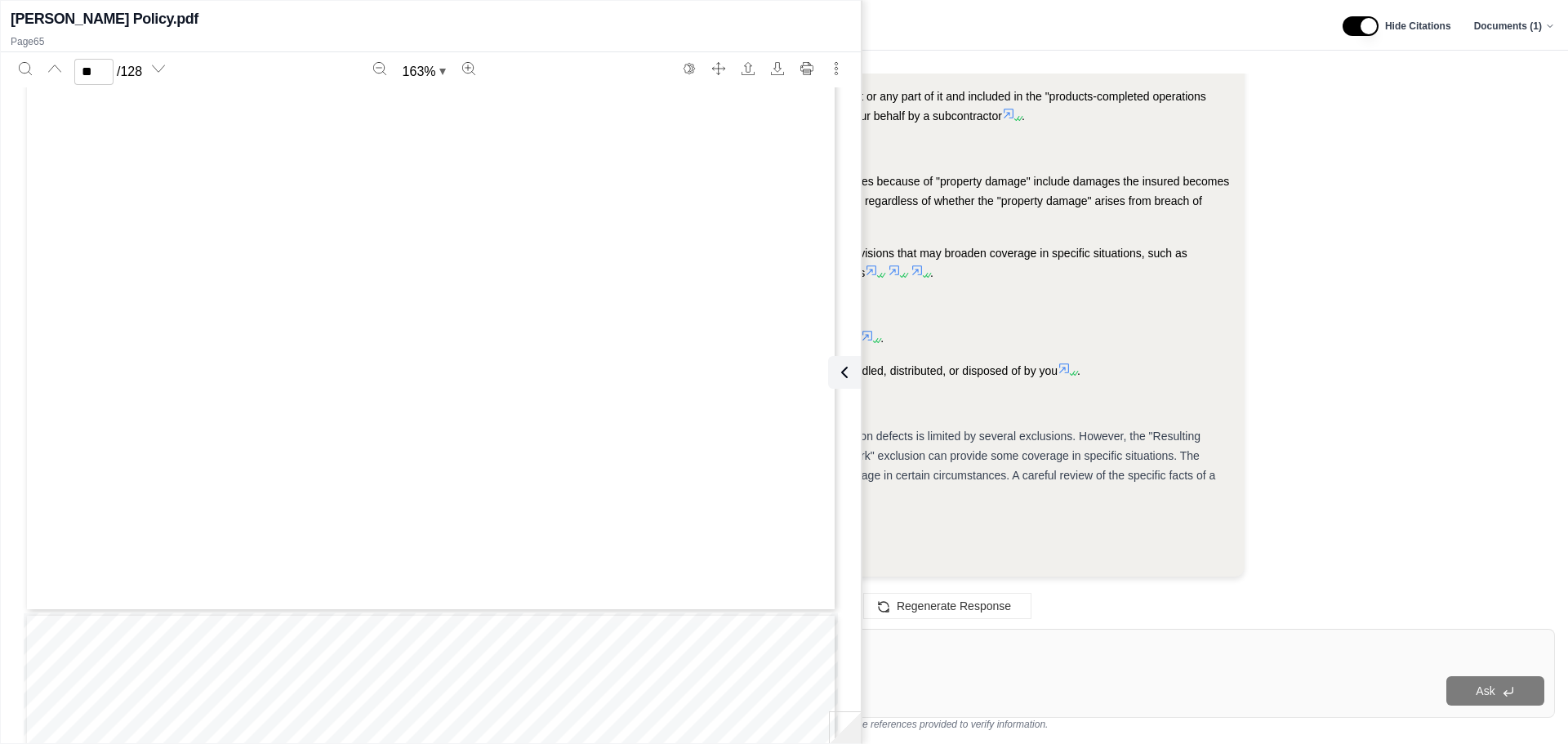 scroll, scrollTop: 14070, scrollLeft: 0, axis: vertical 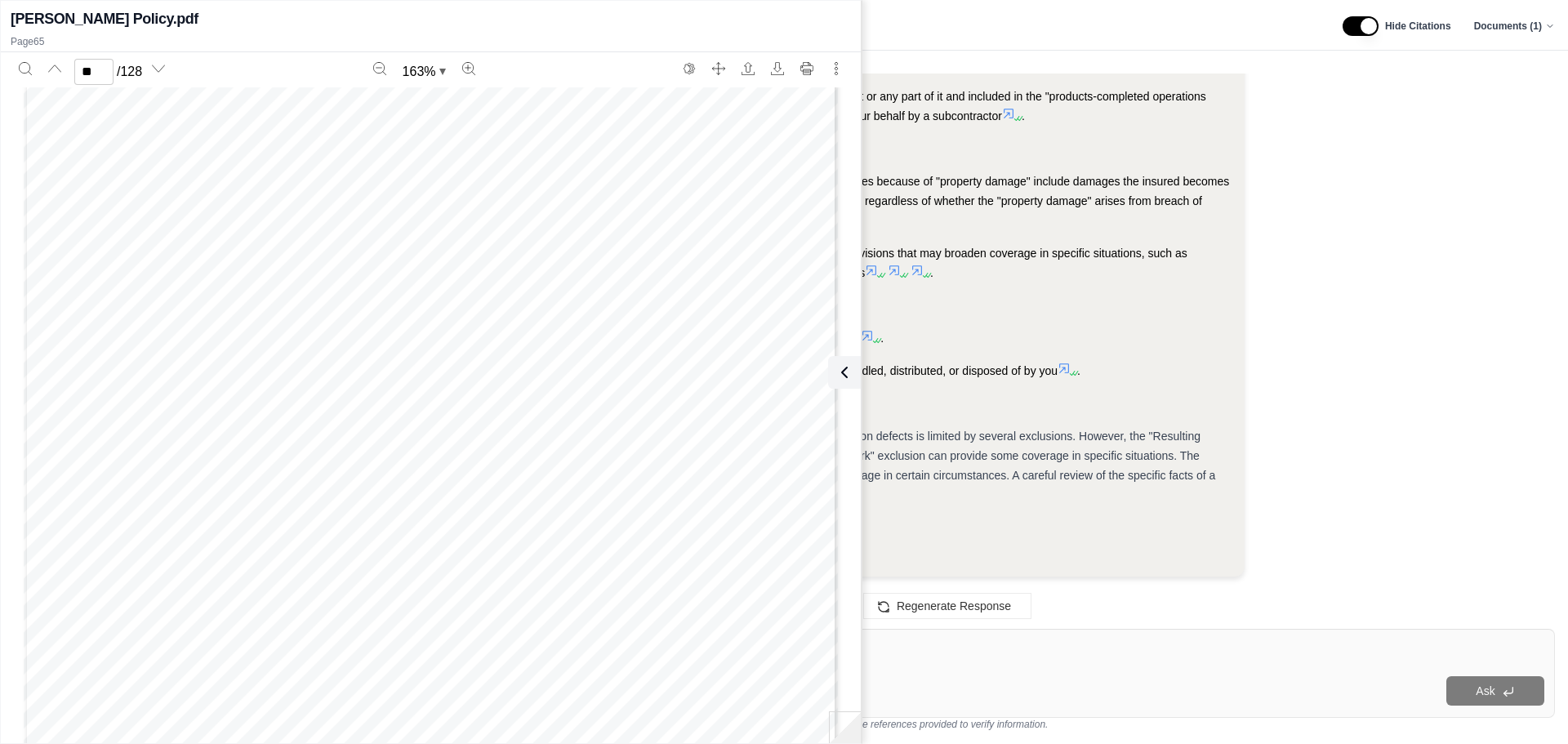 click on "Exclusions:
Exclusion j, "Damage to Property," excludes damage to property you own, rent, or occupy; premises you sell, give away, or abandon; property loaned to you; personal property in your care, custody, or control; and the part of real property on which you are performing operations if the "property damage" arises out of those operations  . It also excludes that particular part of any property that must be restored, repaired, or replaced because "your work" was incorrectly performed on it  .
Exclusion k, "Damage to Your Product," excludes "property damage" to "your product" arising out of it or any part of it  .
Exclusion l, "Damage to Your Work," excludes "property damage" to "your work" arising out of it or any part of it and included in the "products-completed operations hazard"  . However, this exclusion does not apply if the damaged work was performed on your behalf by a subcontractor  .
Endorsements that Broaden Coverage:
.
.
Key Definitions:" at bounding box center [799, 181] 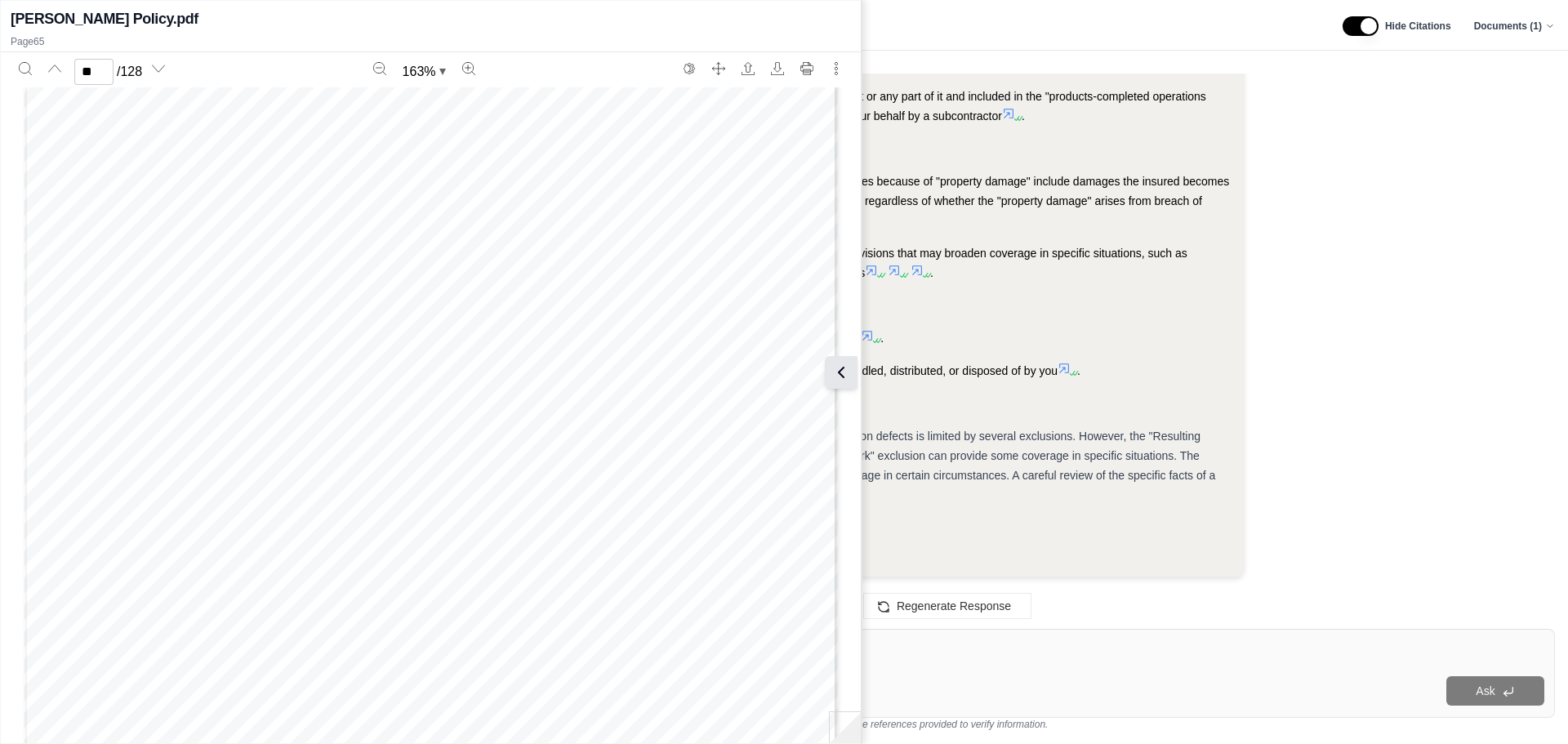click 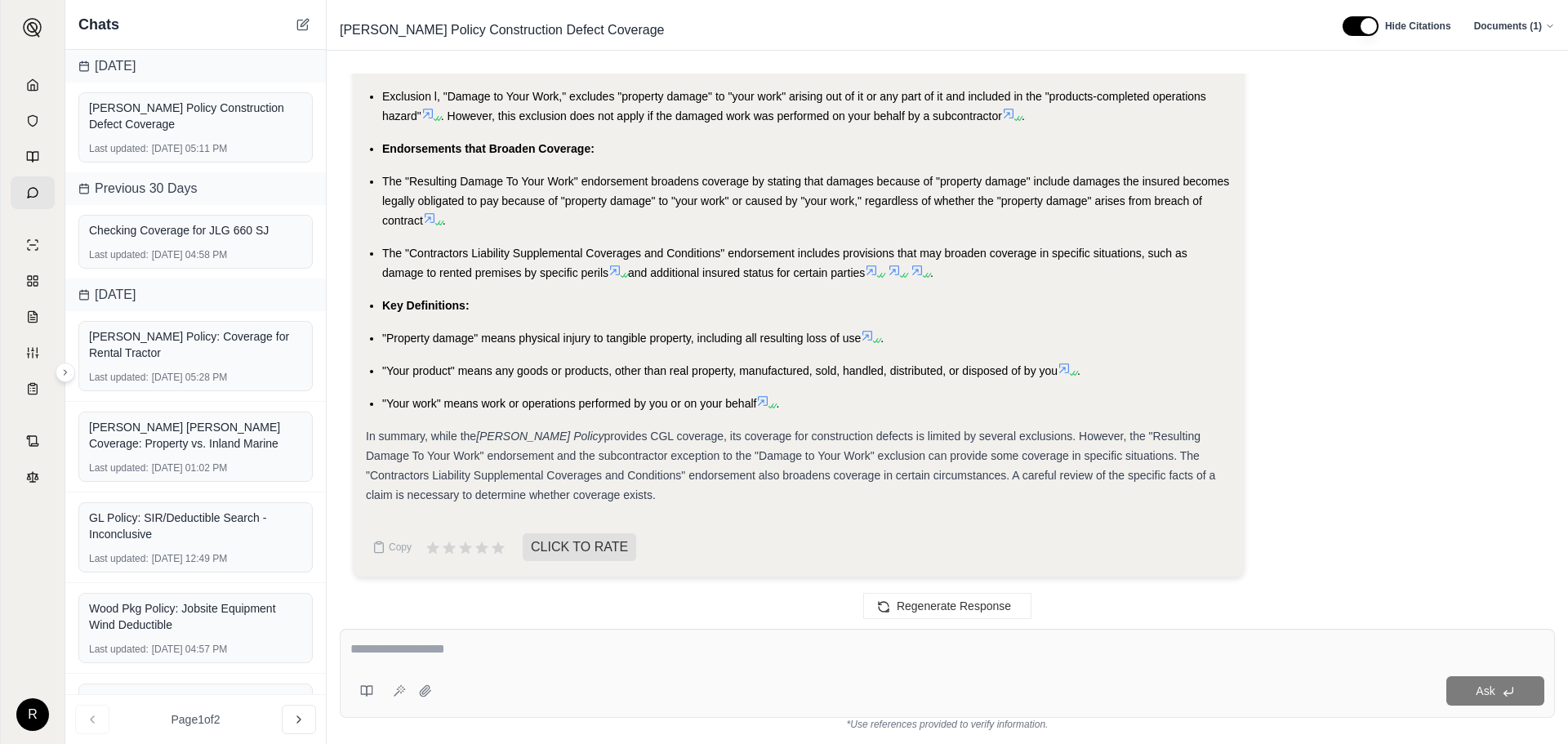 click on "Exclusions:
Exclusion j, "Damage to Property," excludes damage to property you own, rent, or occupy; premises you sell, give away, or abandon; property loaned to you; personal property in your care, custody, or control; and the part of real property on which you are performing operations if the "property damage" arises out of those operations  . It also excludes that particular part of any property that must be restored, repaired, or replaced because "your work" was incorrectly performed on it  .
Exclusion k, "Damage to Your Product," excludes "property damage" to "your product" arising out of it or any part of it  .
Exclusion l, "Damage to Your Work," excludes "property damage" to "your work" arising out of it or any part of it and included in the "products-completed operations hazard"  . However, this exclusion does not apply if the damaged work was performed on your behalf by a subcontractor  .
Endorsements that Broaden Coverage:
.
.
Key Definitions:" at bounding box center [799, 181] 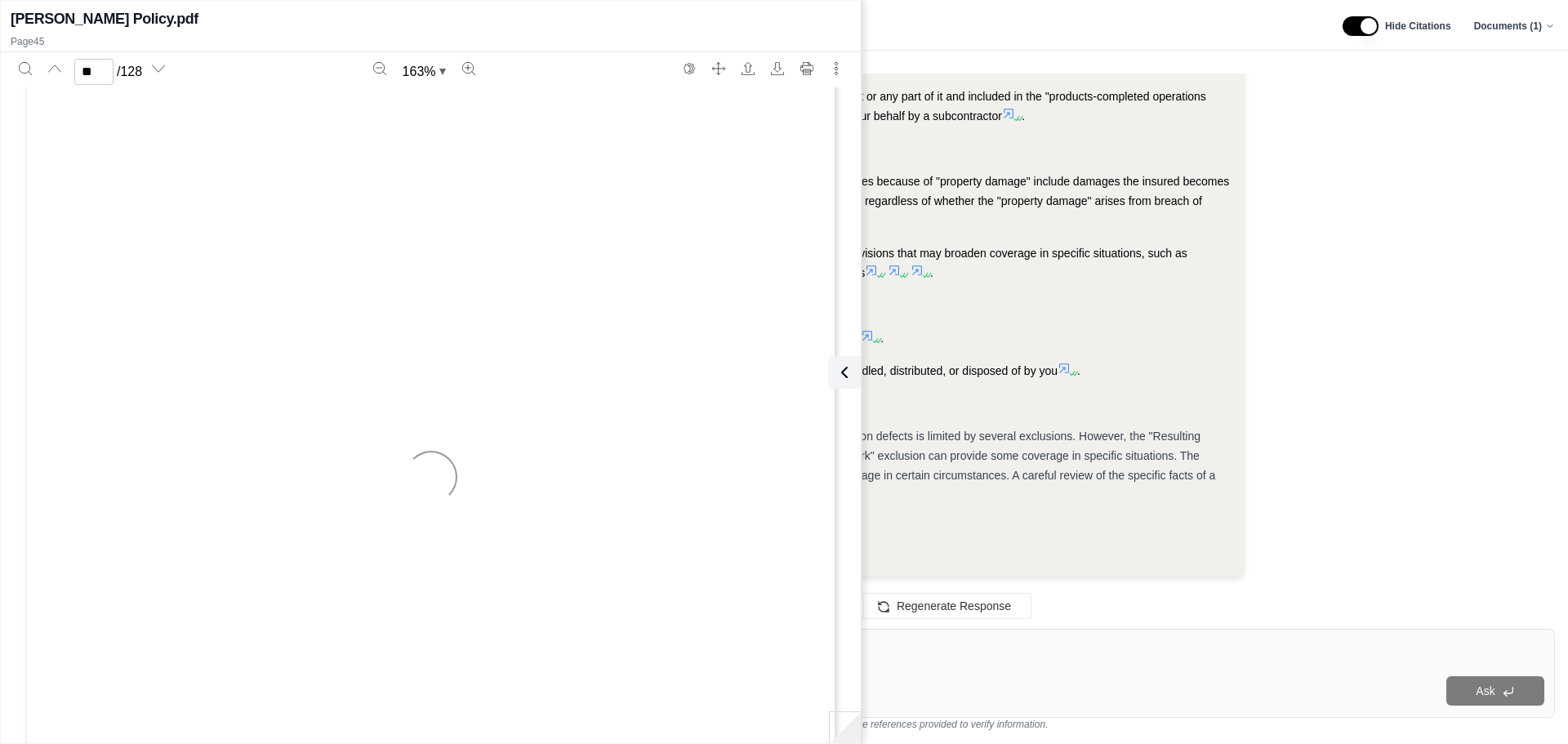 type on "**" 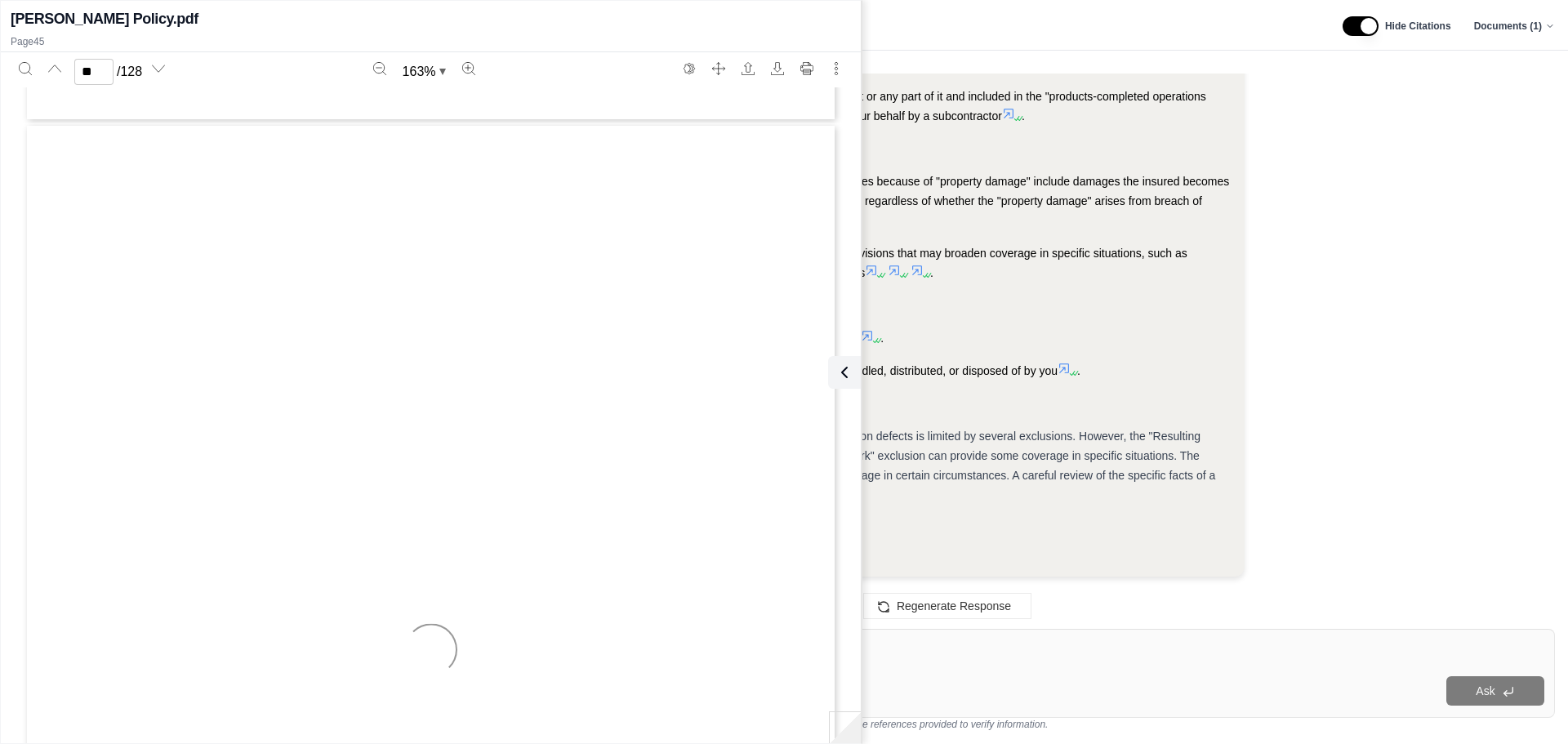 scroll, scrollTop: 46363, scrollLeft: 0, axis: vertical 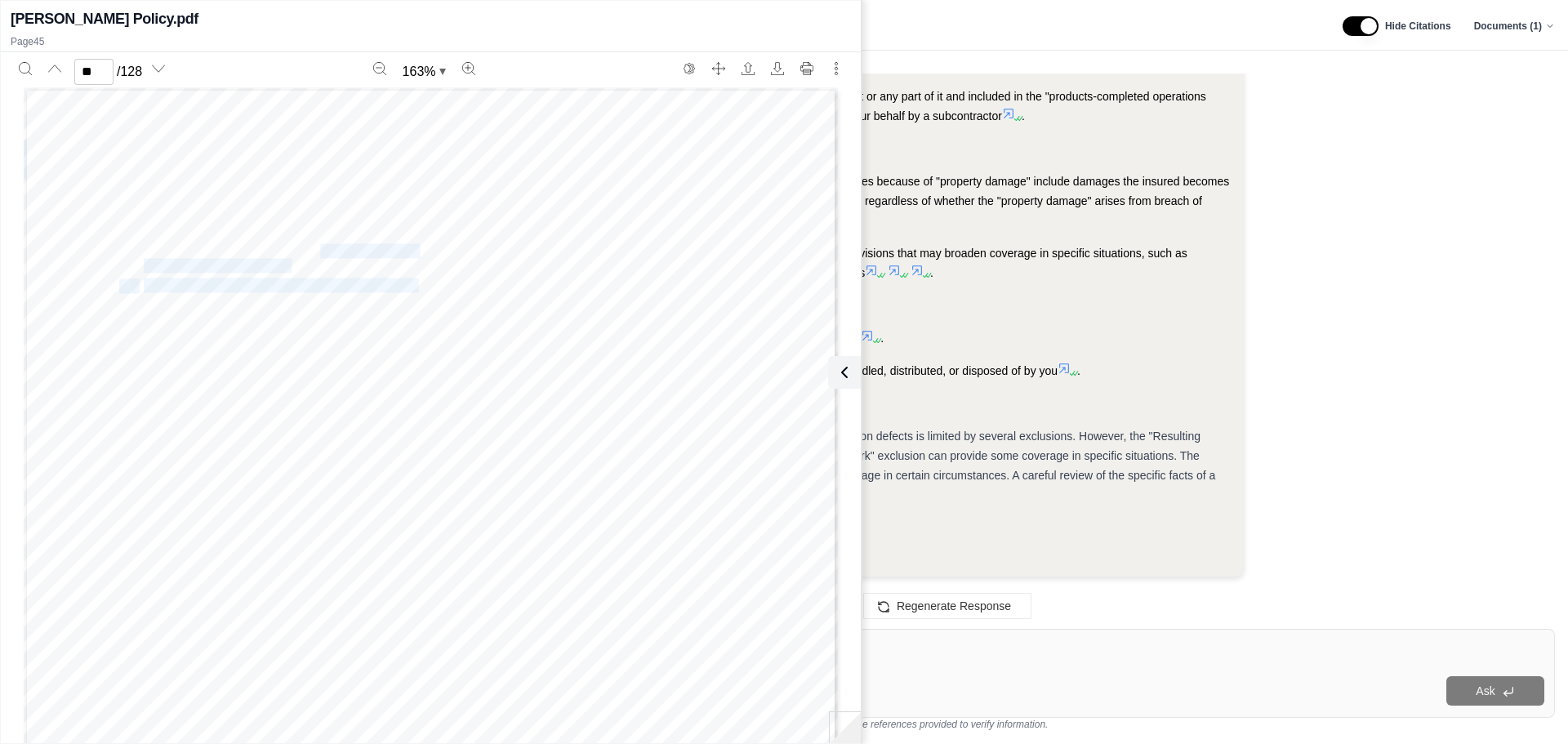 drag, startPoint x: 84, startPoint y: 180, endPoint x: 314, endPoint y: 254, distance: 241.611 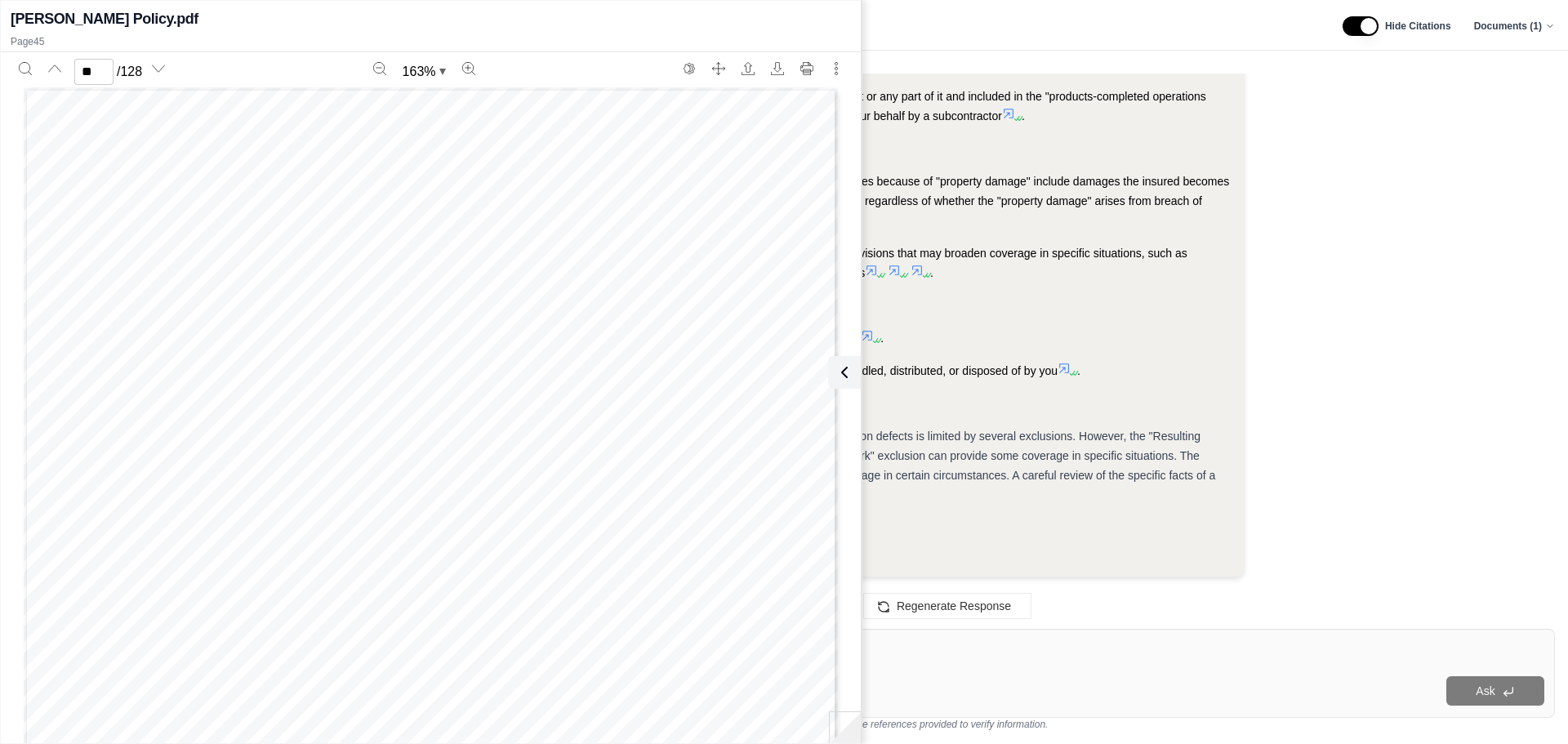 click on "Key Definitions:" at bounding box center (807, 305) 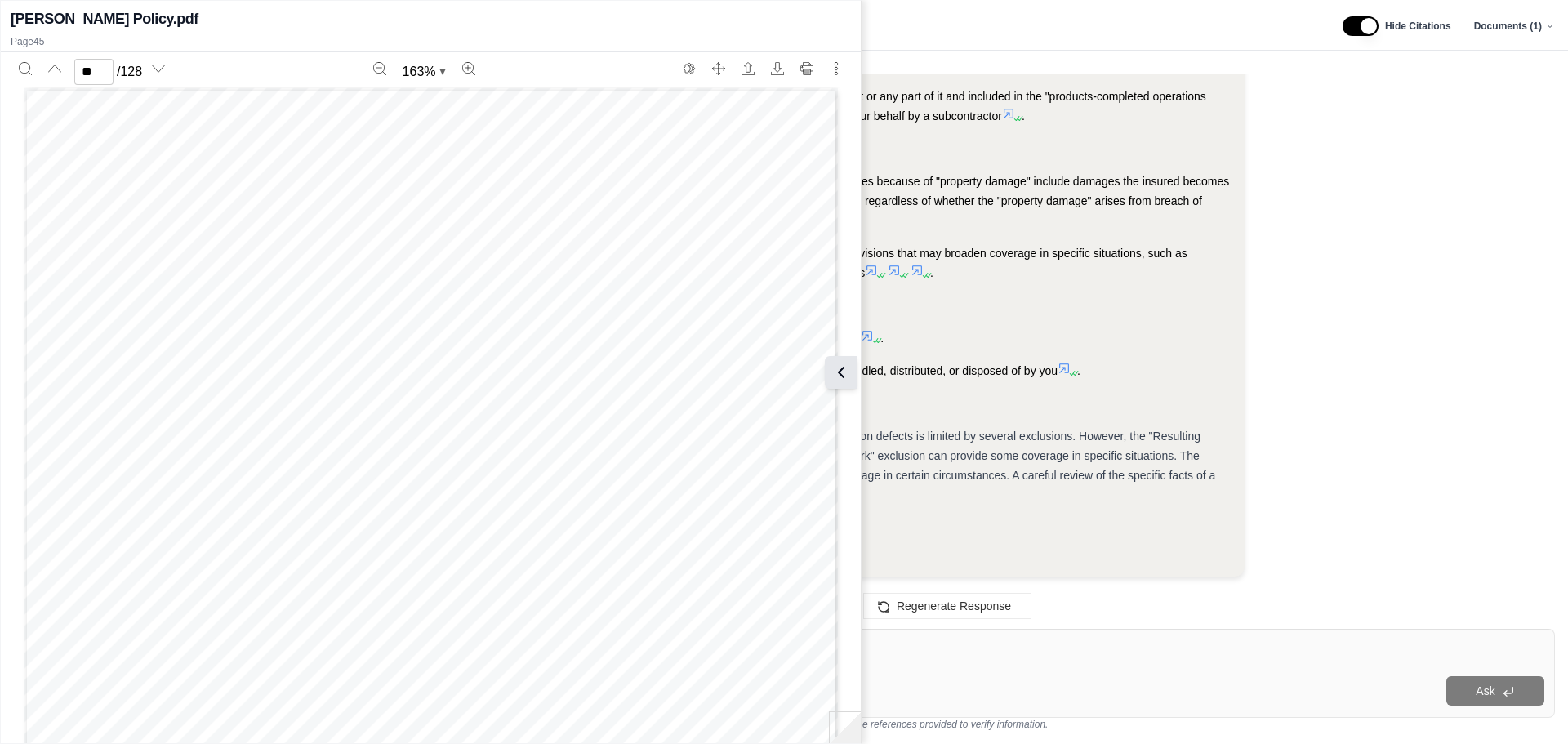 click 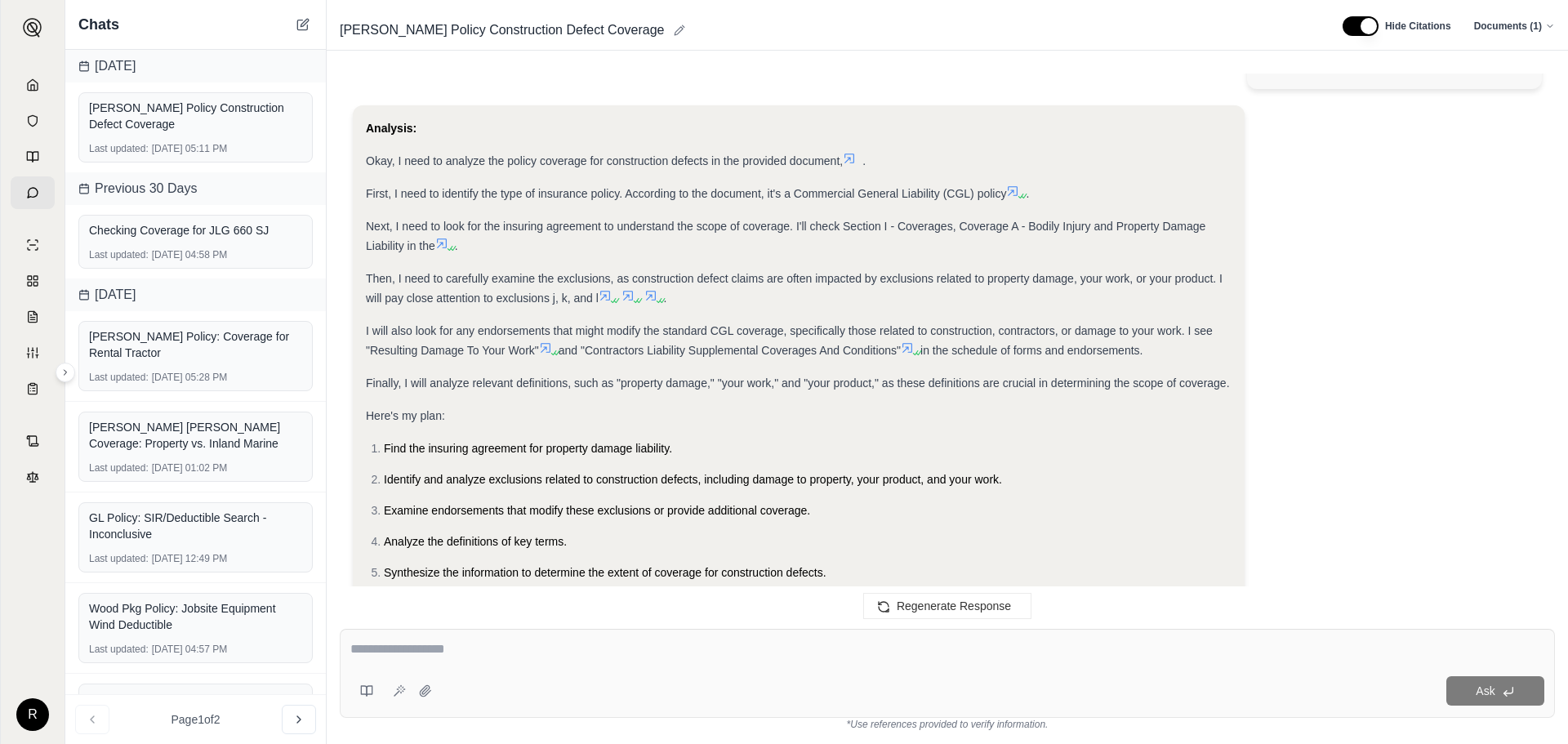 scroll, scrollTop: 0, scrollLeft: 0, axis: both 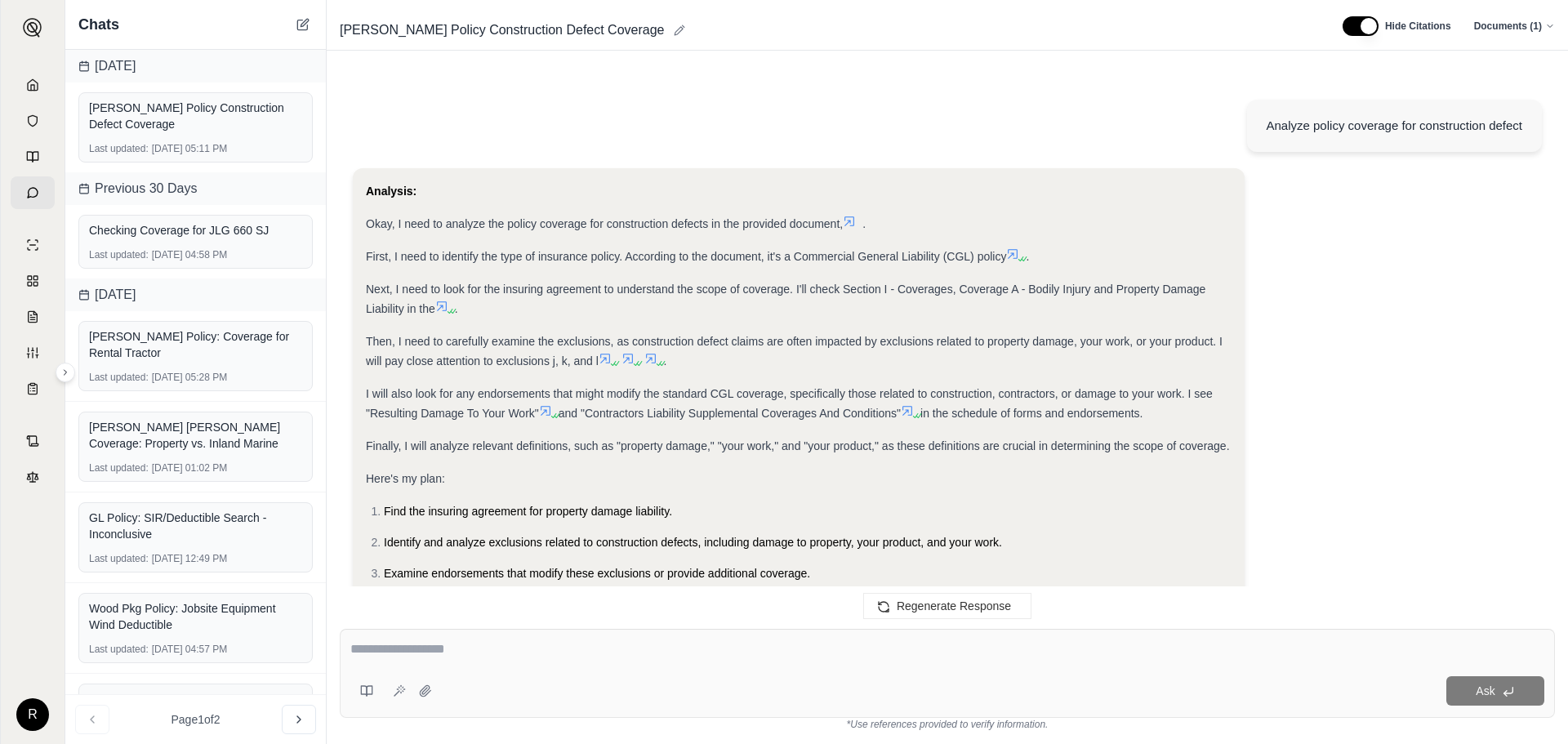 drag, startPoint x: 363, startPoint y: 387, endPoint x: 1184, endPoint y: 416, distance: 821.51202 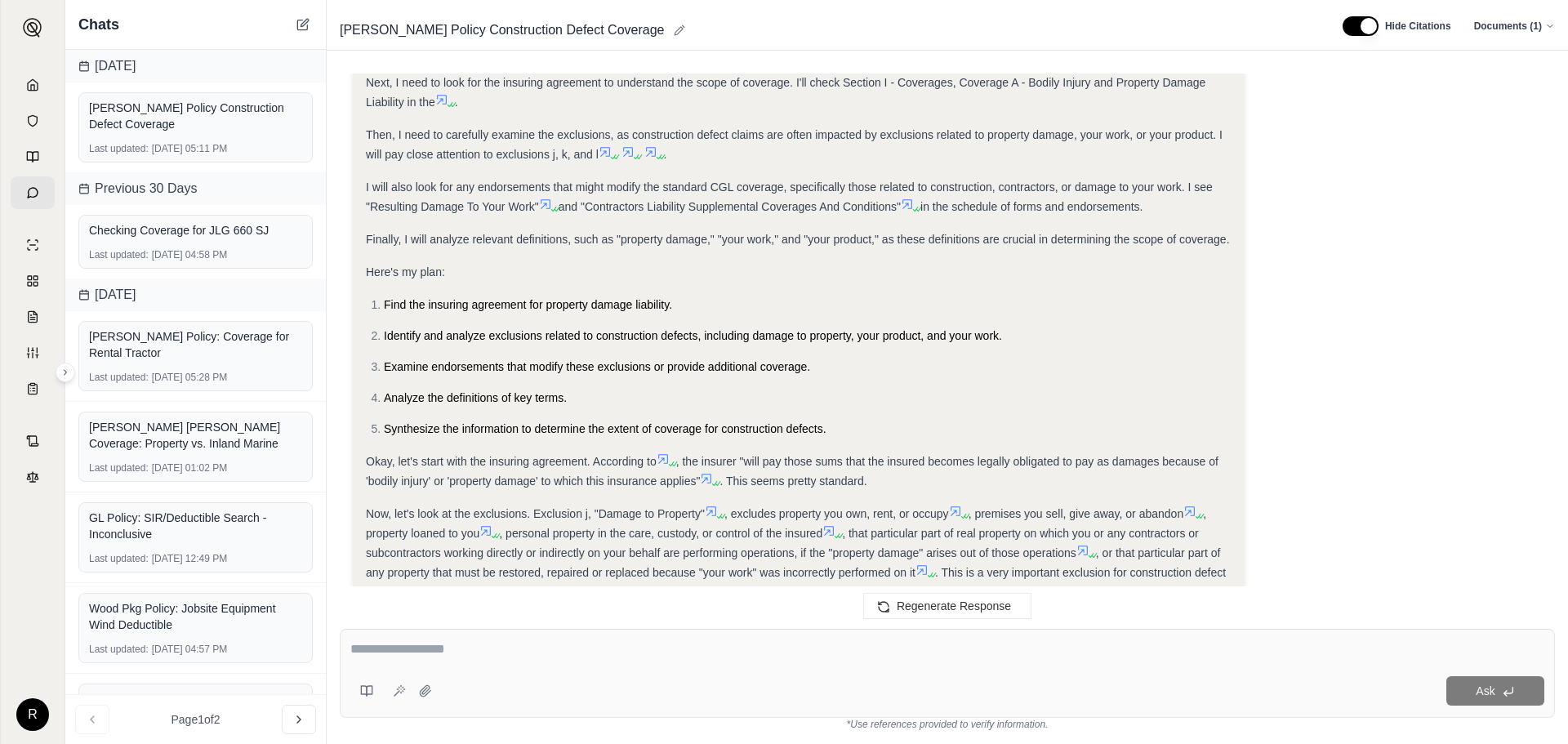 scroll, scrollTop: 245, scrollLeft: 0, axis: vertical 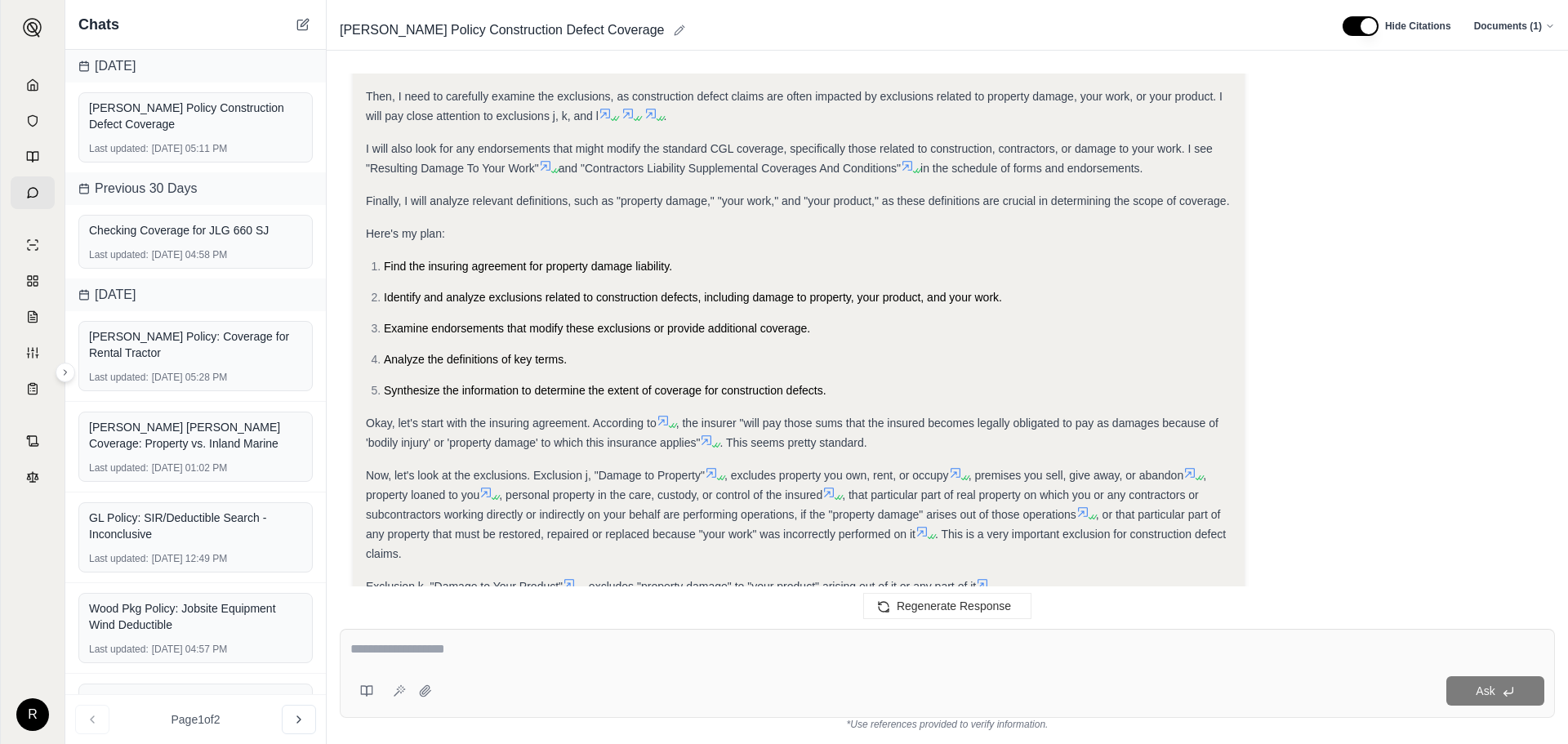 click 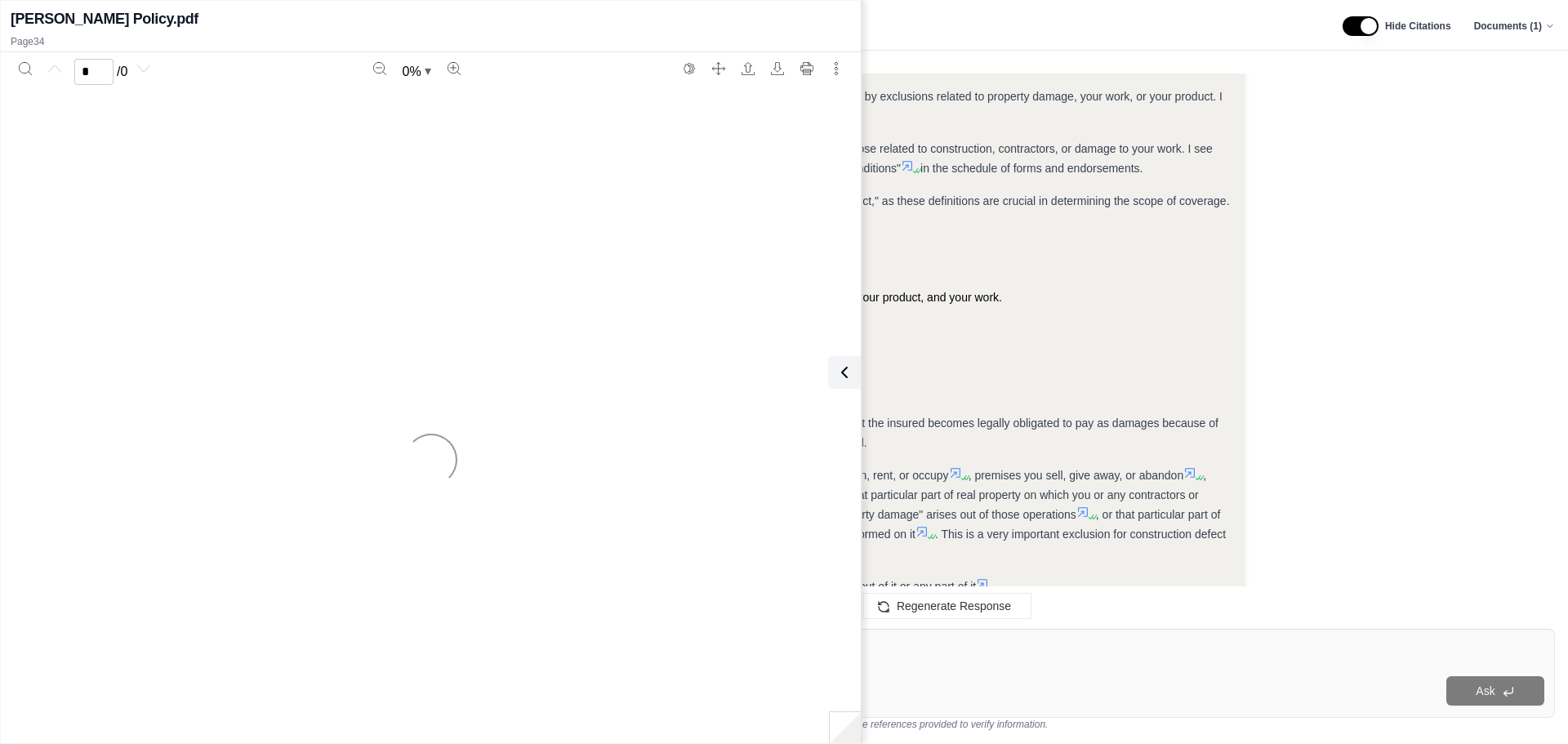 scroll, scrollTop: 1369, scrollLeft: 0, axis: vertical 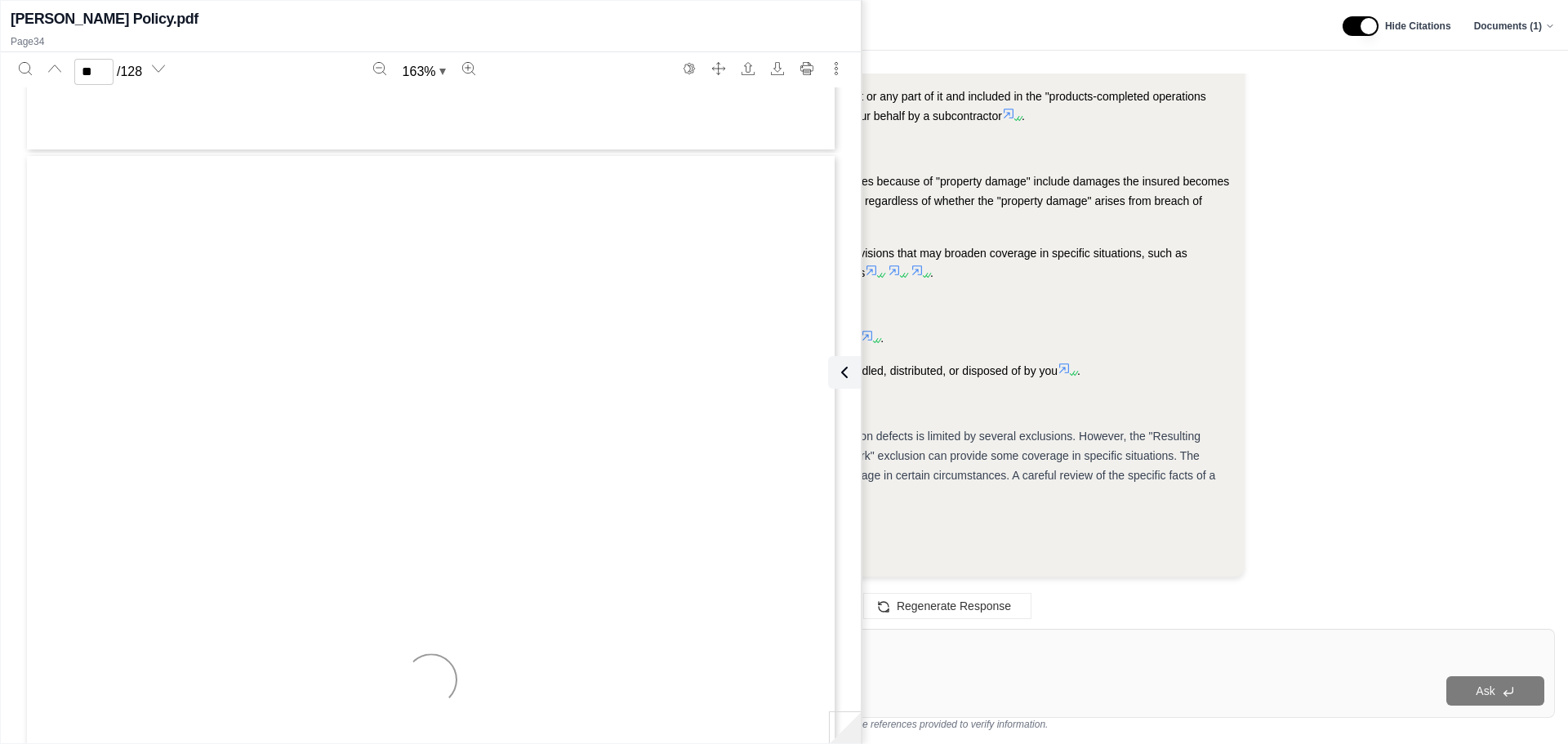 type on "**" 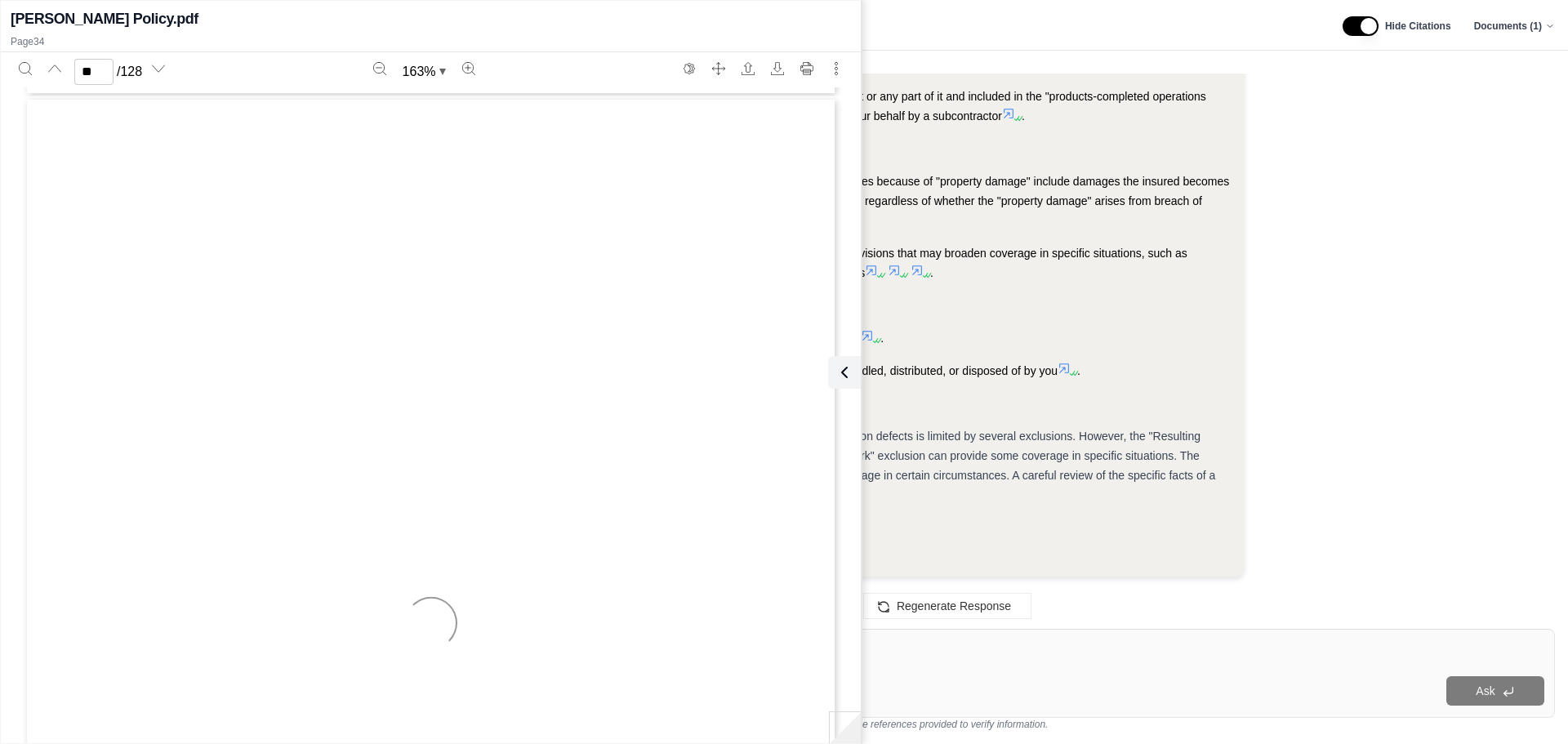scroll, scrollTop: 34773, scrollLeft: 0, axis: vertical 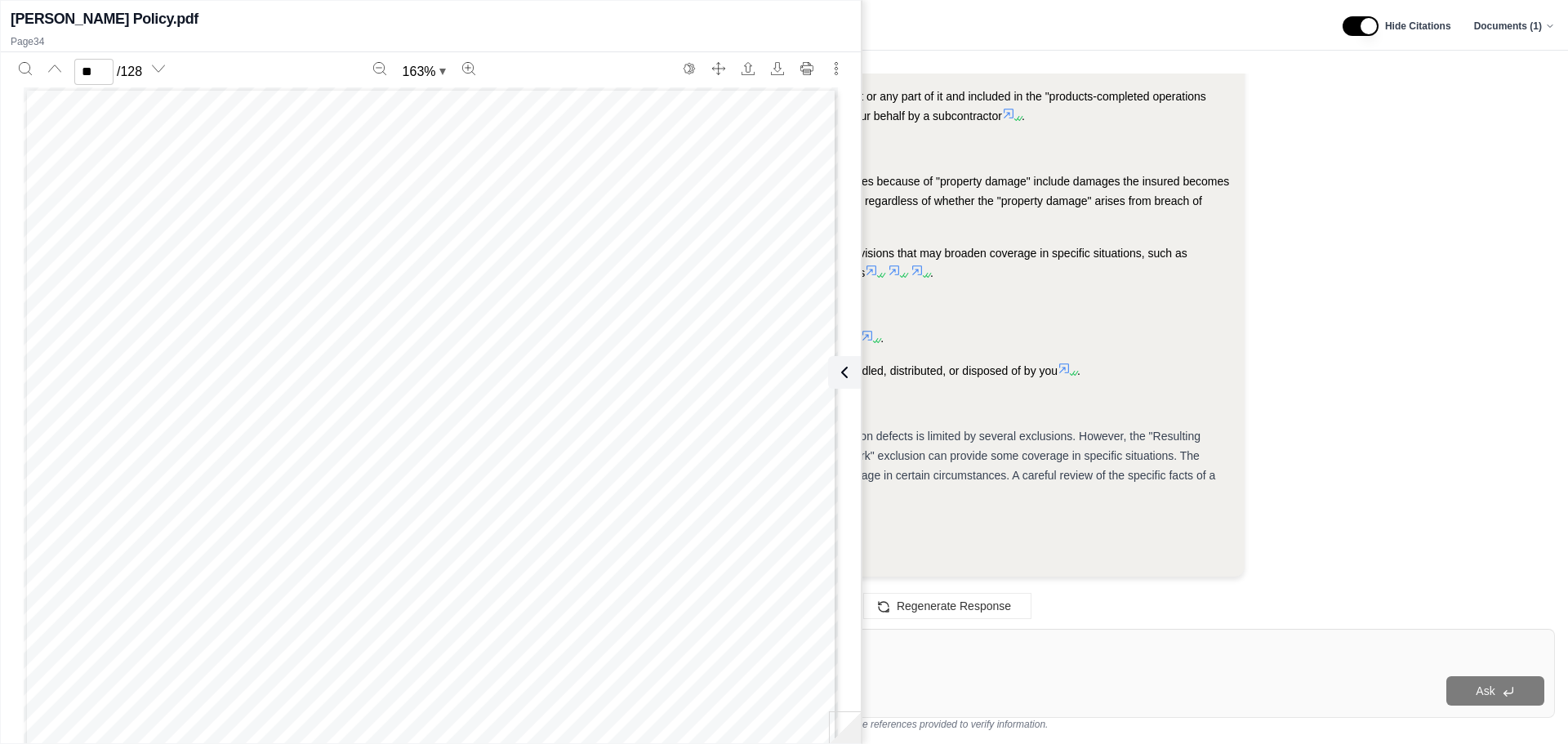 type 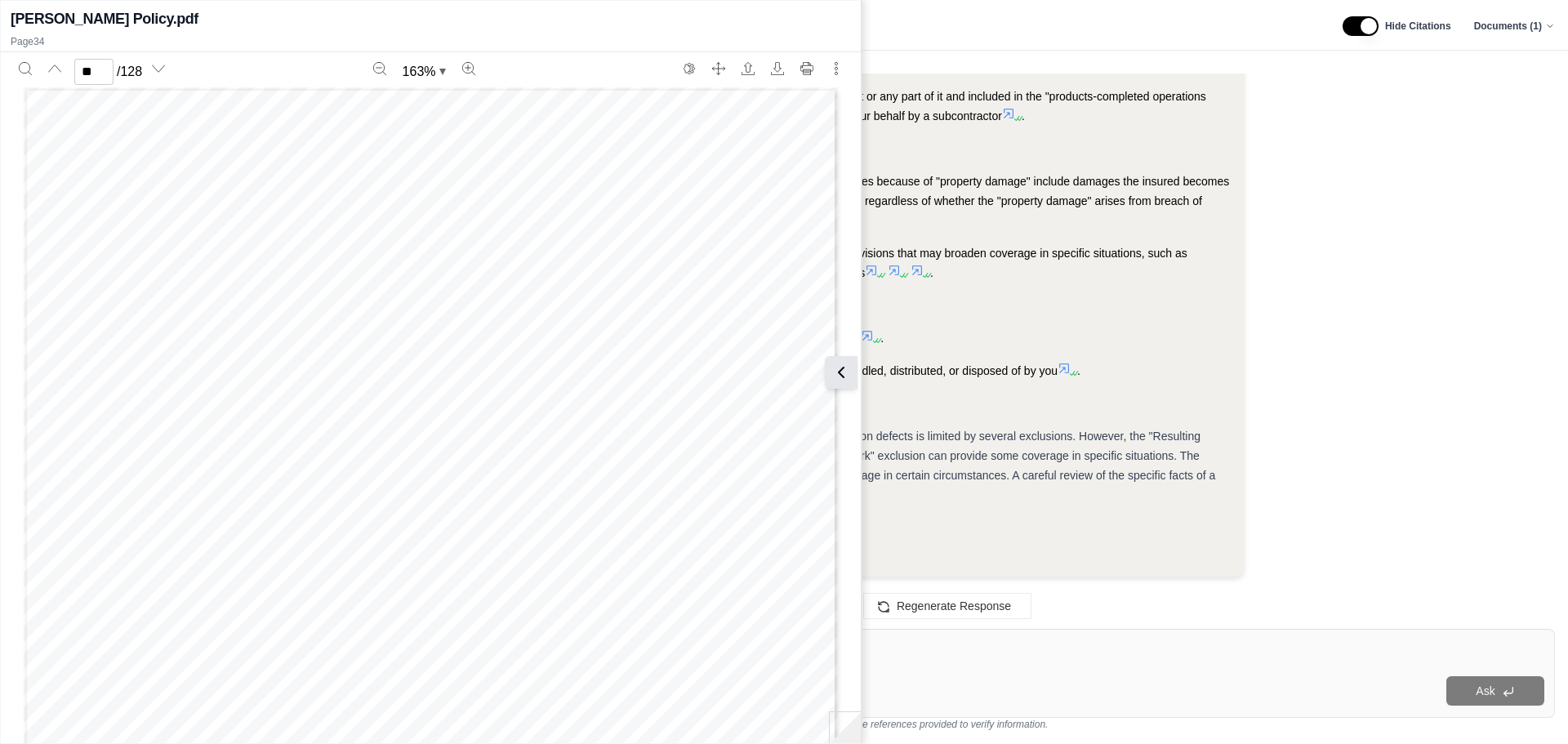 click 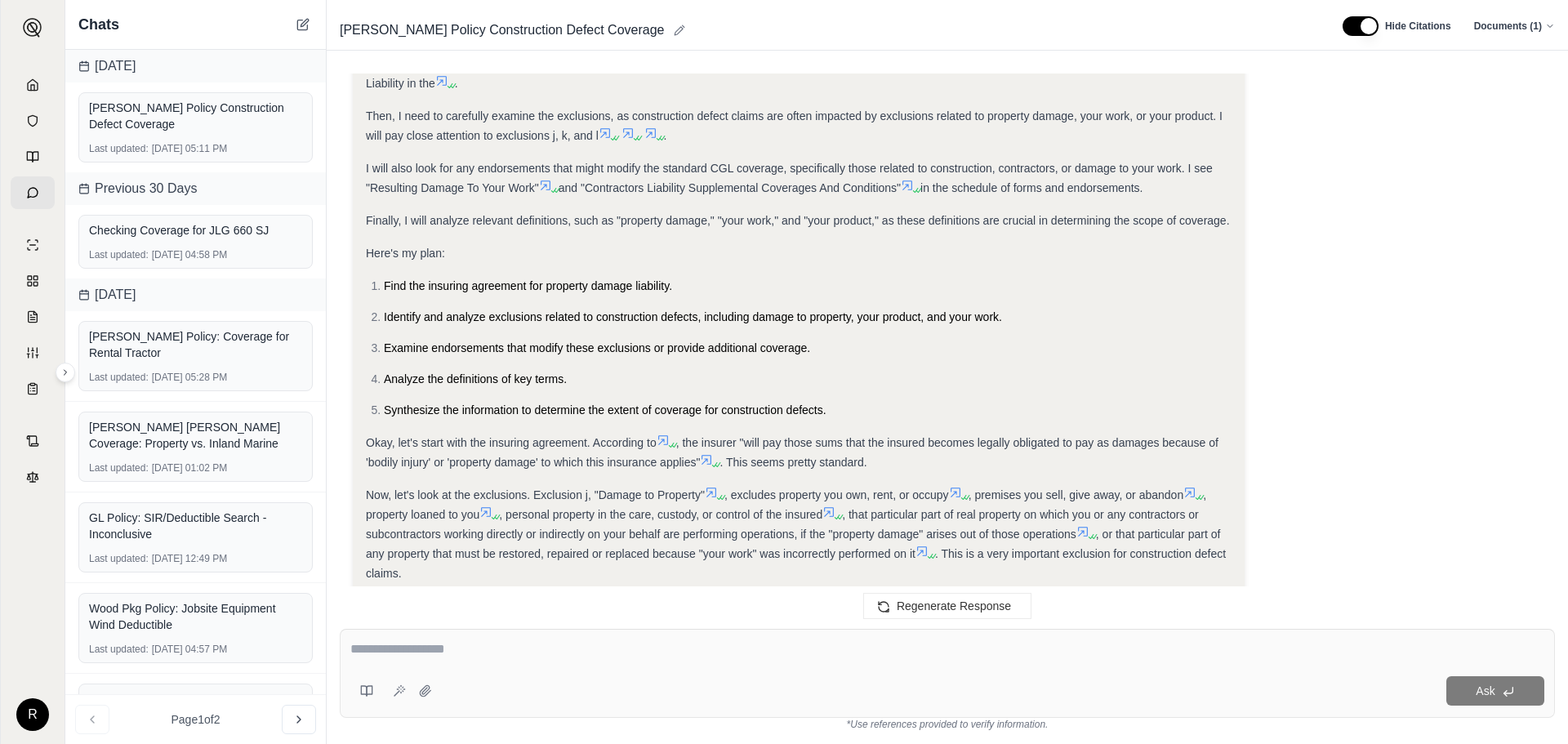 scroll, scrollTop: 389, scrollLeft: 0, axis: vertical 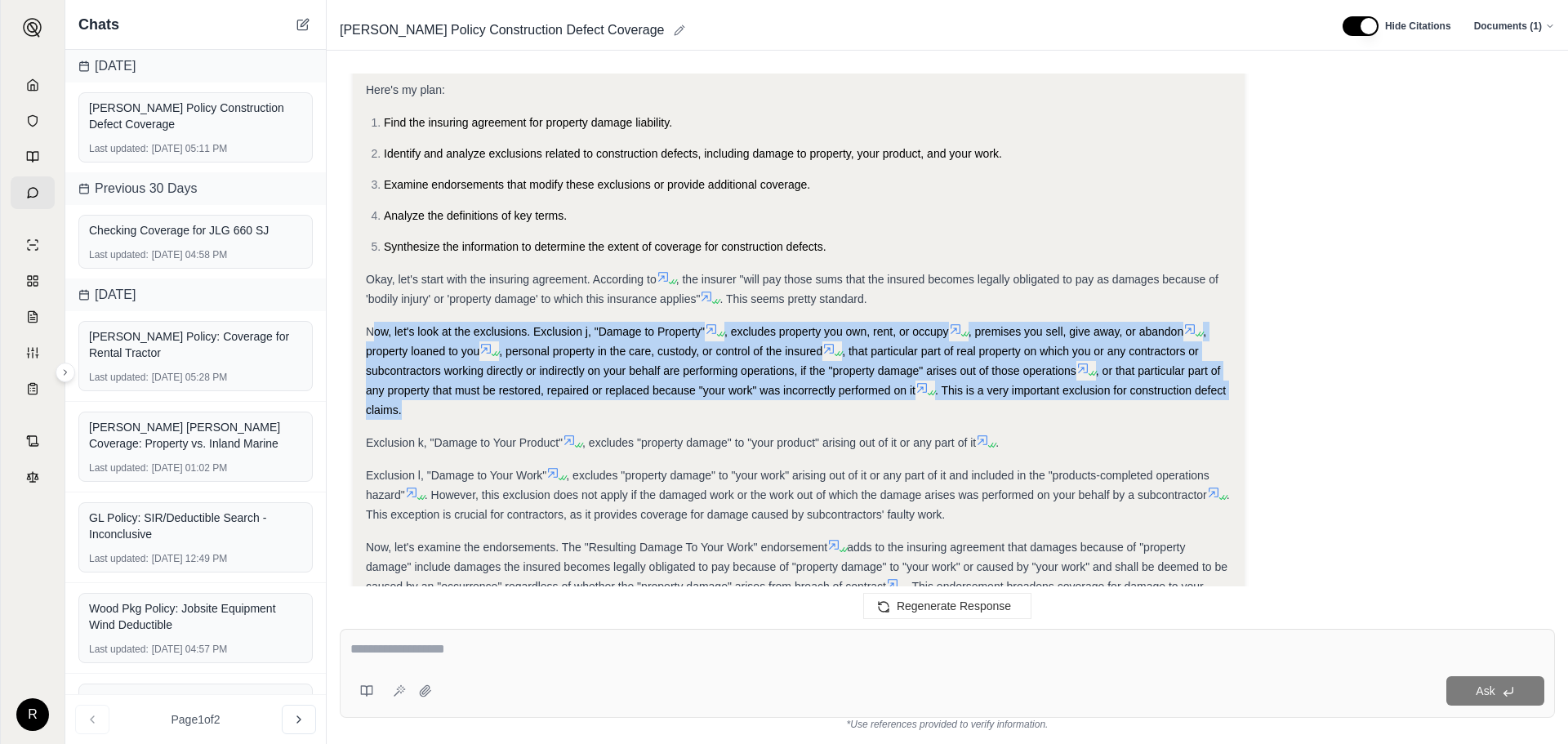 drag, startPoint x: 372, startPoint y: 330, endPoint x: 996, endPoint y: 408, distance: 628.8561 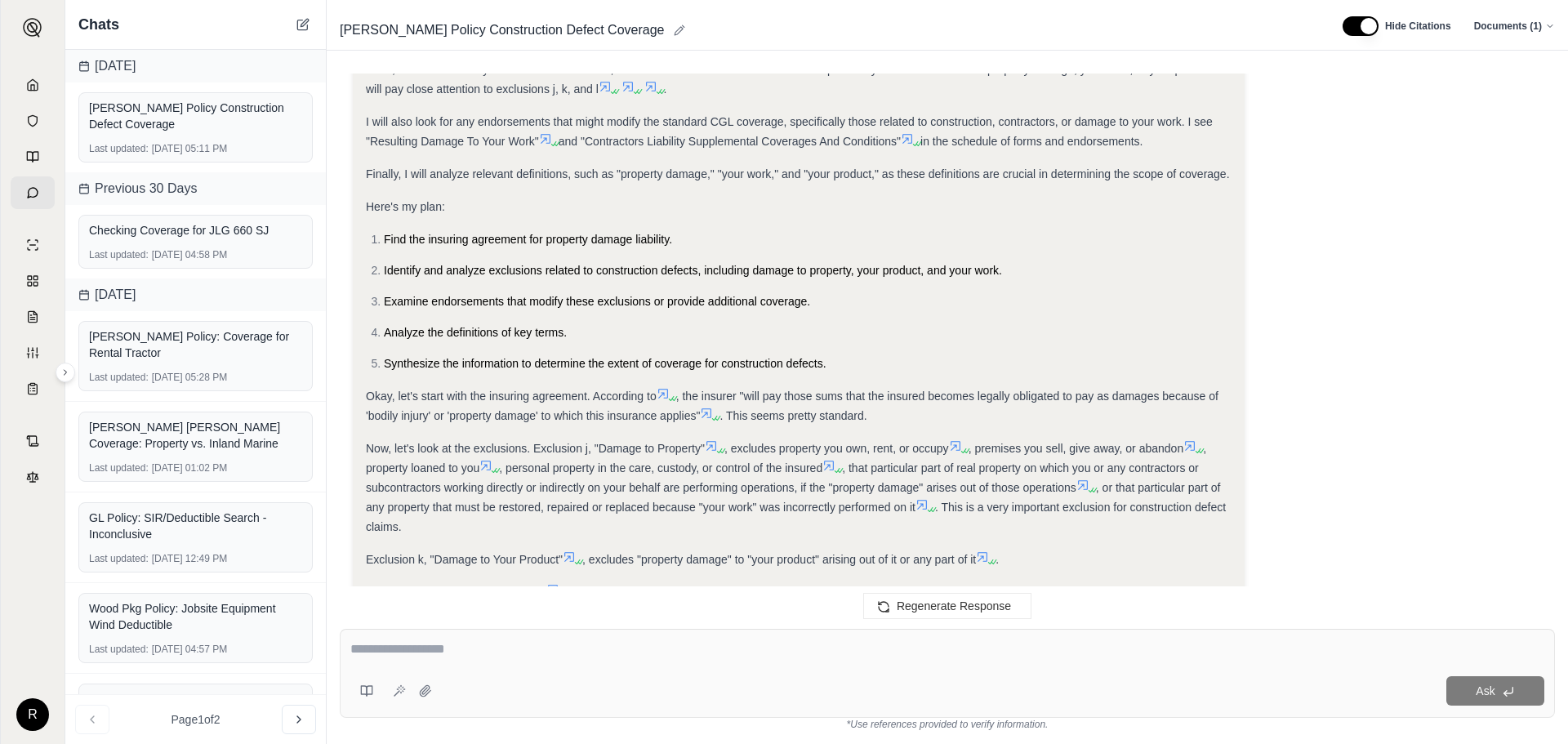 scroll, scrollTop: 307, scrollLeft: 0, axis: vertical 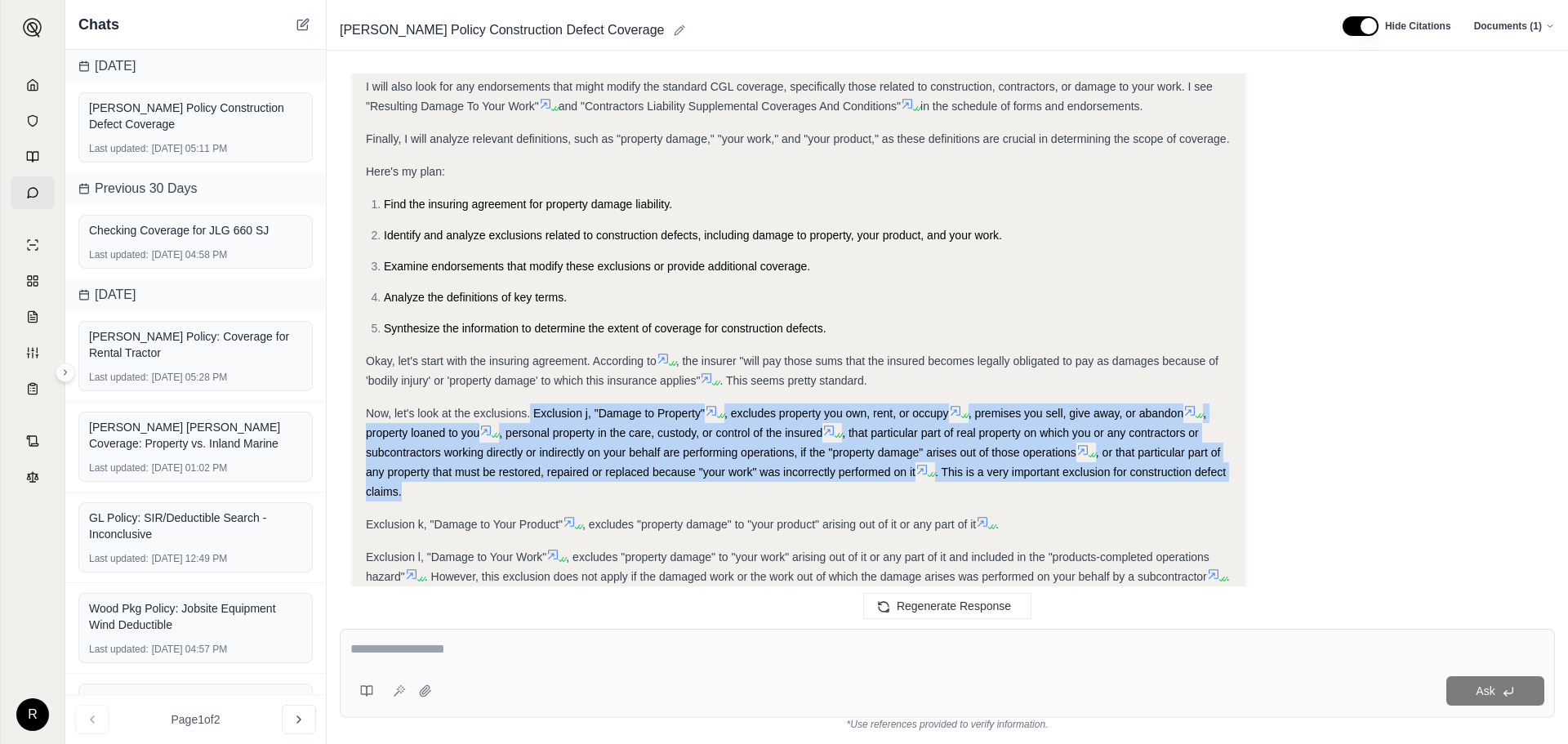 drag, startPoint x: 532, startPoint y: 411, endPoint x: 577, endPoint y: 485, distance: 86.60831 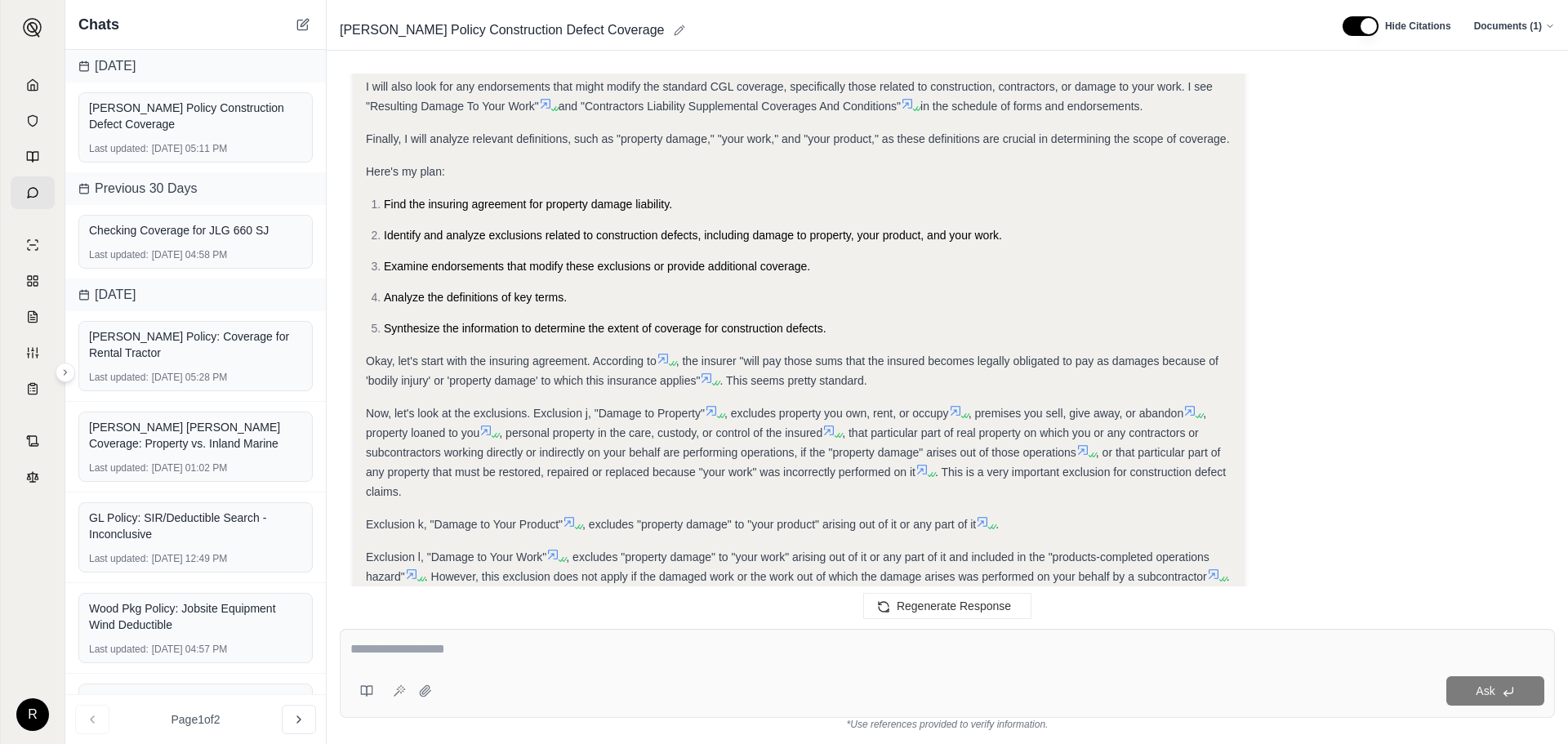 click on "Analysis:
Okay, I need to analyze the policy coverage for construction defects in the provided document,  .
First, I need to identify the type of insurance policy. According to the document, it's a Commercial General Liability (CGL) policy  .
Next, I need to look for the insuring agreement to understand the scope of coverage. I'll check Section I - Coverages, Coverage A - Bodily Injury and Property Damage Liability in the  .
Then, I need to carefully examine the exclusions, as construction defect claims are often impacted by exclusions related to property damage, your work, or your product. I will pay close attention to exclusions j, k, and l      .
I will also look for any endorsements that might modify the standard CGL coverage, specifically those related to construction, contractors, or damage to your work. I see "Resulting Damage To Your Work"   and "Contractors Liability Supplemental Coverages And Conditions"   in the schedule of forms and endorsements.
Here's my plan:
." at bounding box center (799, 727) 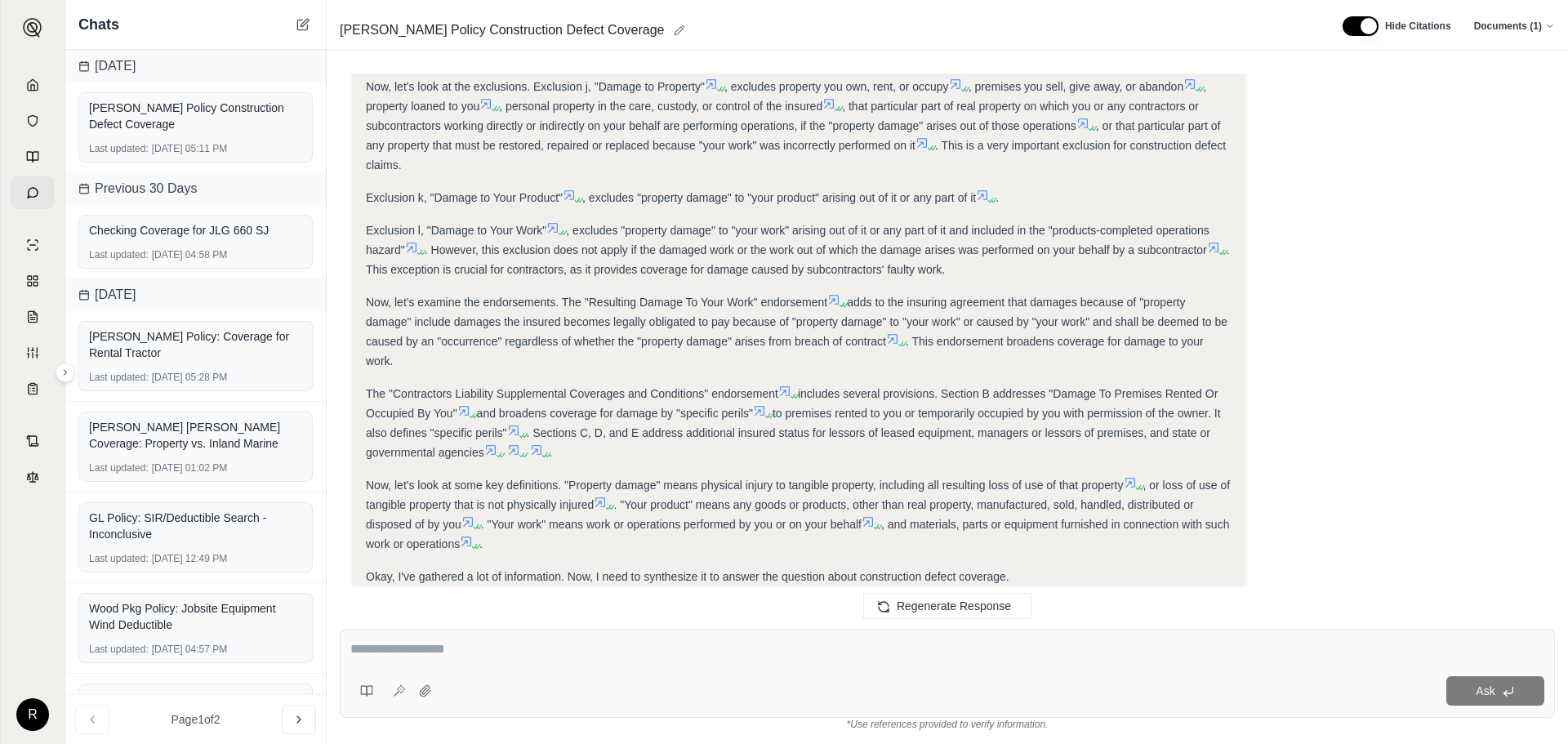 scroll, scrollTop: 389, scrollLeft: 0, axis: vertical 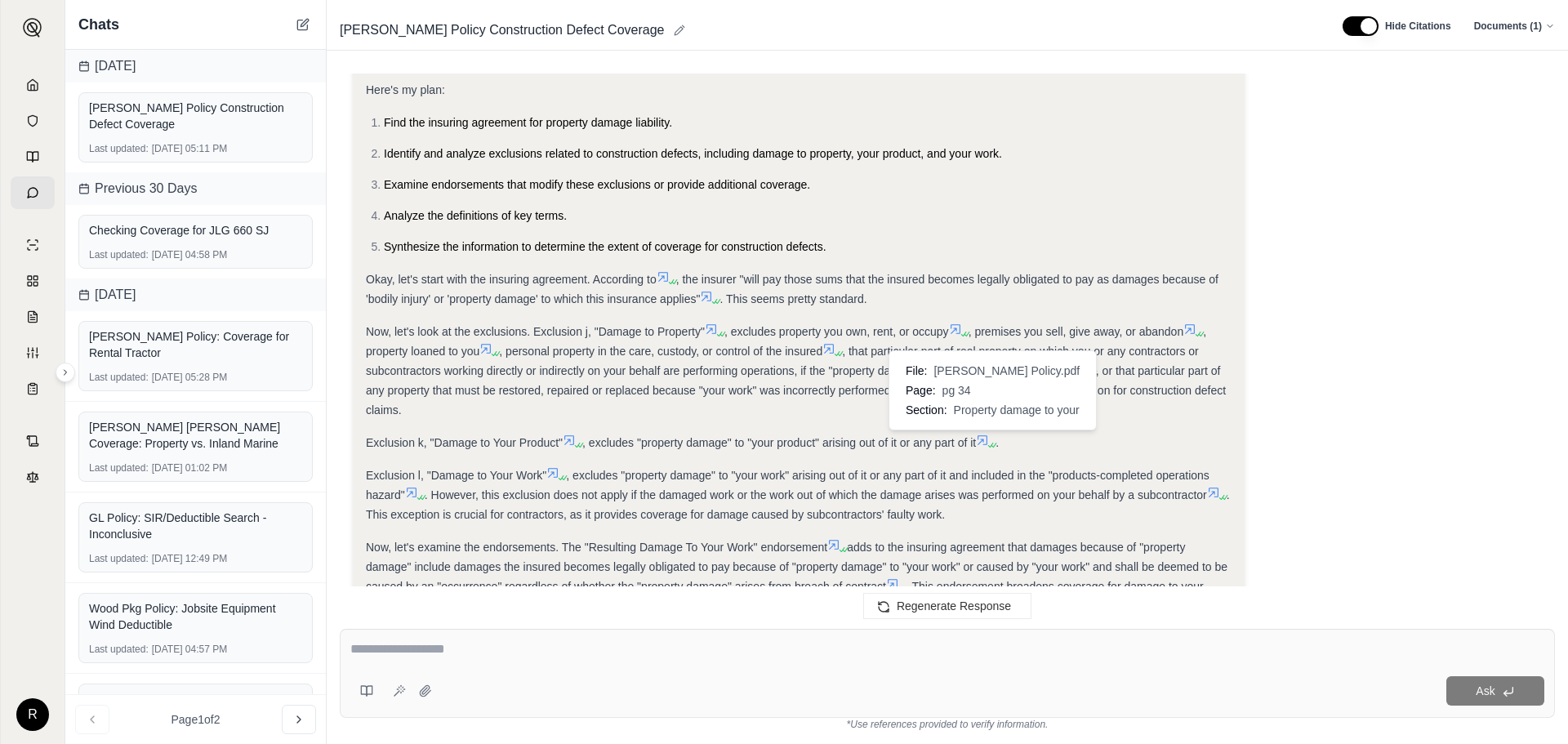 drag, startPoint x: 363, startPoint y: 439, endPoint x: 1004, endPoint y: 449, distance: 641.078 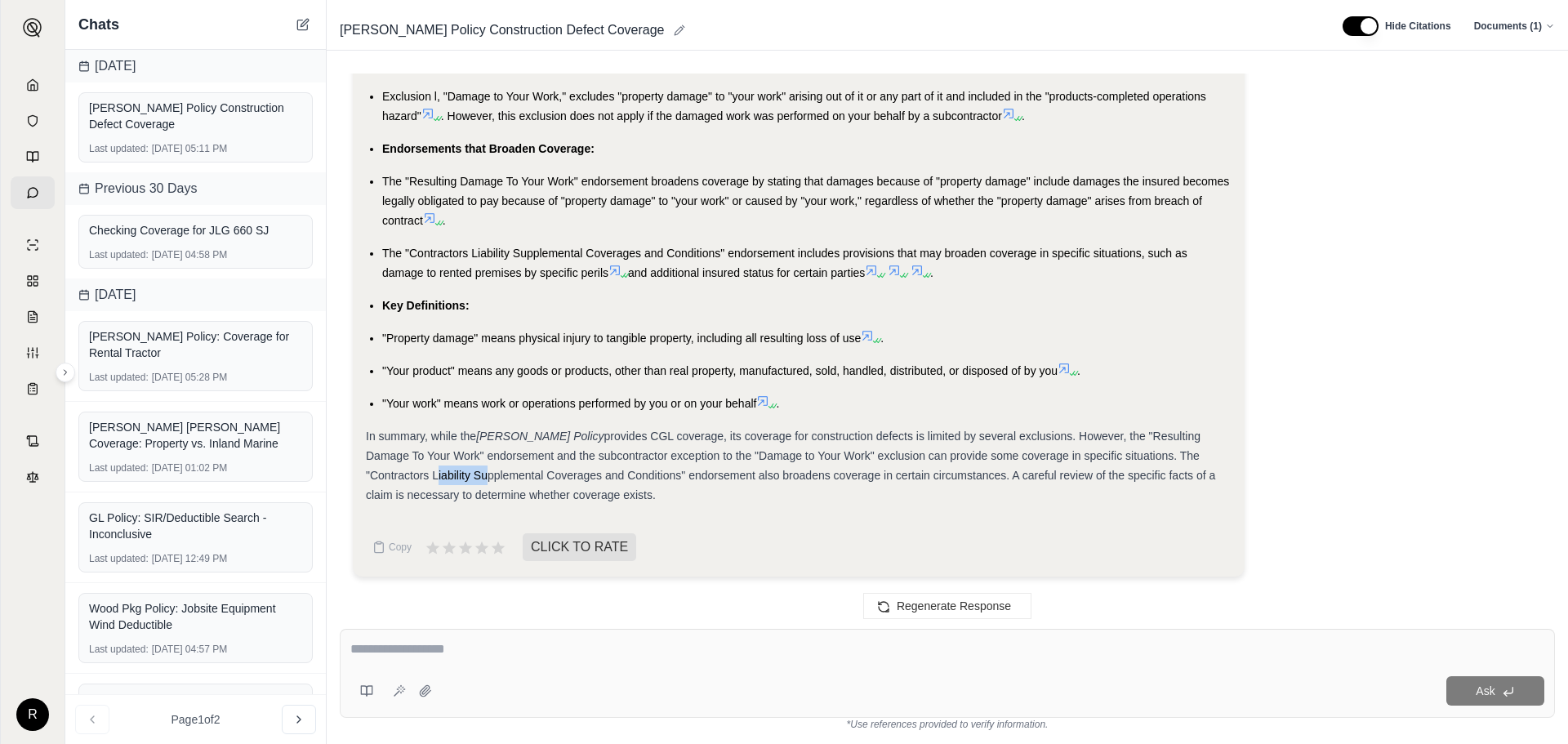 drag, startPoint x: 363, startPoint y: 472, endPoint x: 416, endPoint y: 472, distance: 53 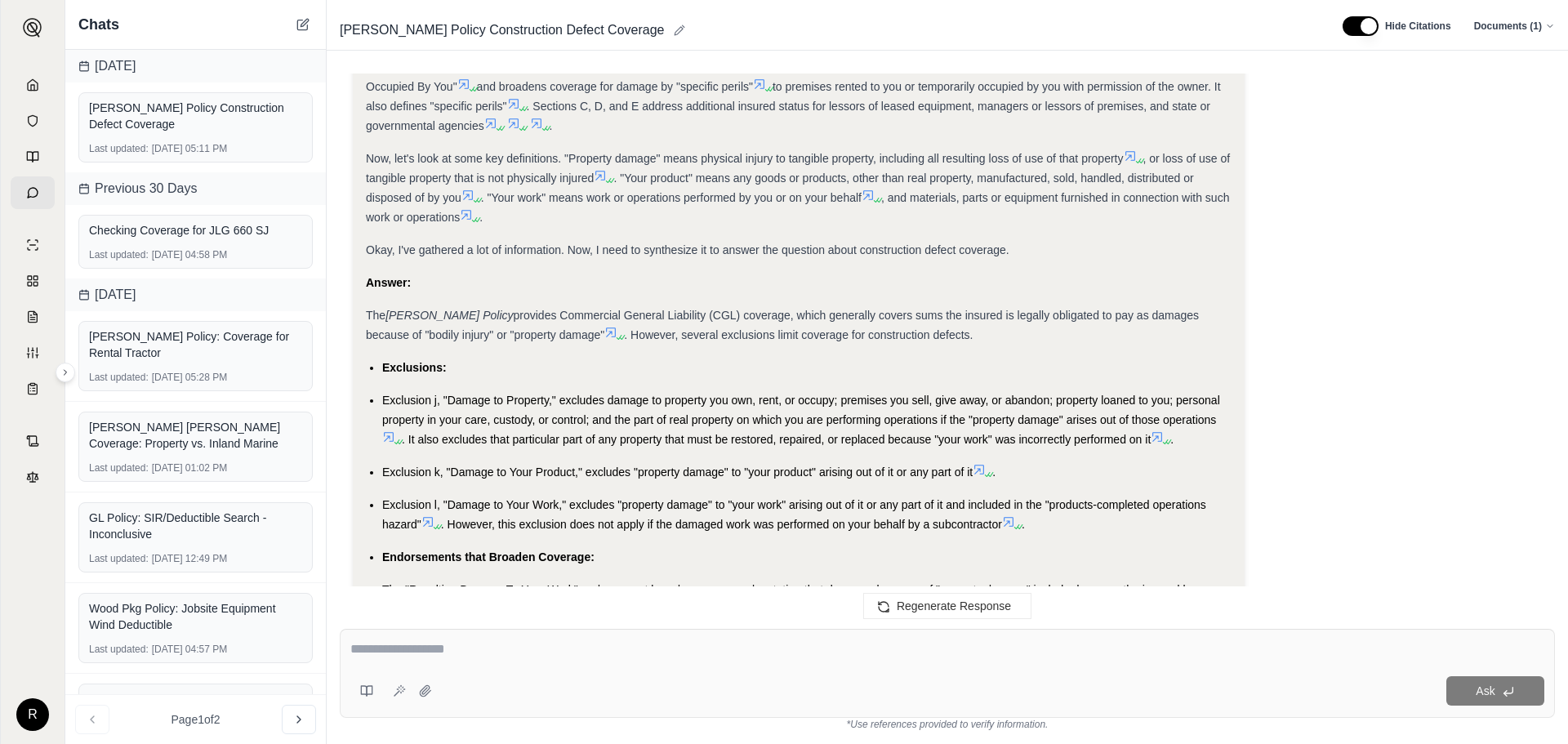 scroll, scrollTop: 470, scrollLeft: 0, axis: vertical 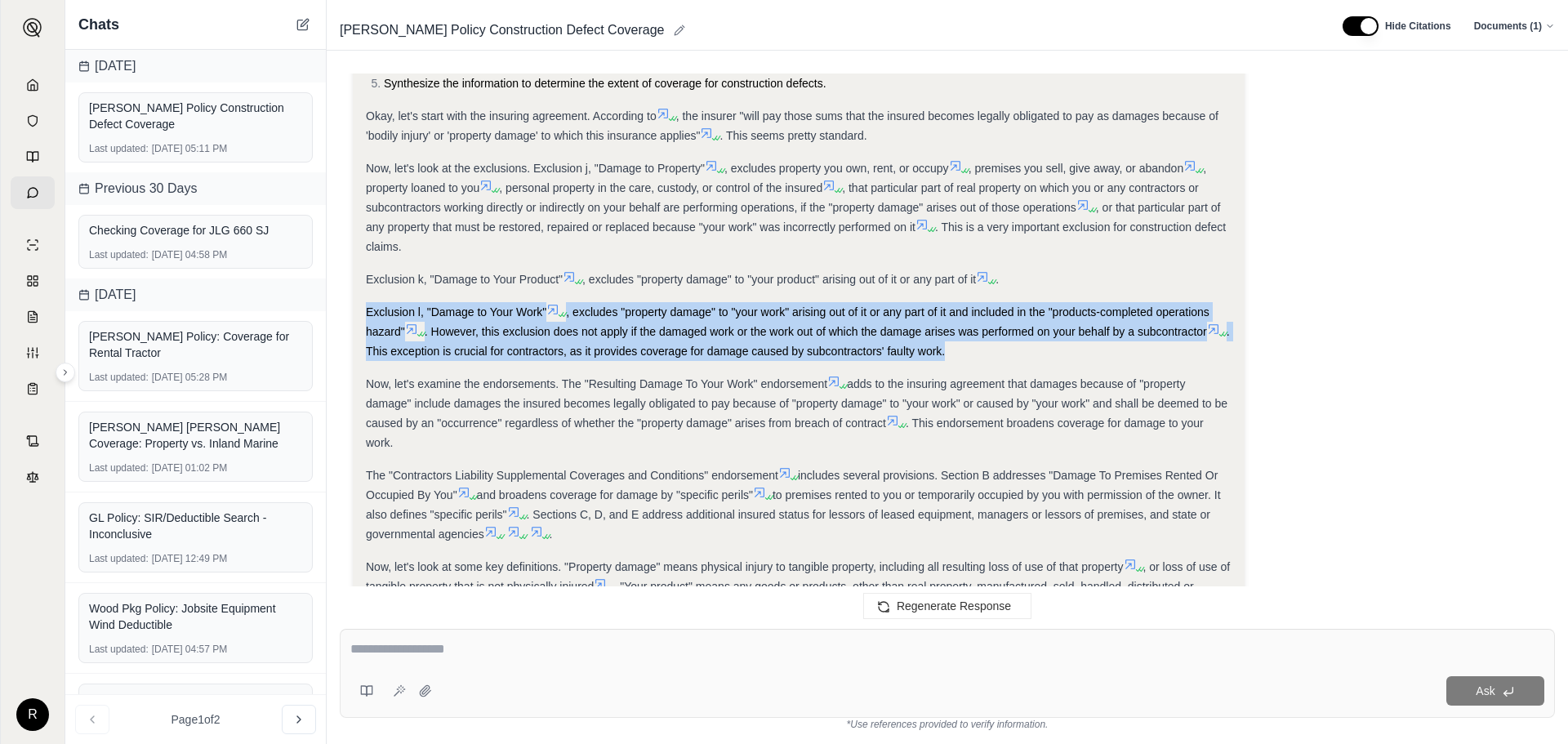 drag, startPoint x: 364, startPoint y: 390, endPoint x: 978, endPoint y: 354, distance: 615.05447 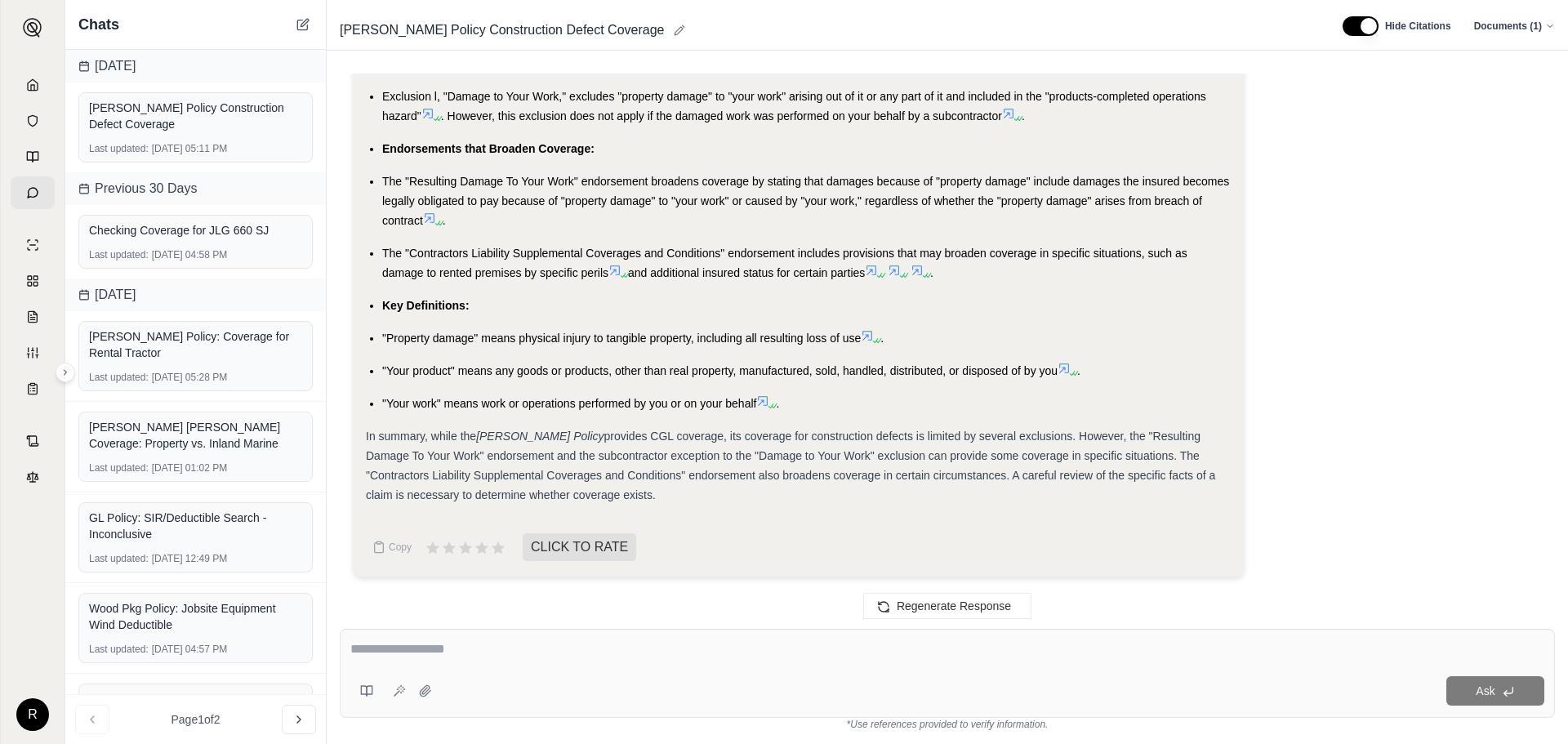 drag, startPoint x: 565, startPoint y: 381, endPoint x: 717, endPoint y: 381, distance: 152 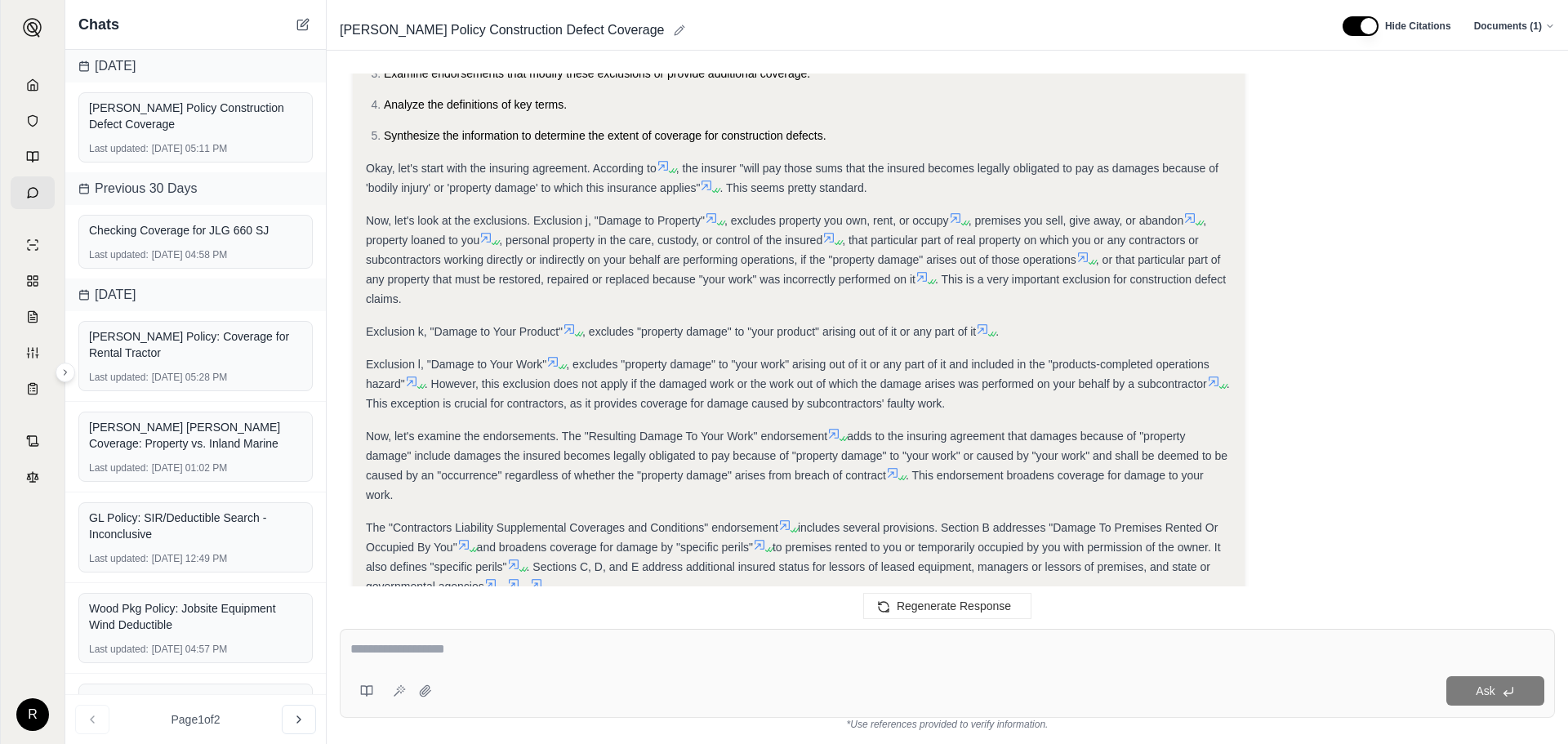 scroll, scrollTop: 572, scrollLeft: 0, axis: vertical 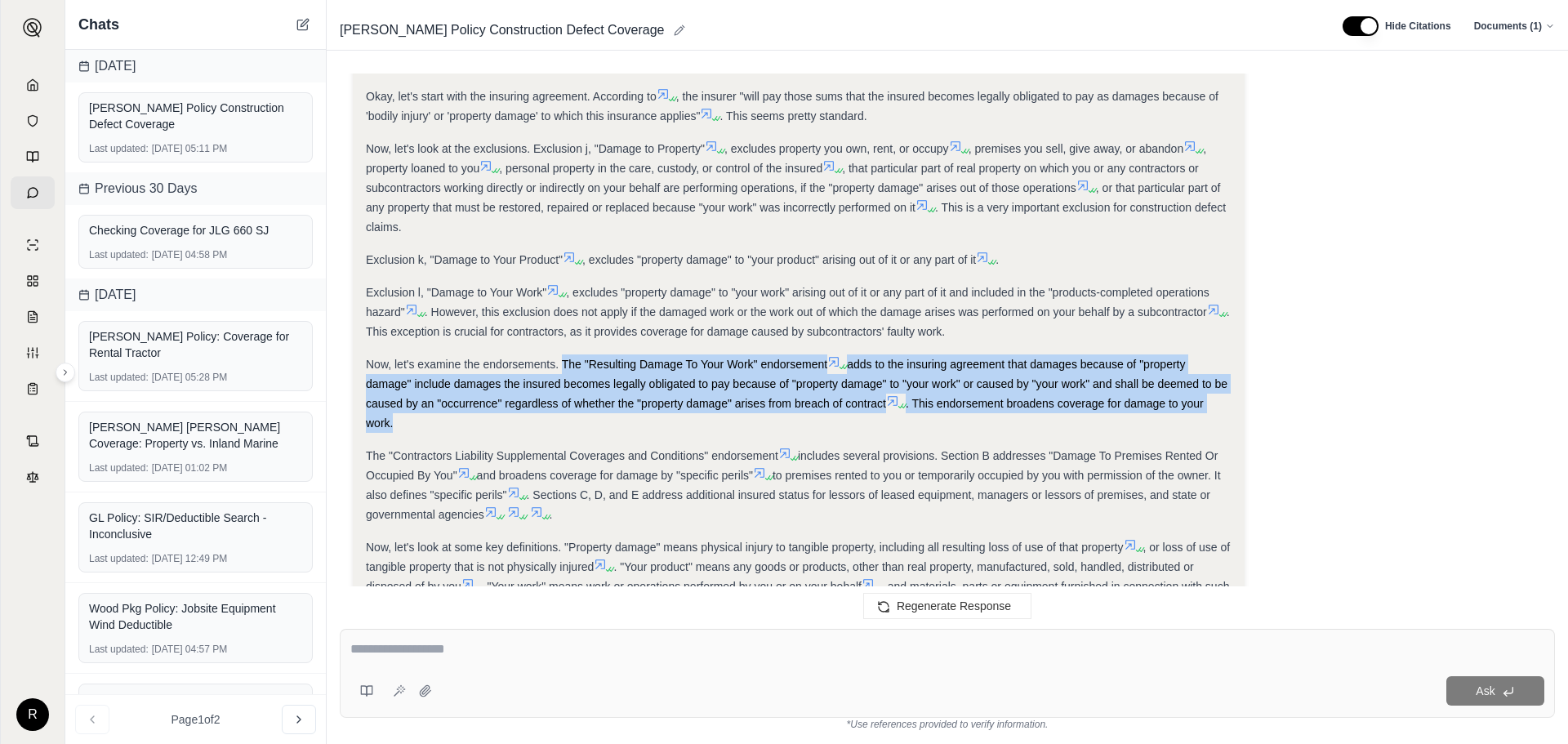 drag, startPoint x: 564, startPoint y: 363, endPoint x: 915, endPoint y: 415, distance: 354.8309 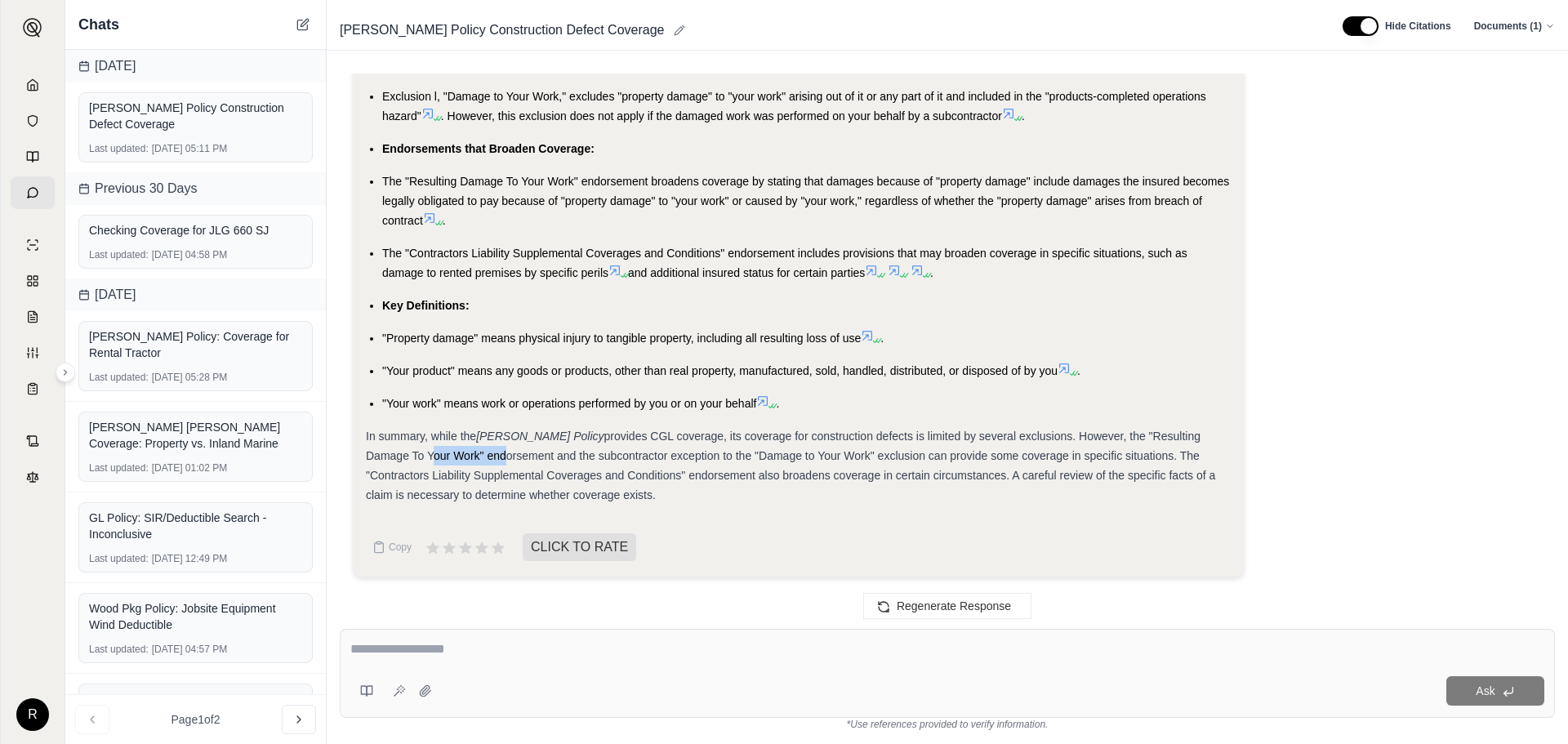 drag, startPoint x: 367, startPoint y: 454, endPoint x: 441, endPoint y: 453, distance: 74.00676 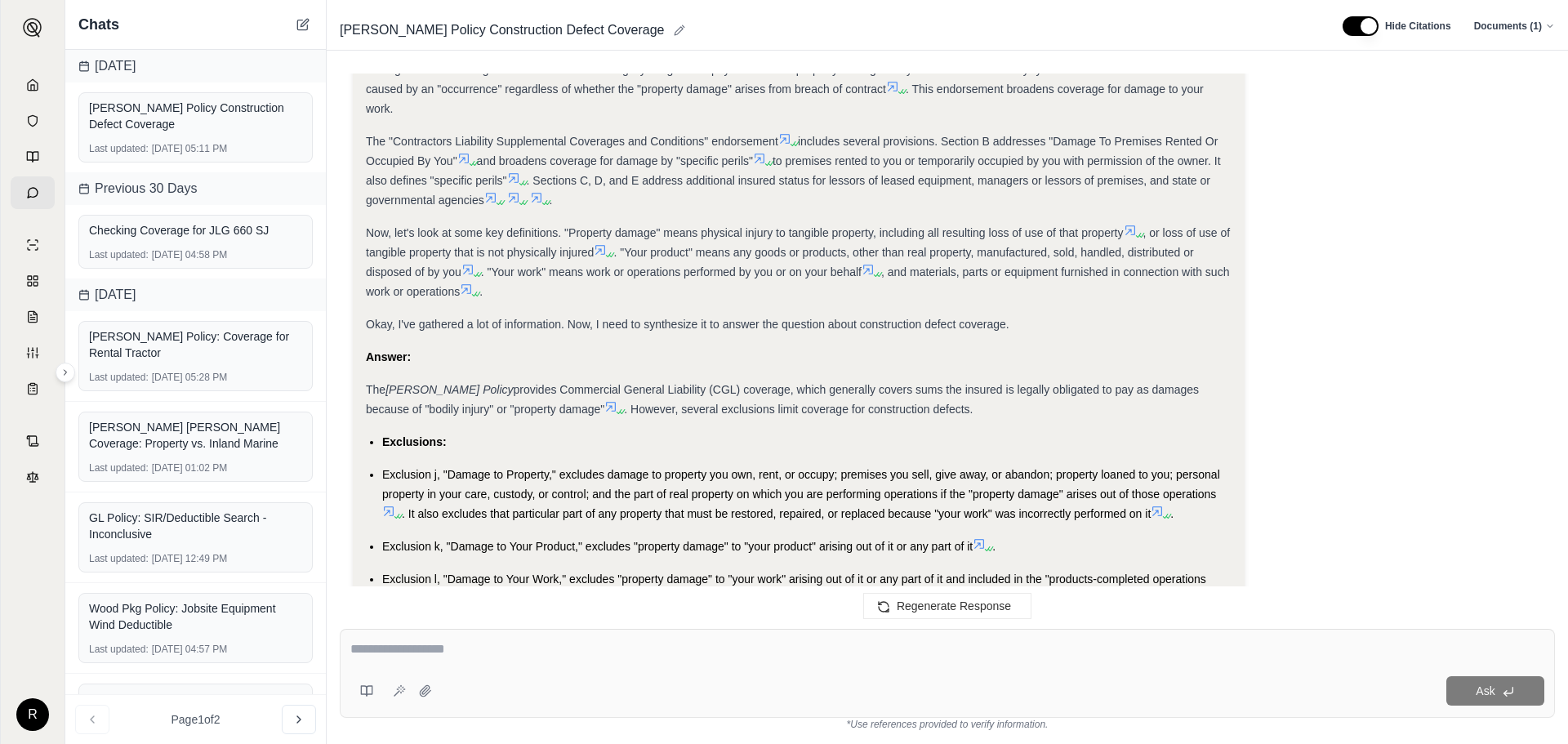 scroll, scrollTop: 641, scrollLeft: 0, axis: vertical 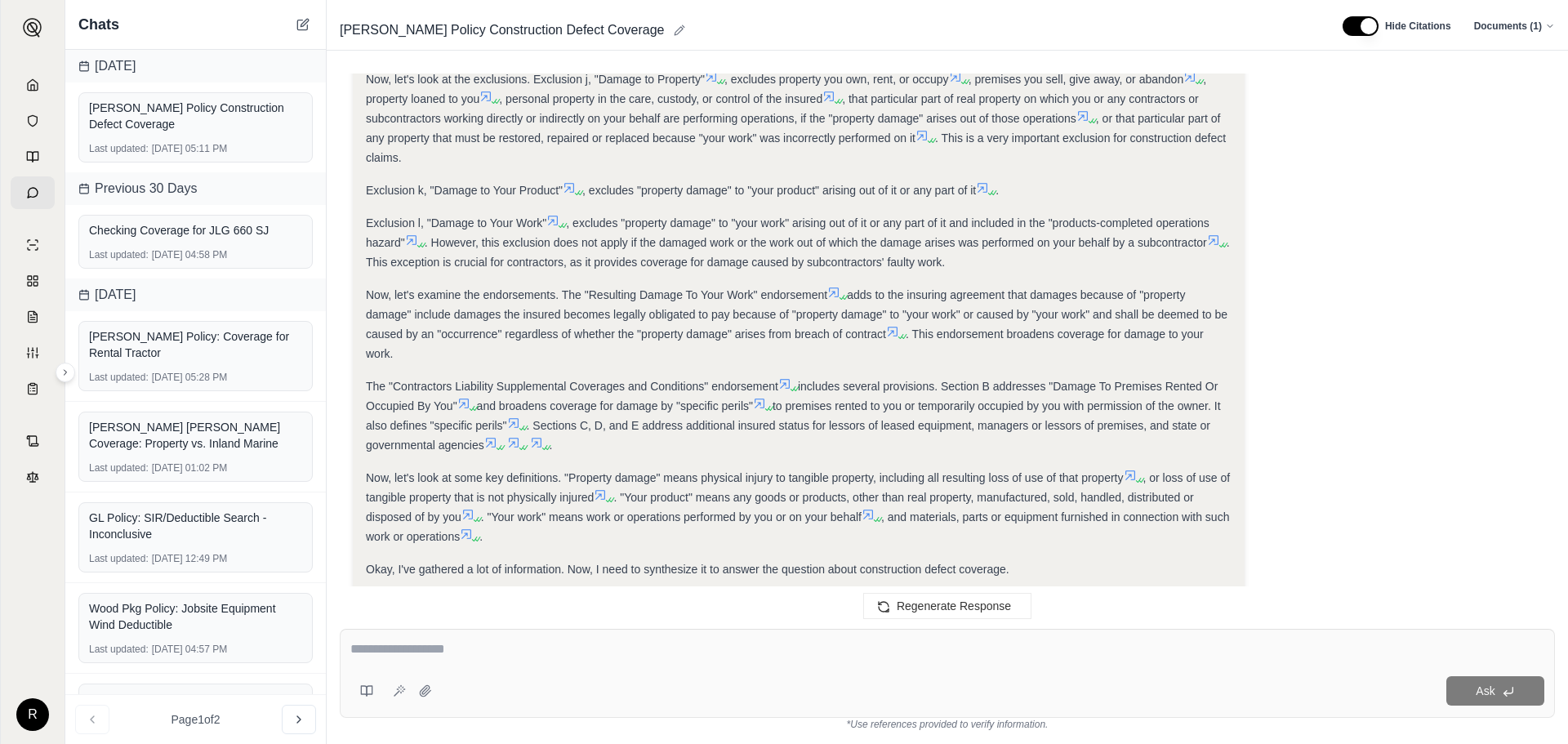 click 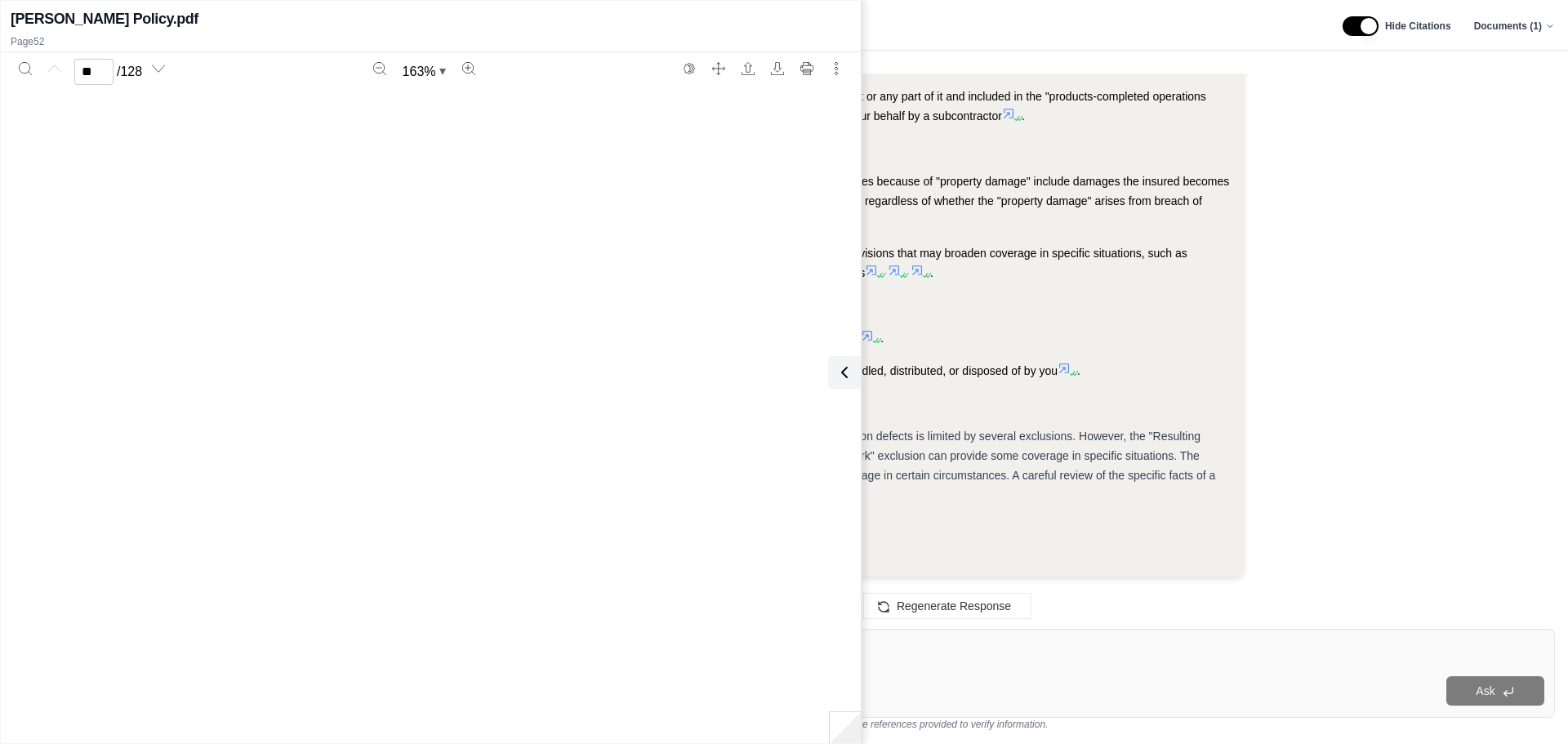 type on "**" 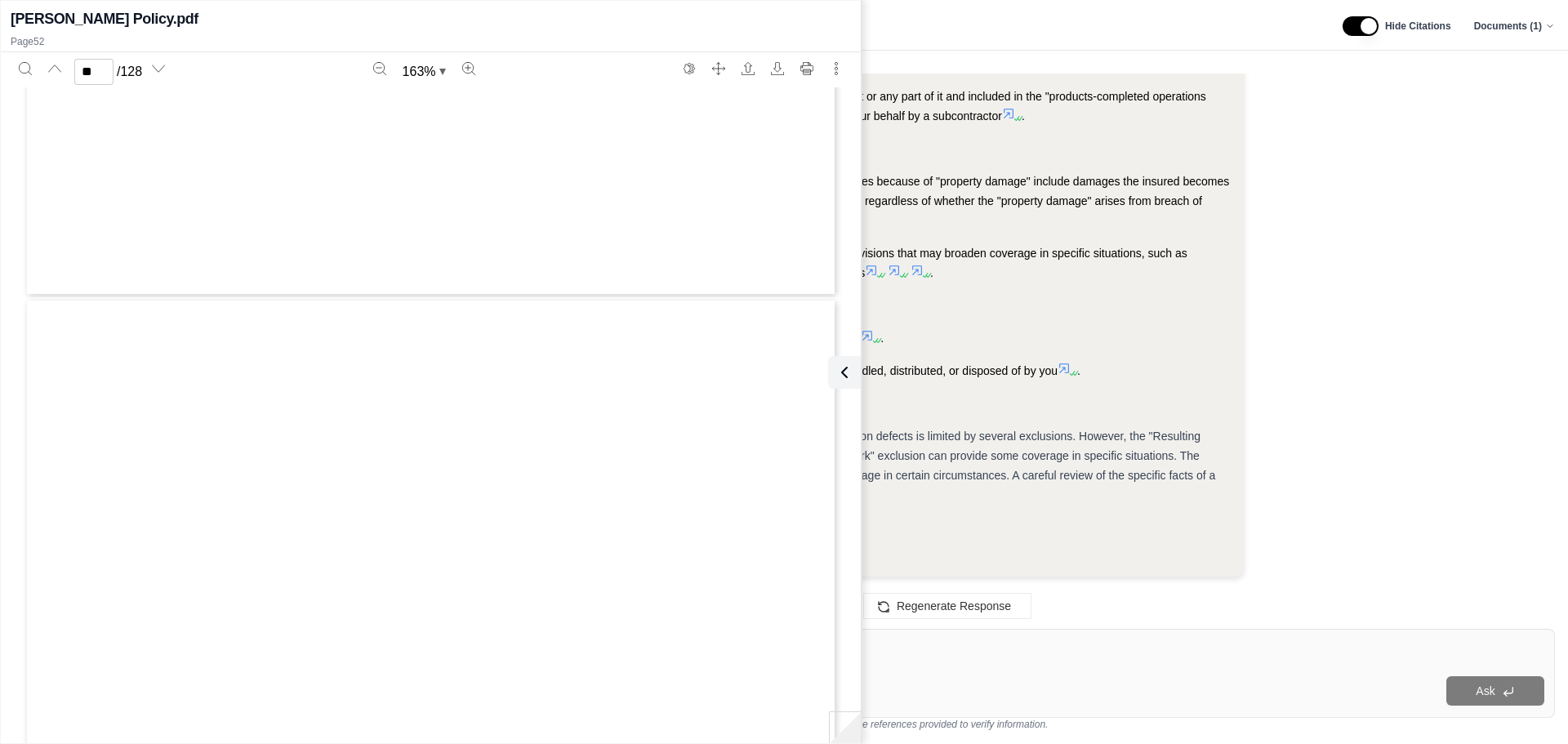 scroll, scrollTop: 53740, scrollLeft: 0, axis: vertical 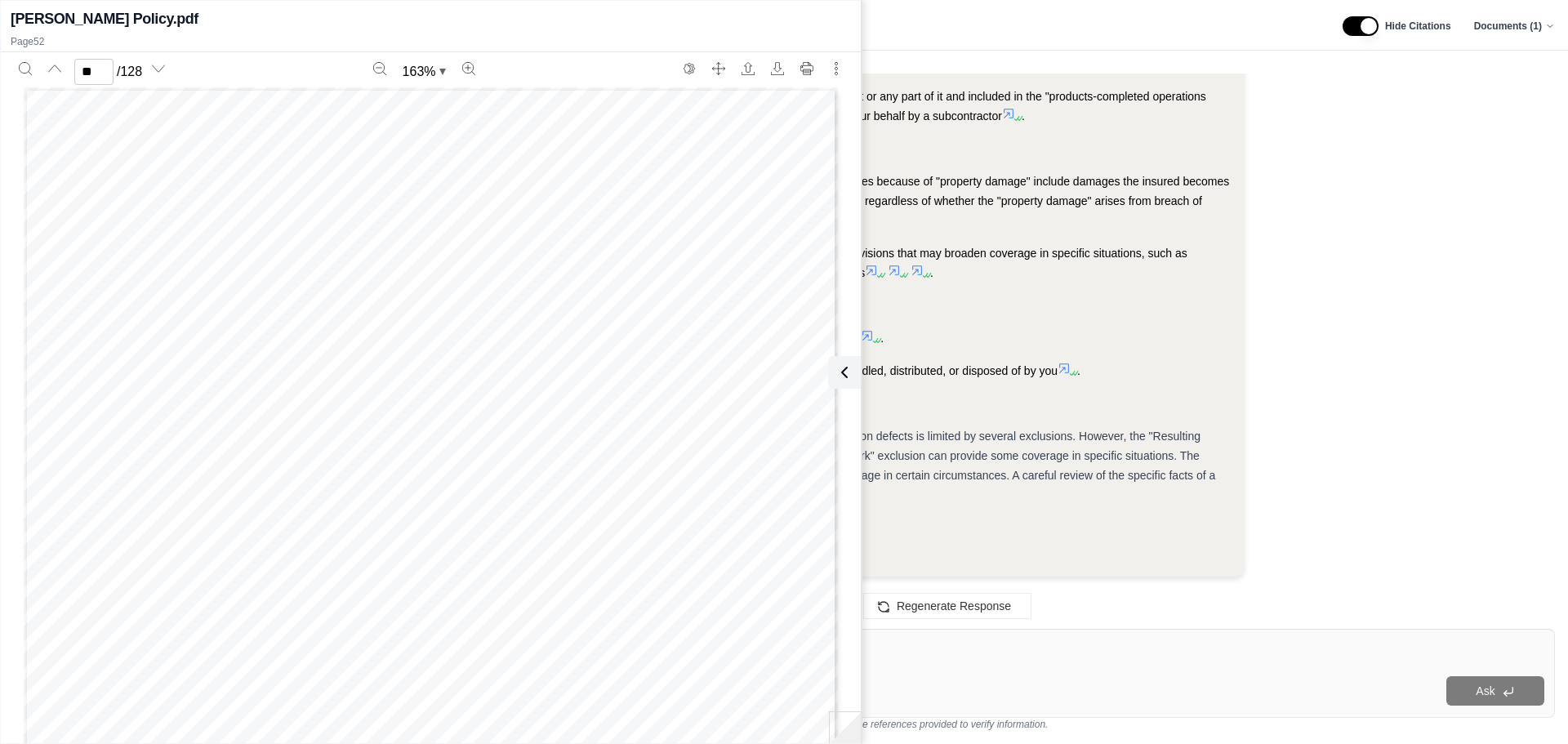 type 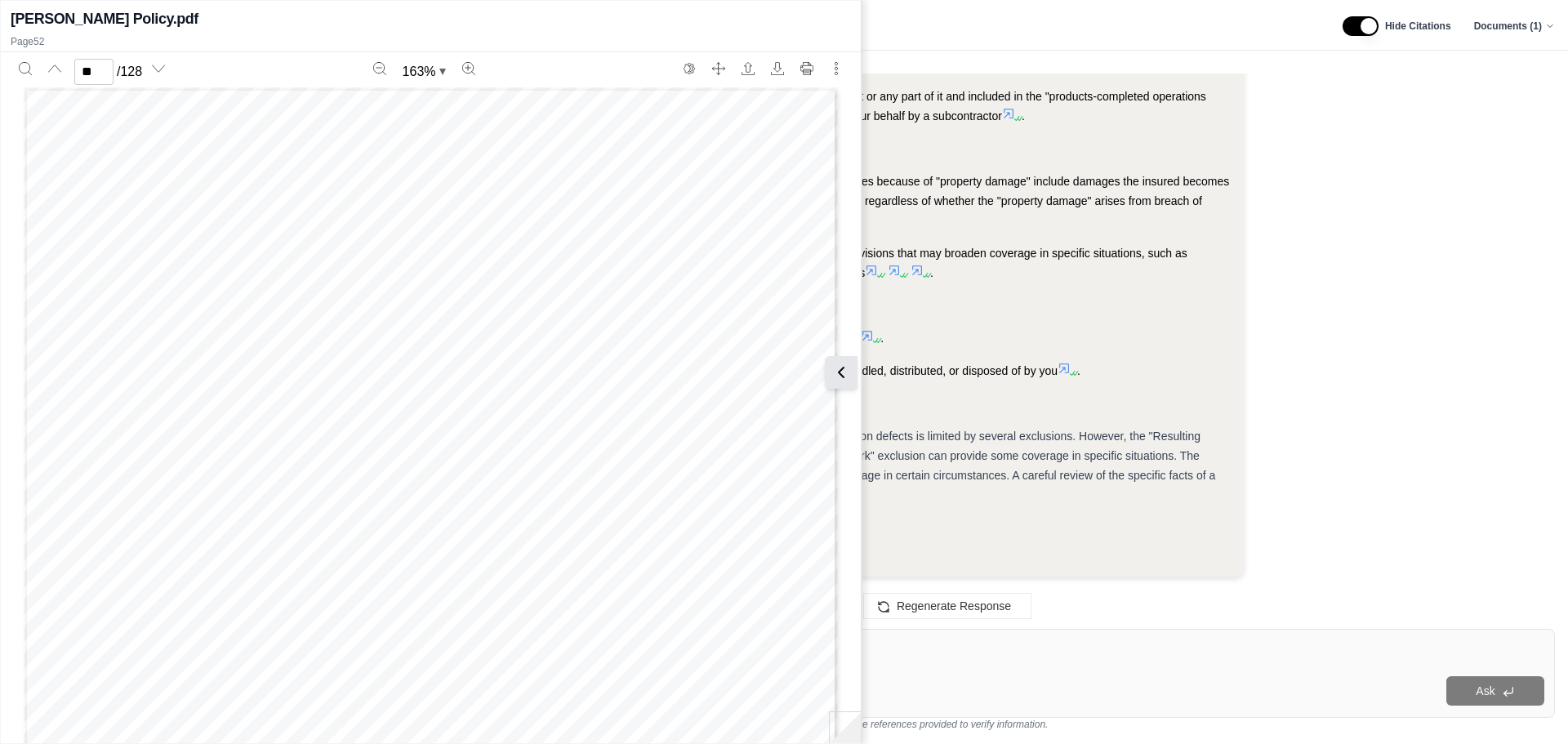 click 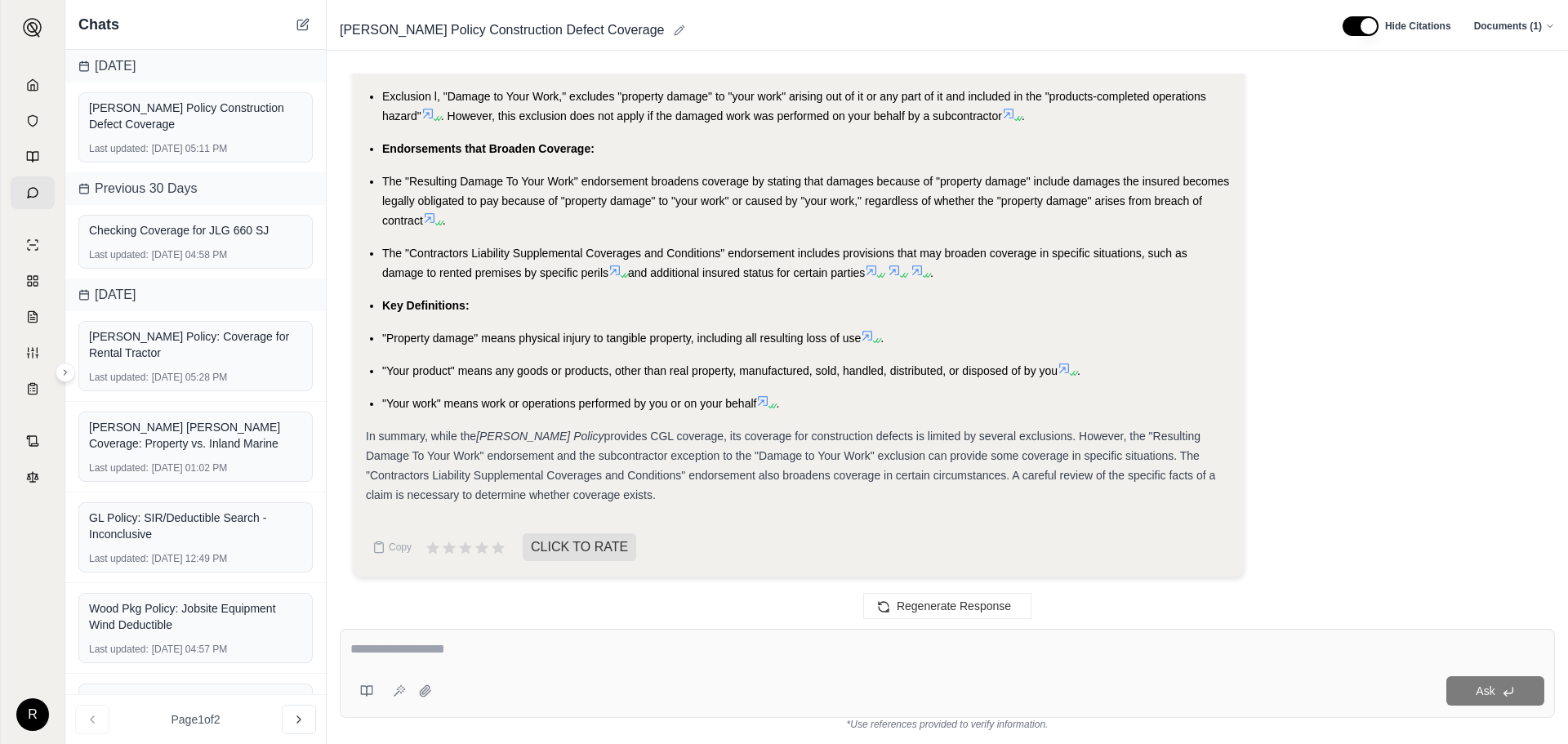 click 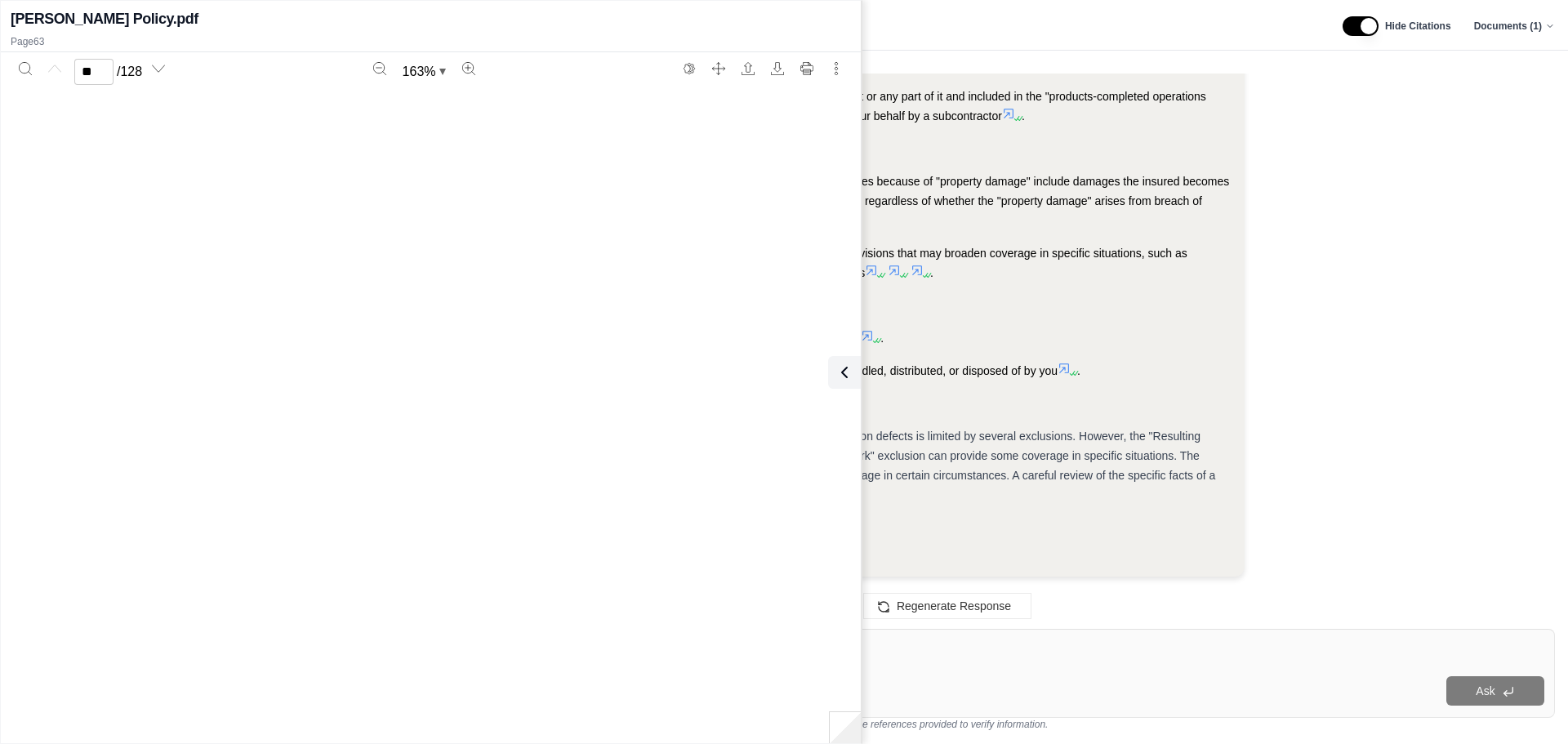 type on "**" 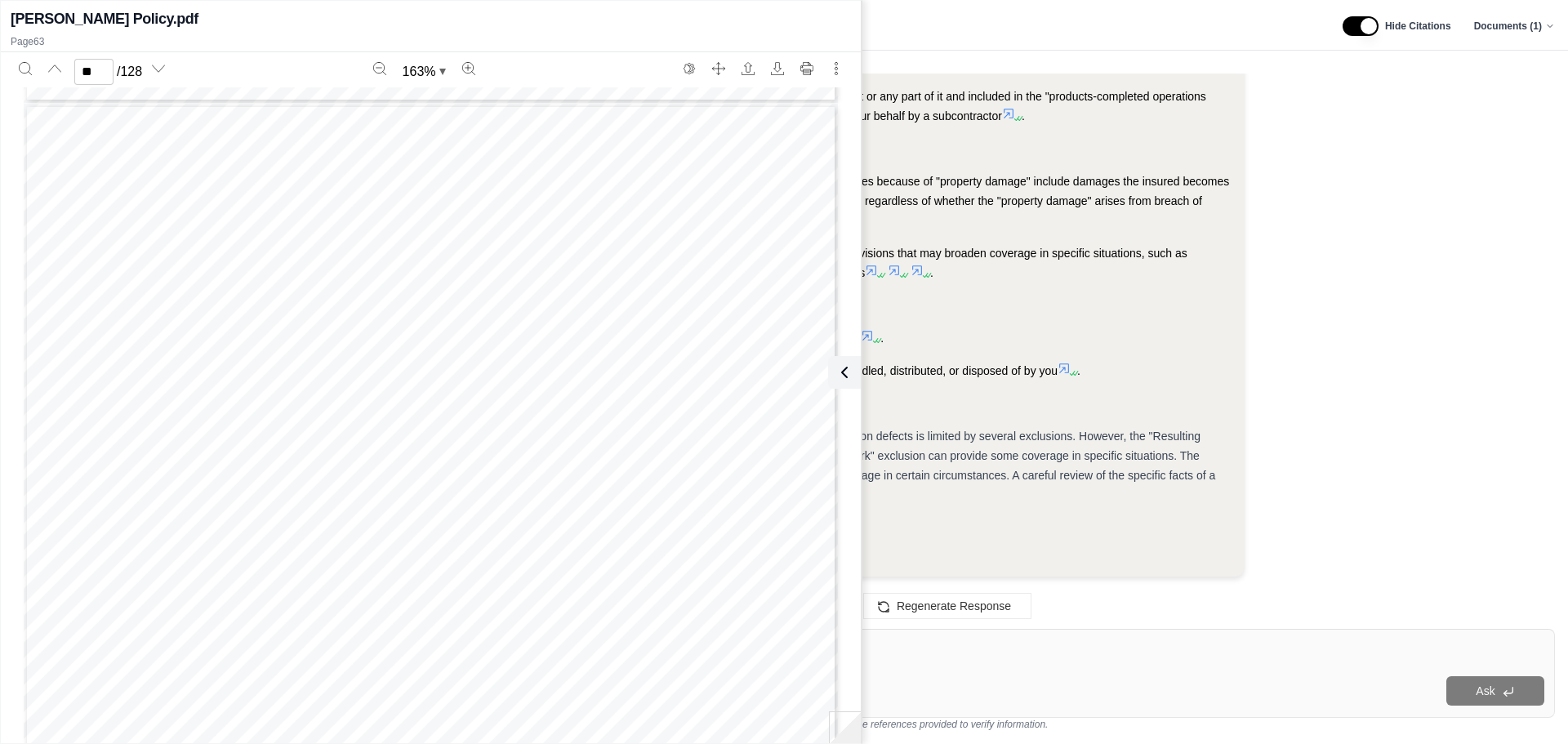 scroll, scrollTop: 65331, scrollLeft: 0, axis: vertical 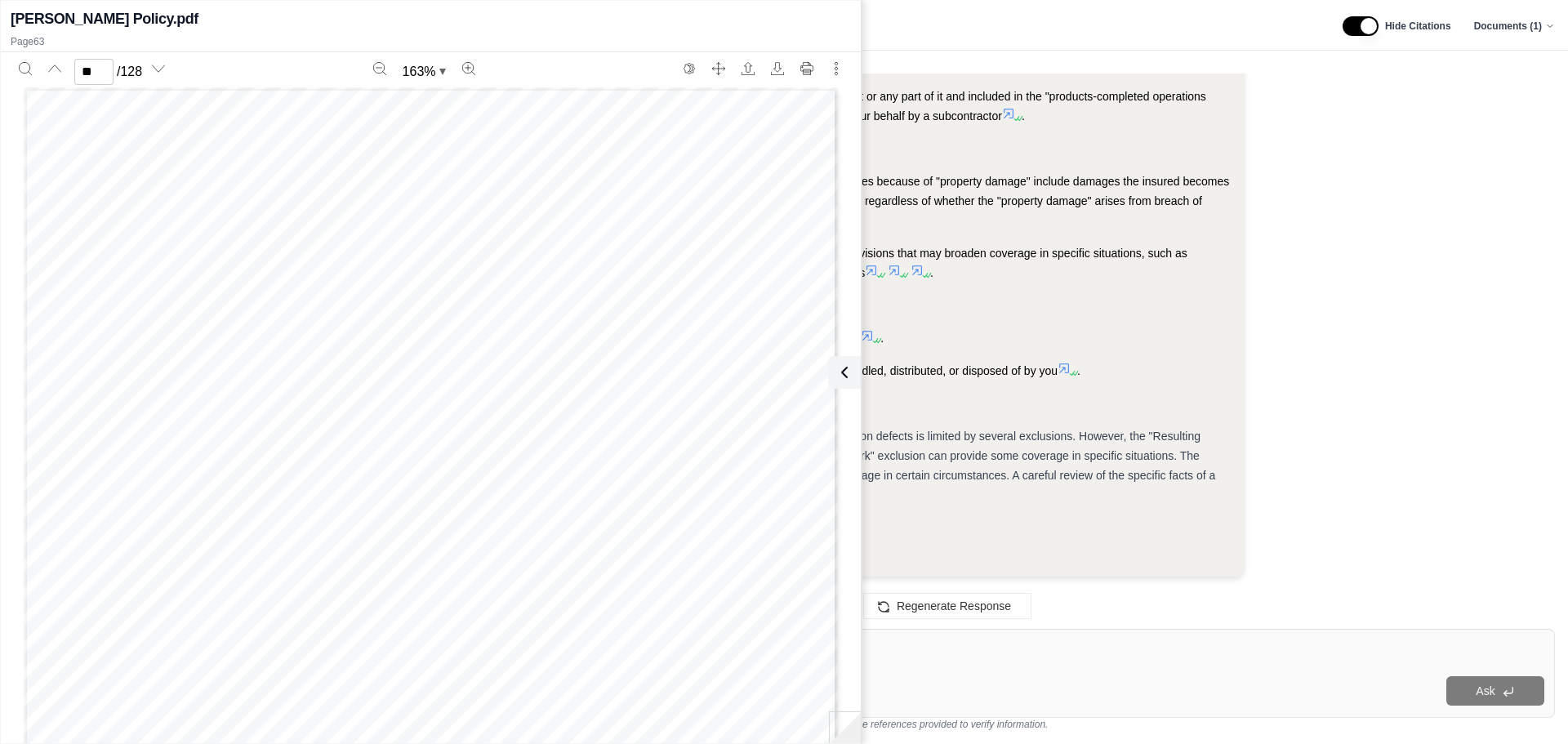 click on "The "Resulting Damage To Your Work" endorsement broadens coverage by stating that damages because of "property damage" include damages the insured becomes legally obligated to pay because of "property damage" to "your work" or caused by "your work," regardless of whether the "property damage" arises from breach of contract  ." at bounding box center [807, 201] 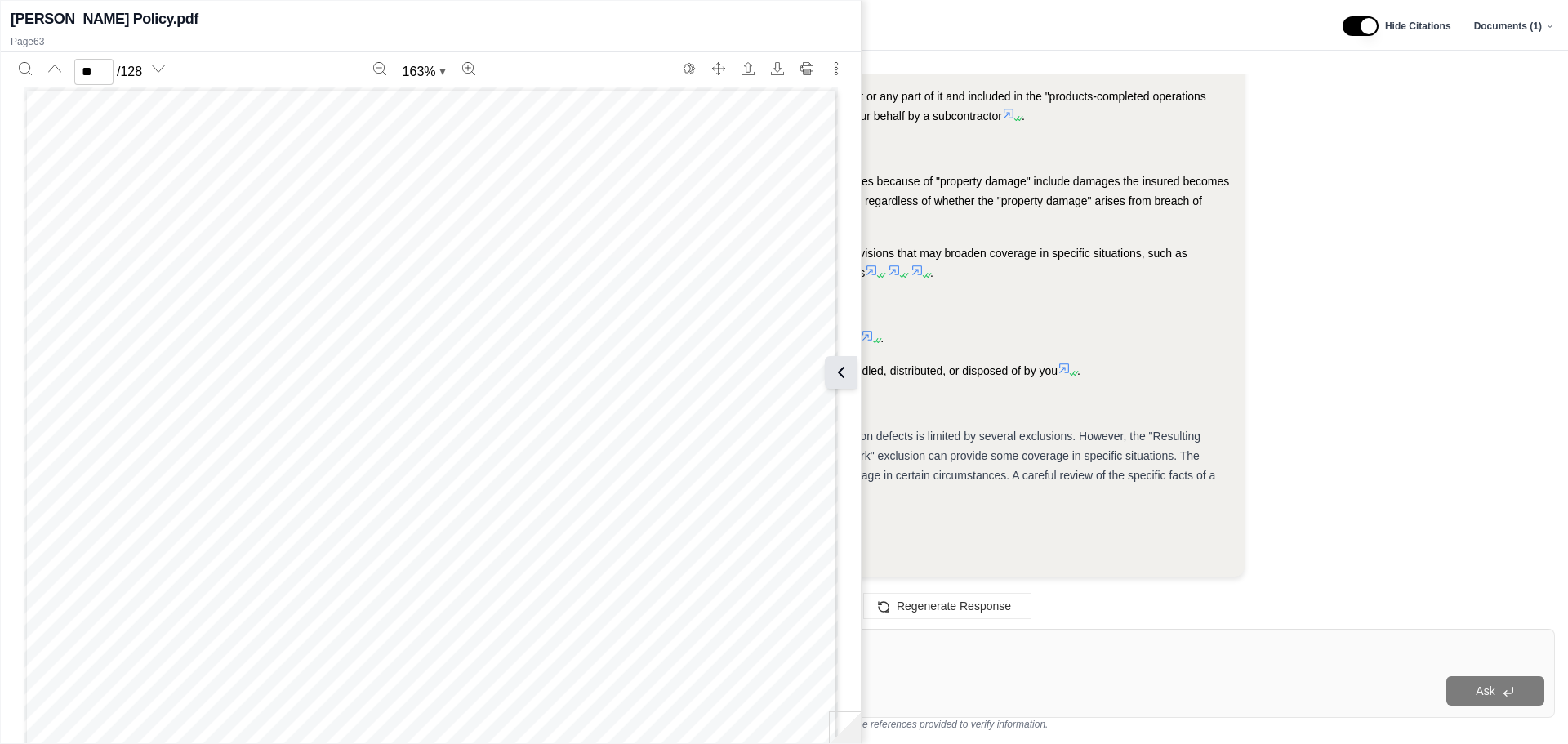 click 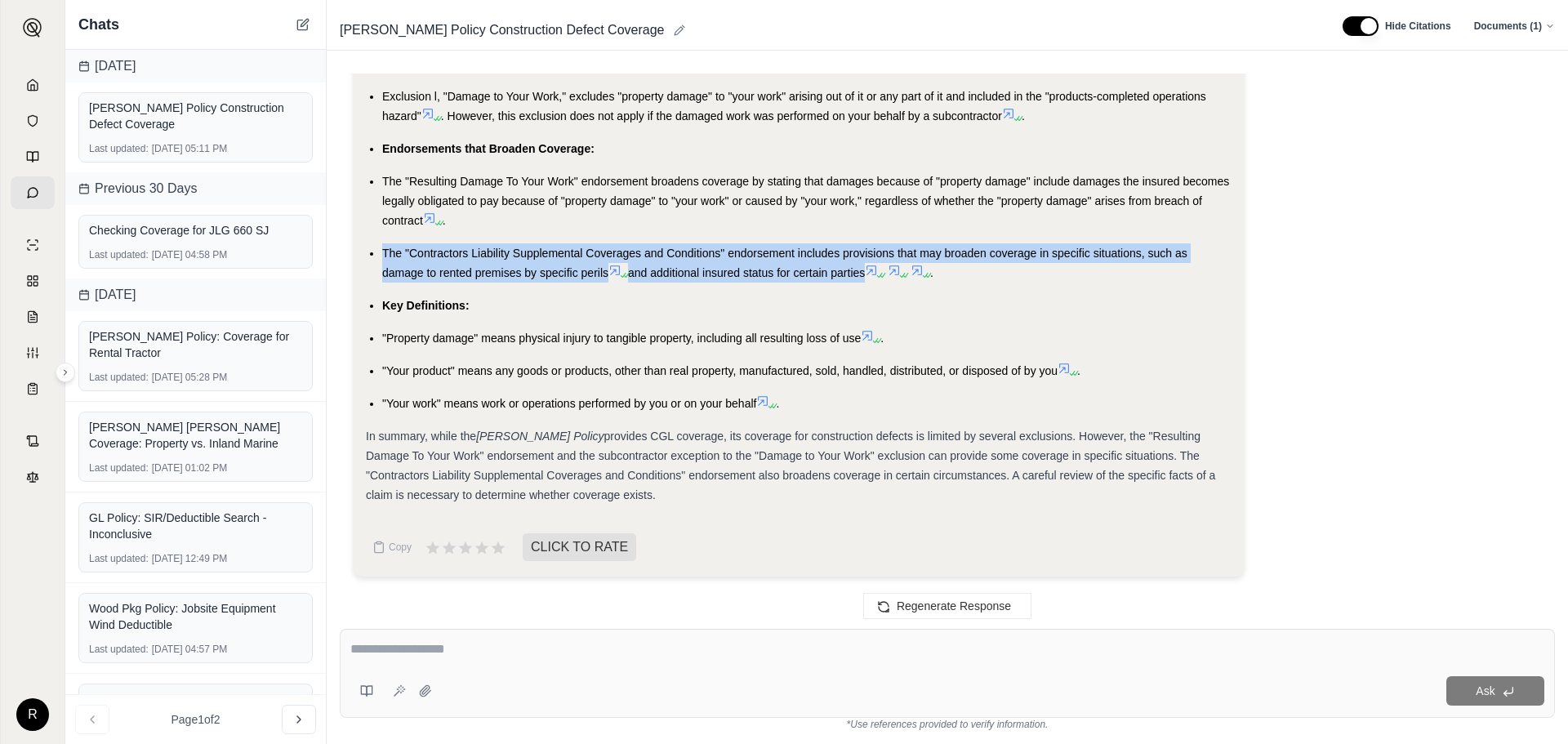 drag, startPoint x: 382, startPoint y: 253, endPoint x: 882, endPoint y: 280, distance: 500.72847 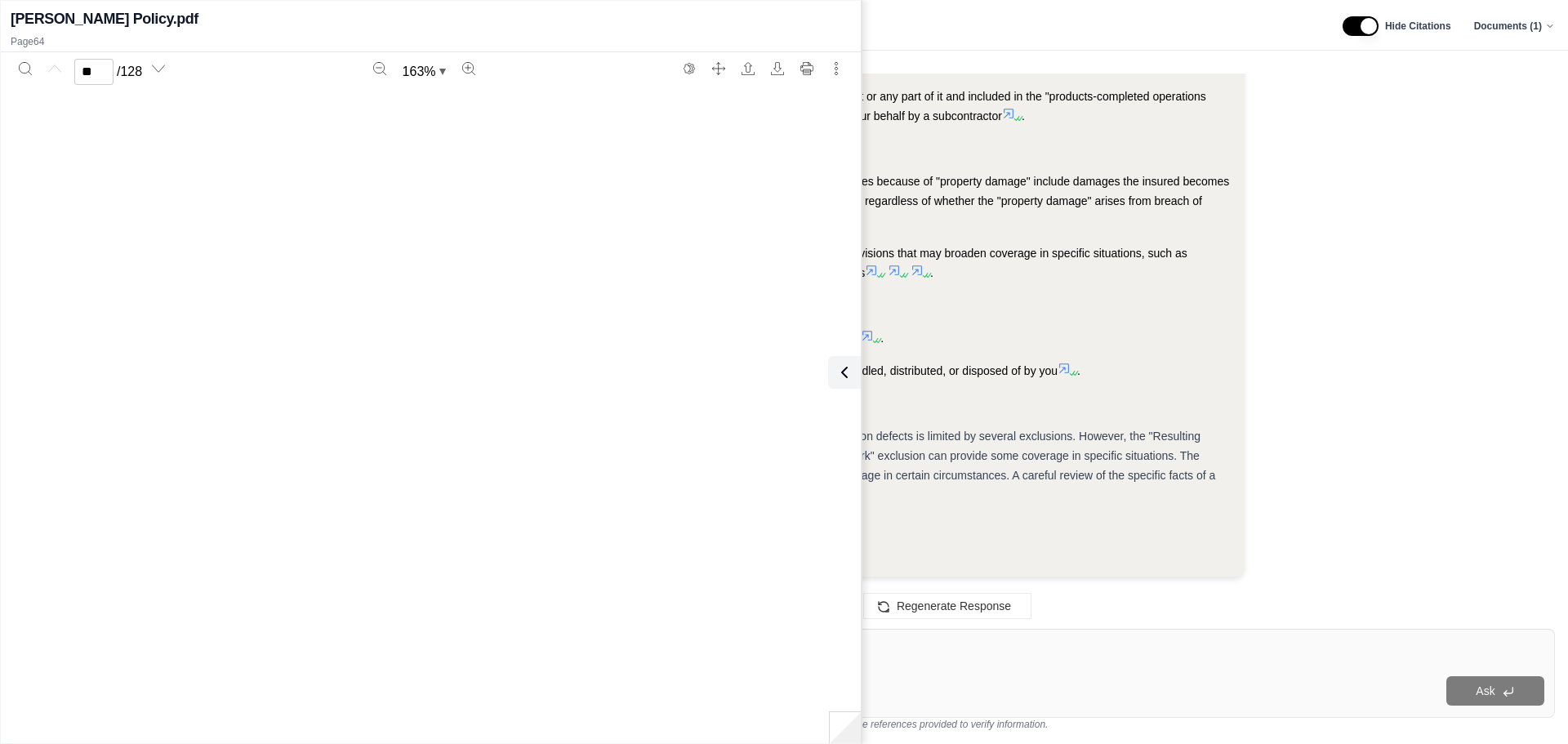 type on "**" 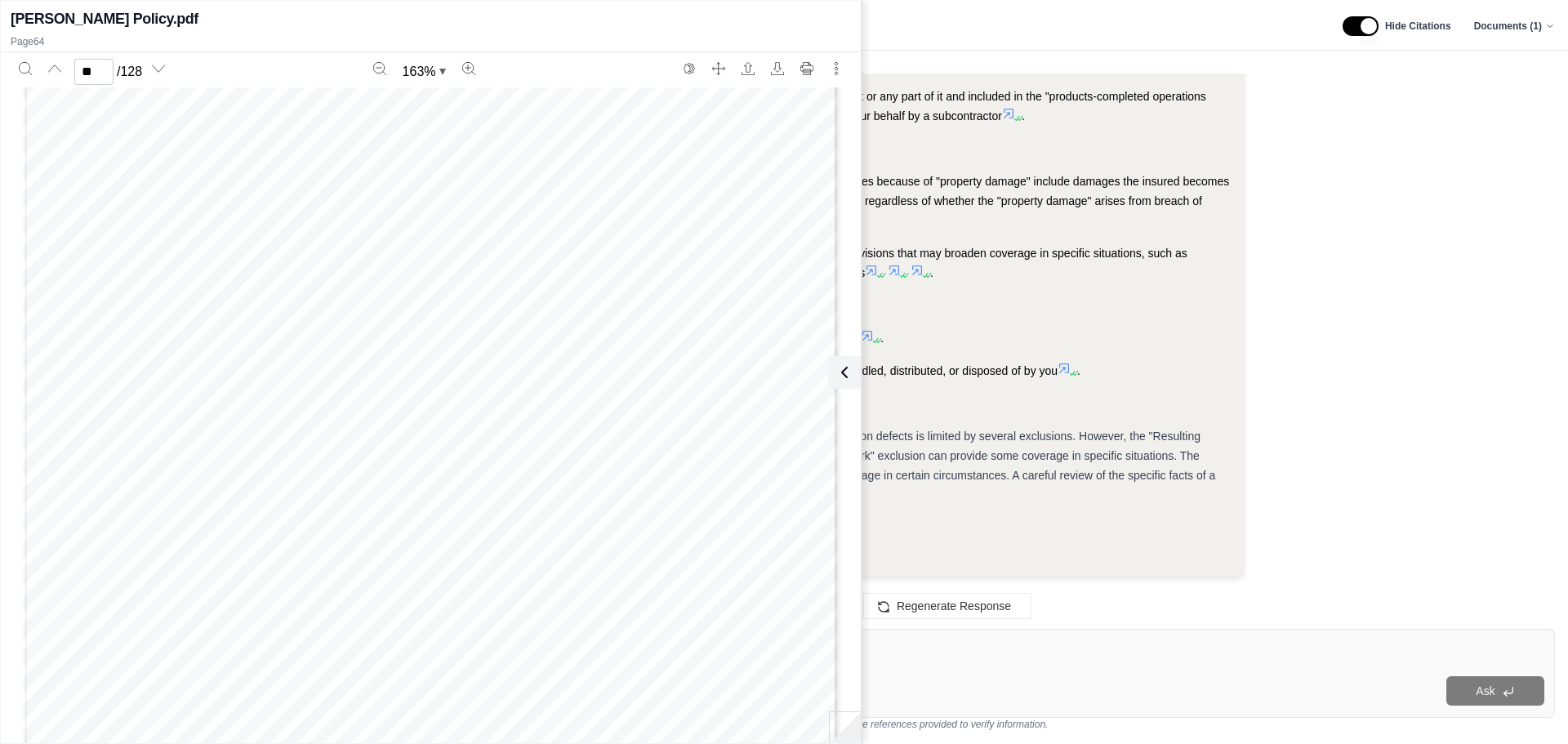 scroll, scrollTop: 66384, scrollLeft: 0, axis: vertical 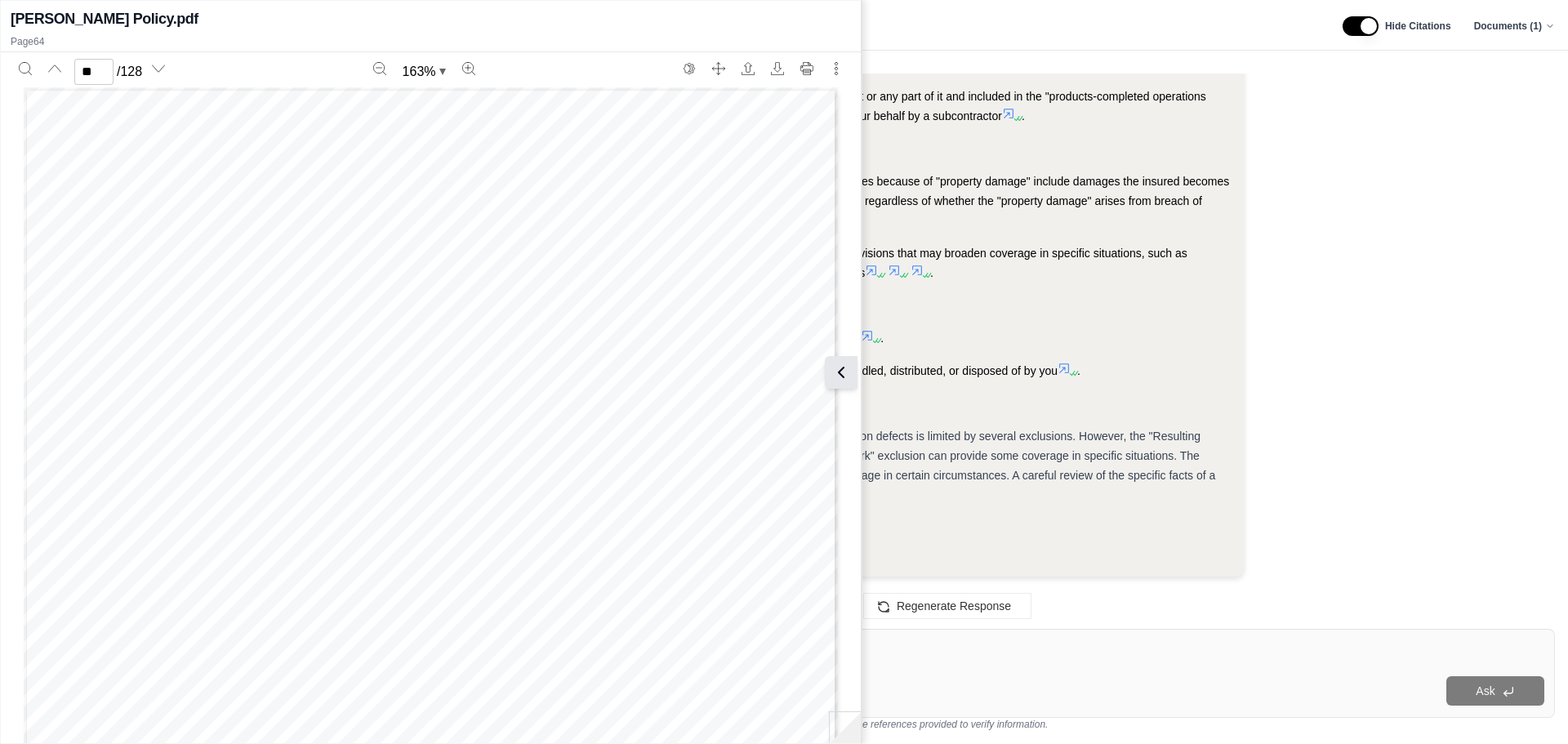 click 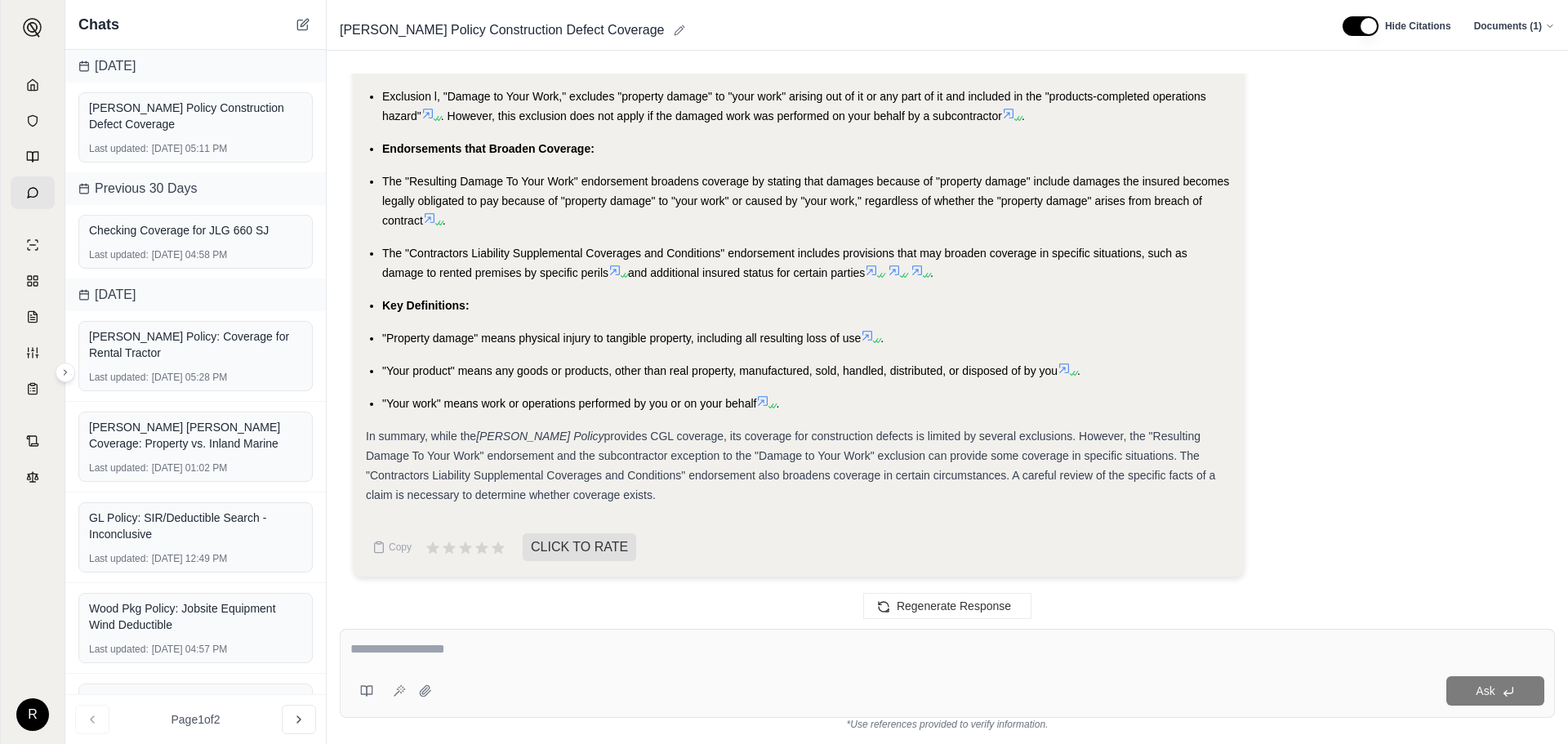 click 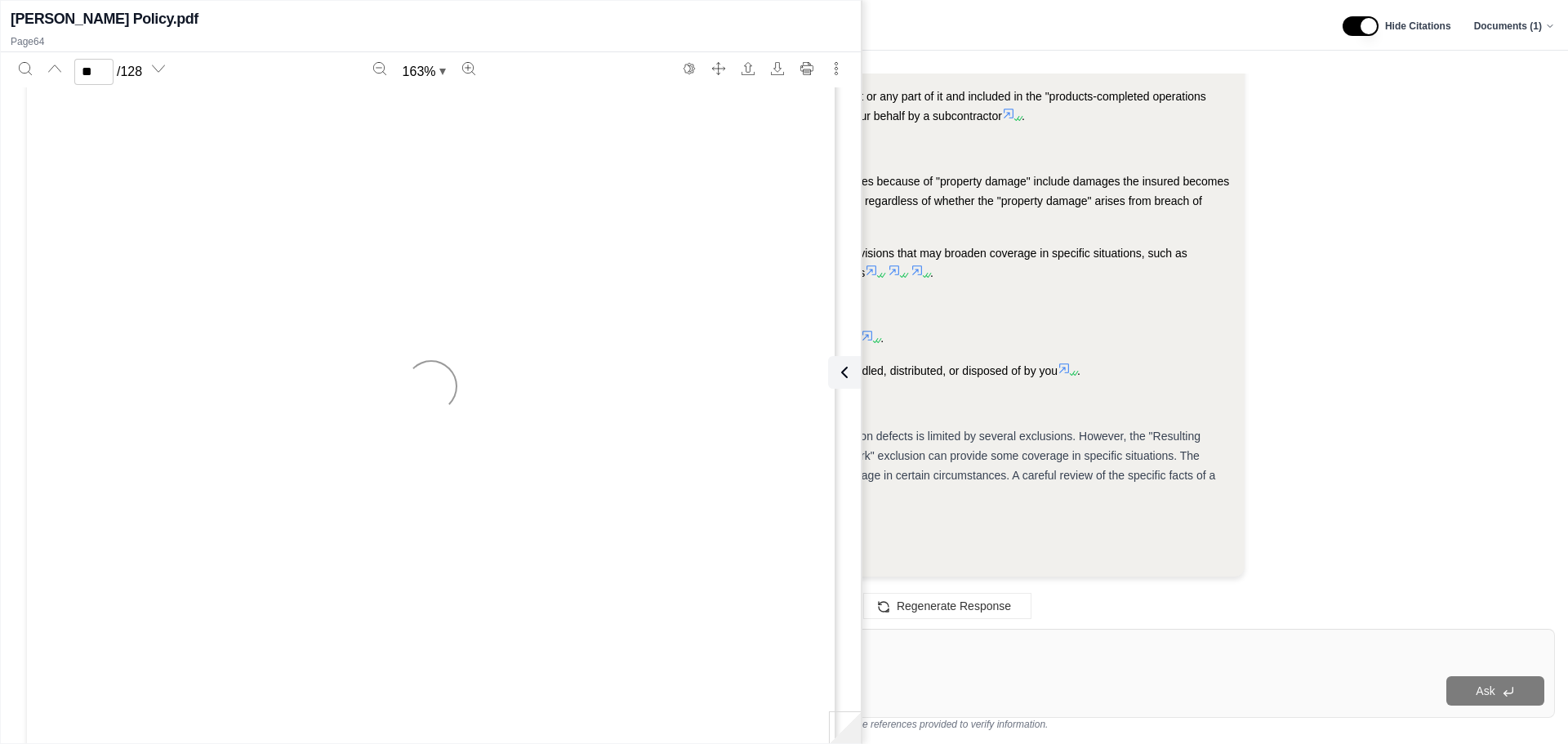 type on "**" 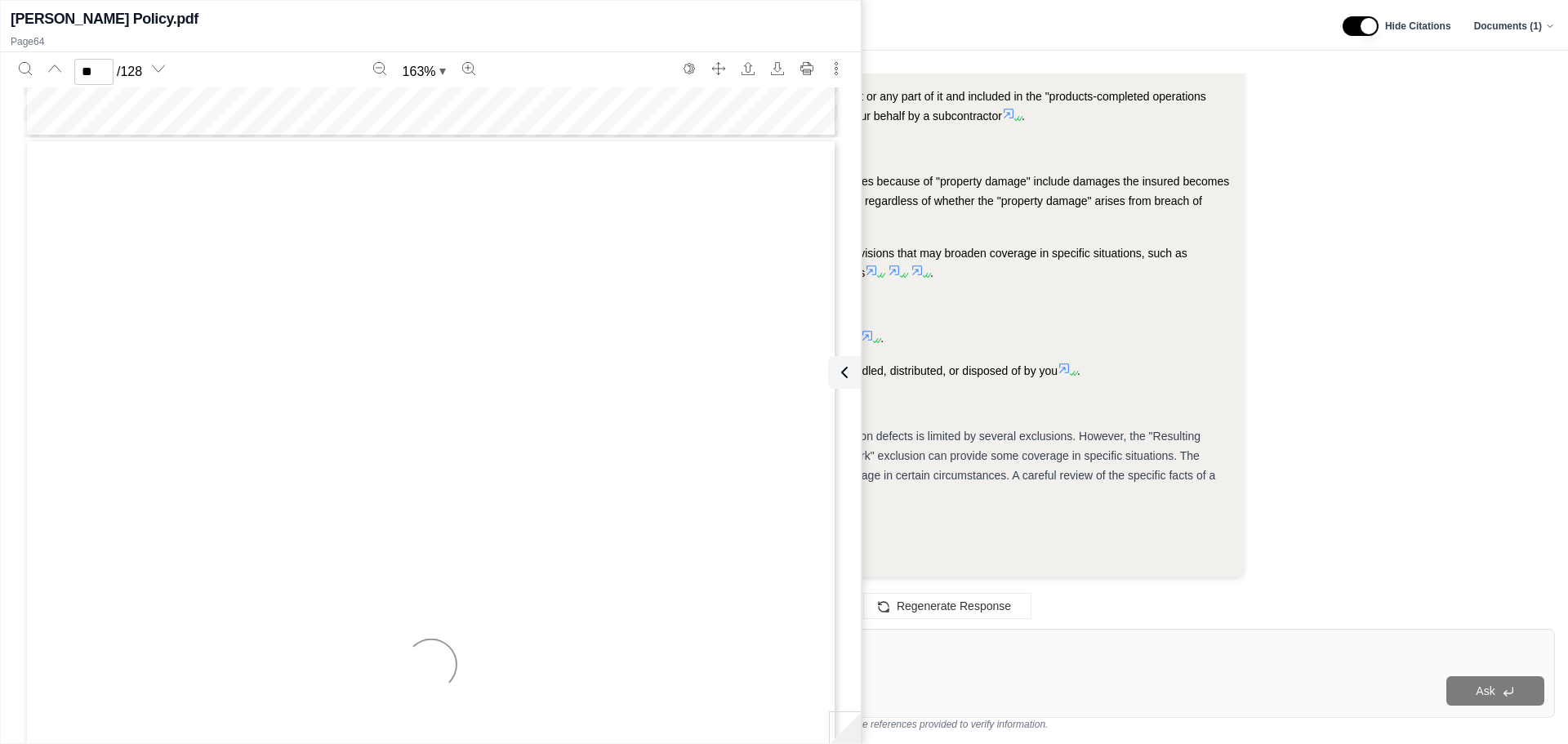 scroll, scrollTop: 66384, scrollLeft: 0, axis: vertical 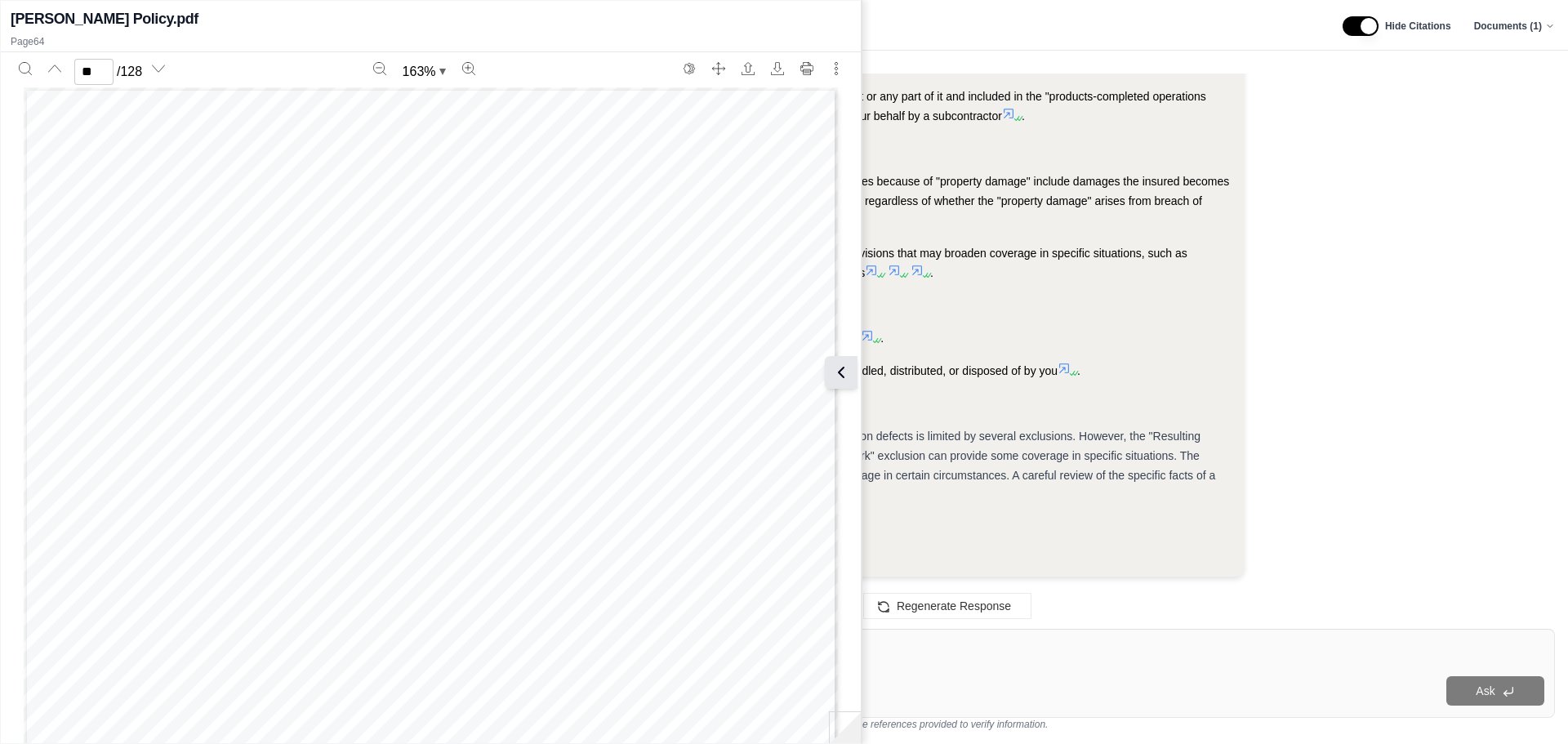 click 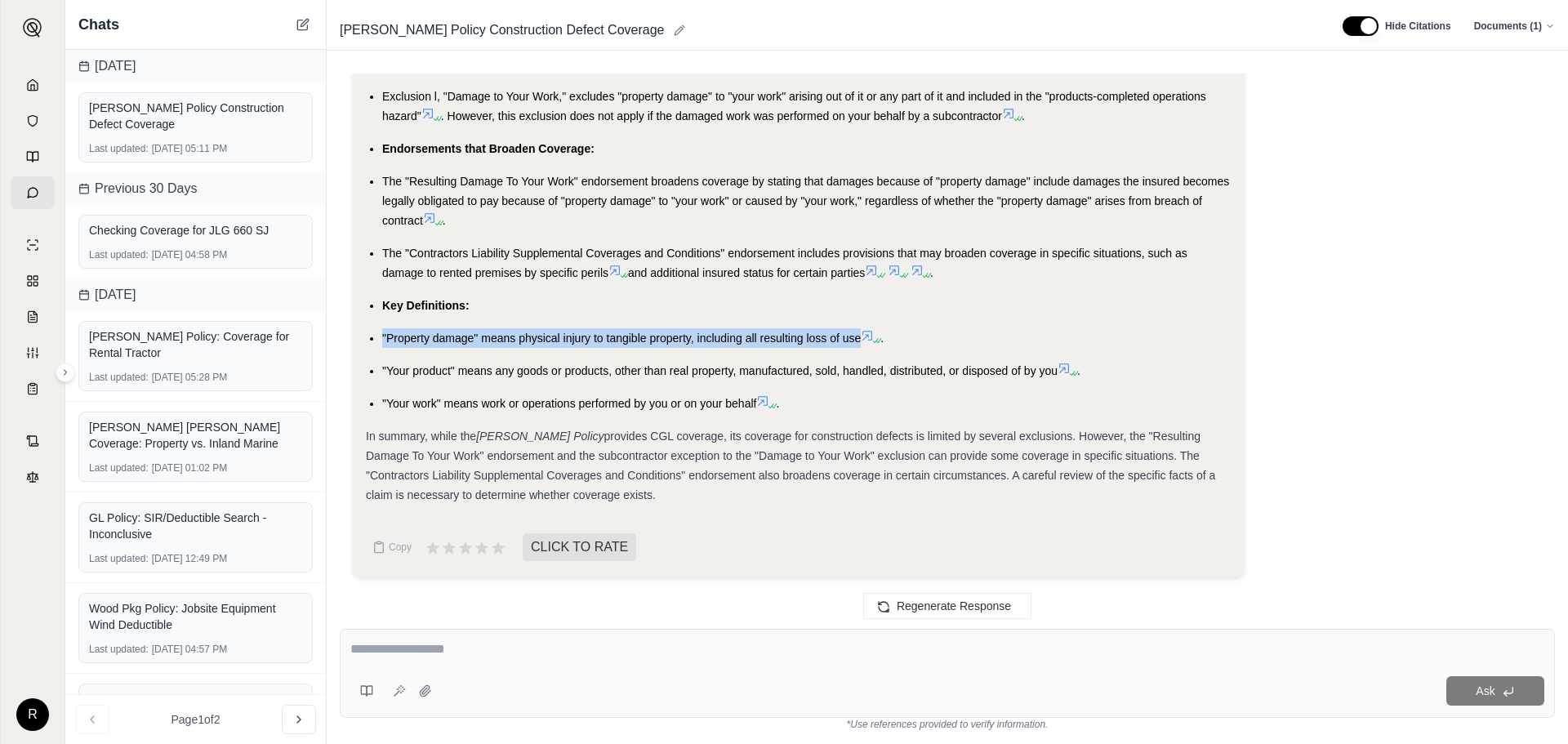 drag, startPoint x: 382, startPoint y: 336, endPoint x: 861, endPoint y: 345, distance: 479.0845 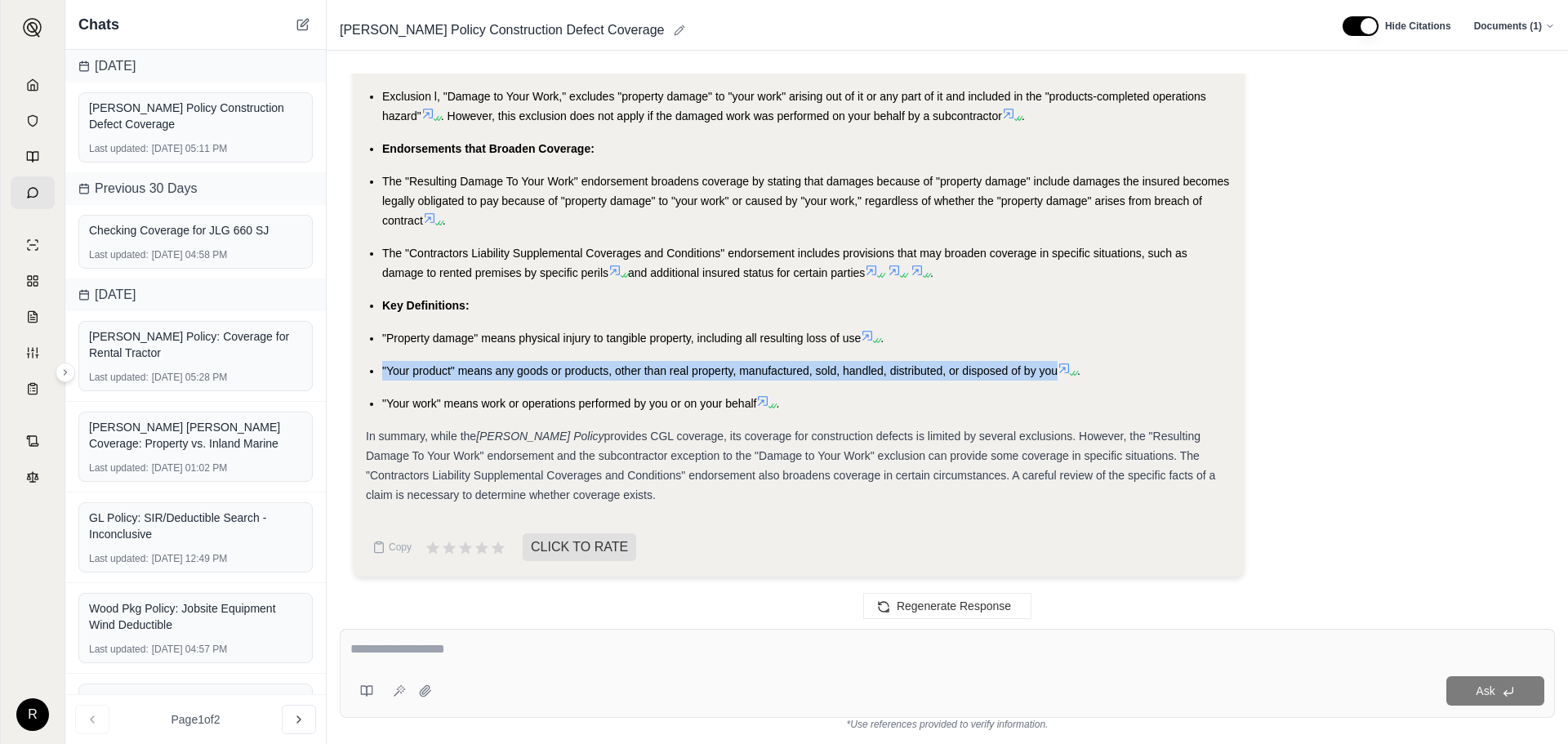 drag, startPoint x: 379, startPoint y: 368, endPoint x: 1058, endPoint y: 369, distance: 679.0007 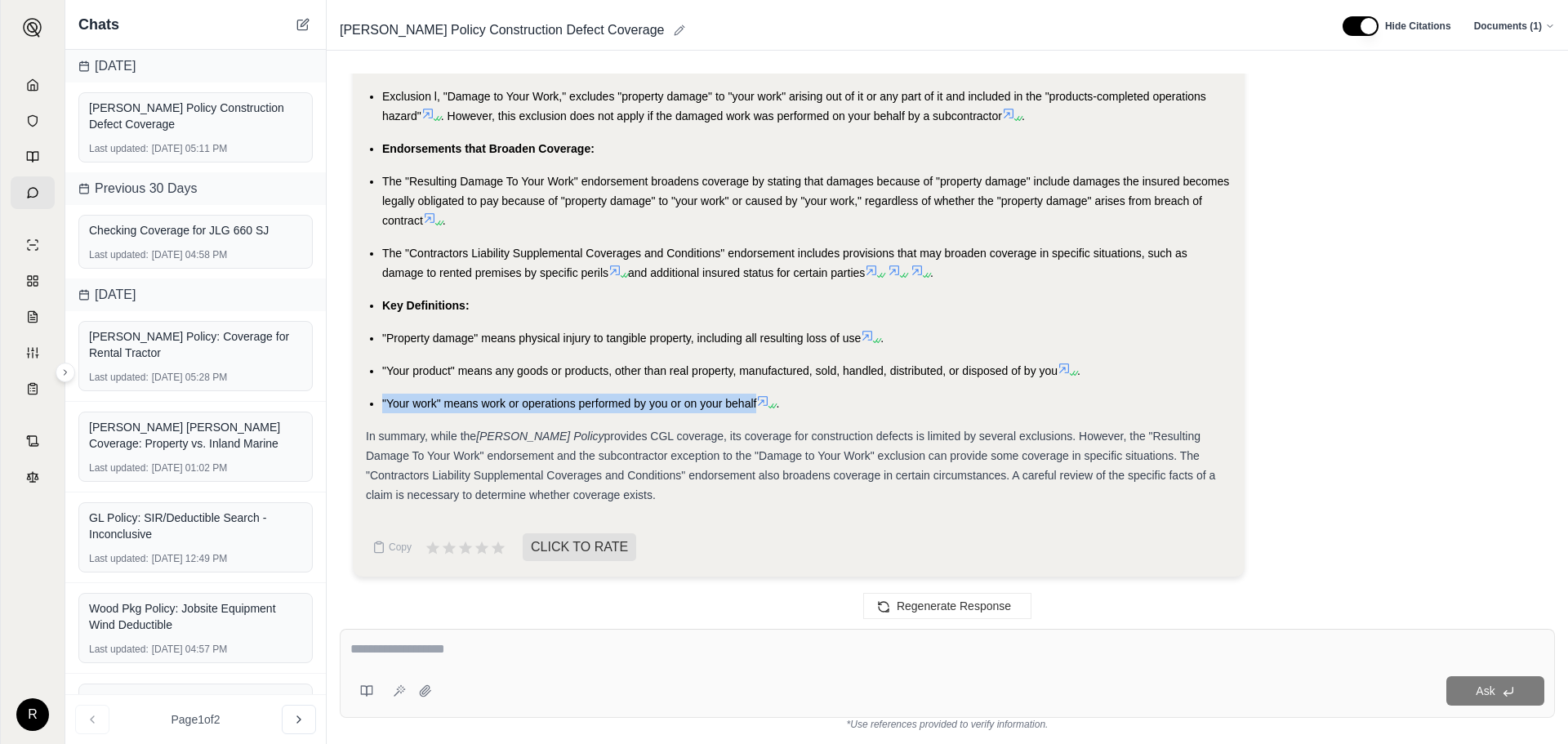 drag, startPoint x: 384, startPoint y: 403, endPoint x: 757, endPoint y: 409, distance: 373.04825 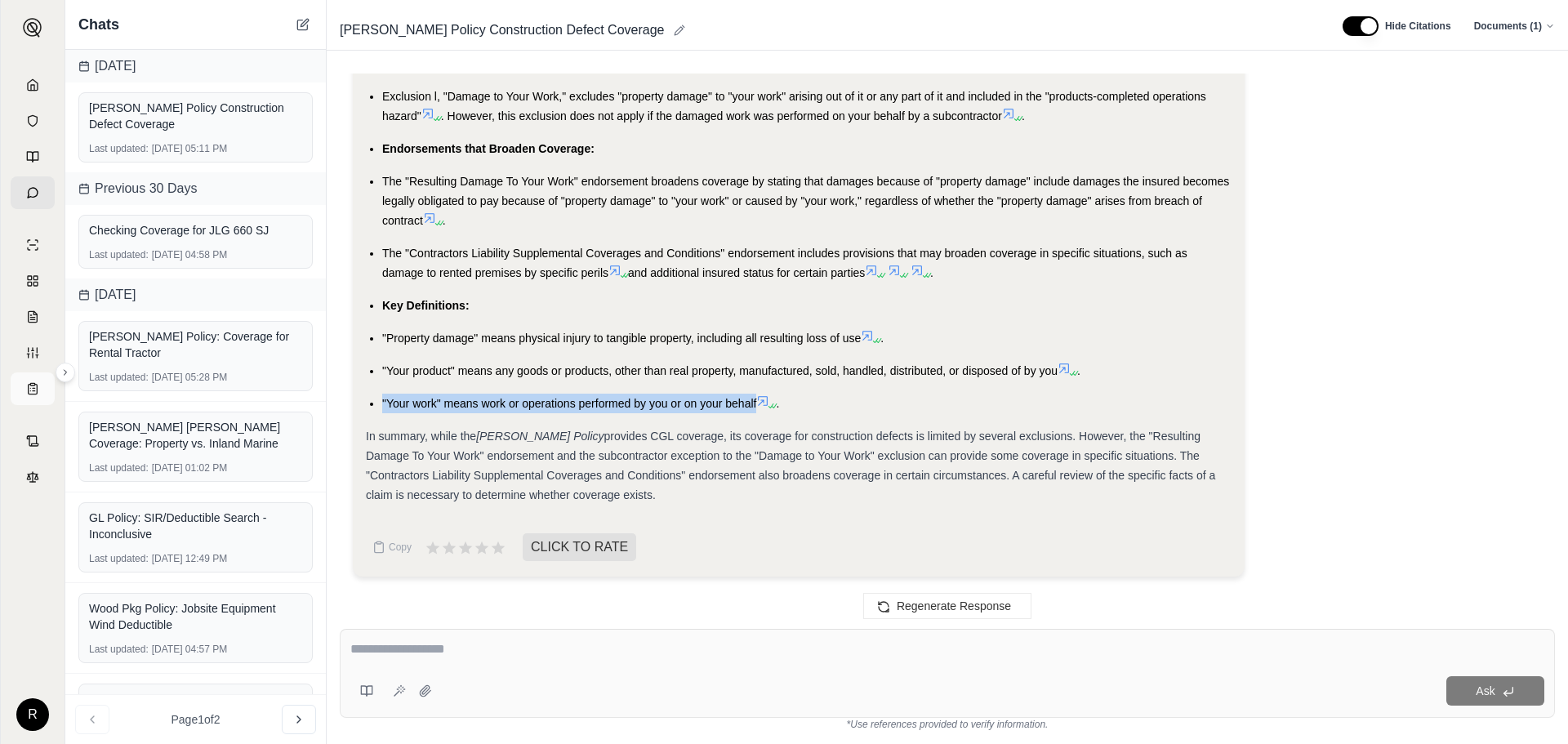 copy on ""Your work" means work or operations performed by you or on your behalf" 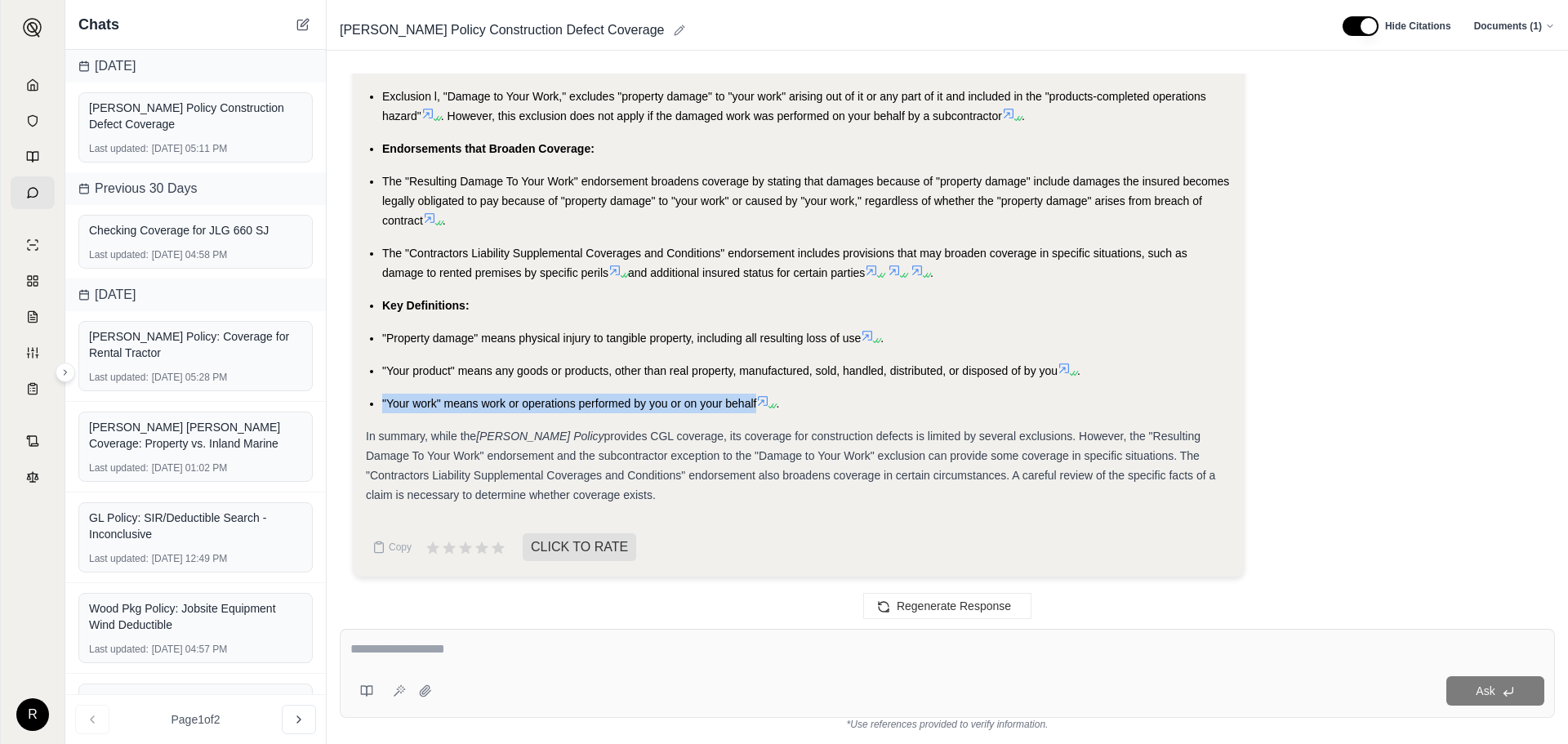 drag, startPoint x: 364, startPoint y: 434, endPoint x: 943, endPoint y: 492, distance: 581.8978 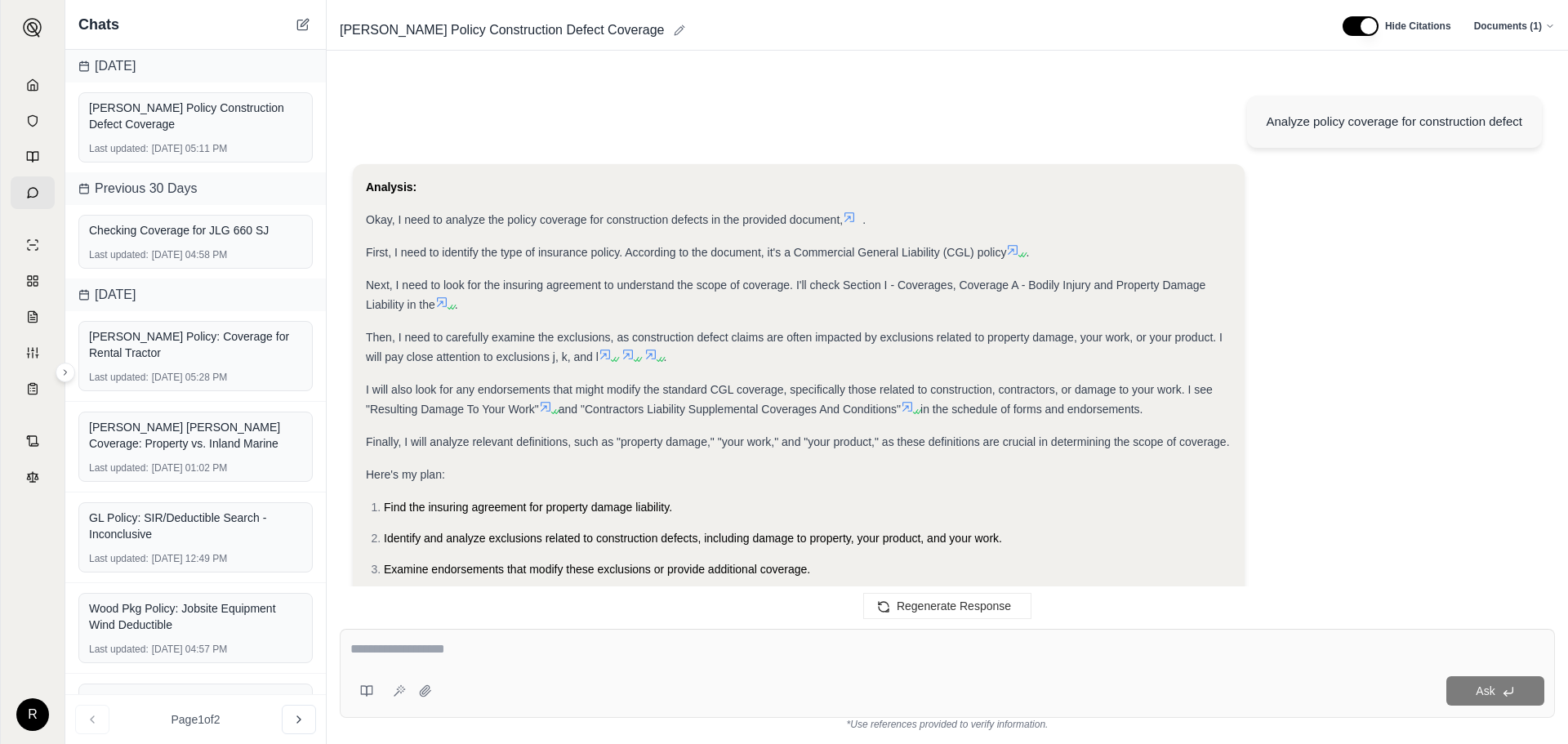 scroll, scrollTop: 0, scrollLeft: 0, axis: both 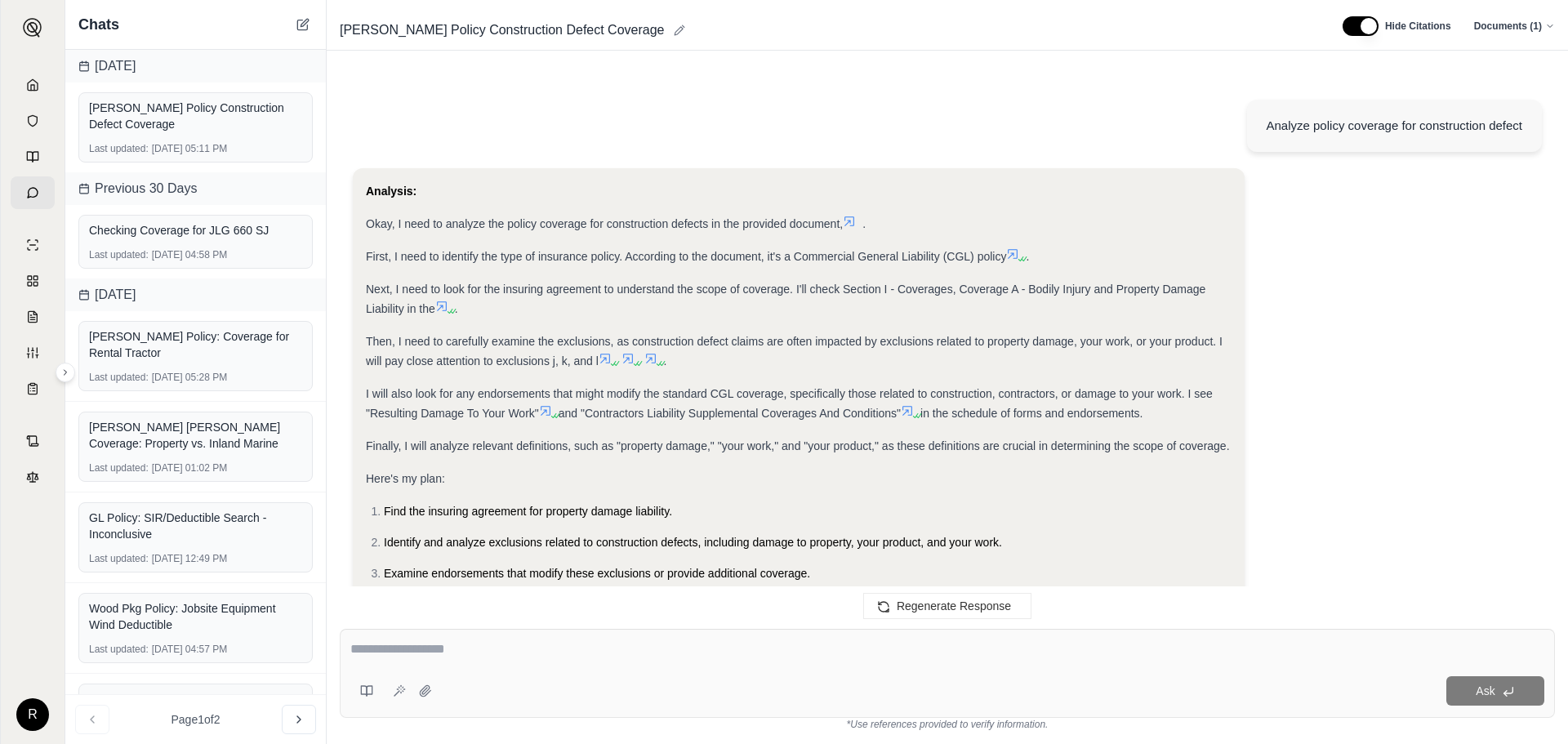 click on "Ask" at bounding box center [947, 673] 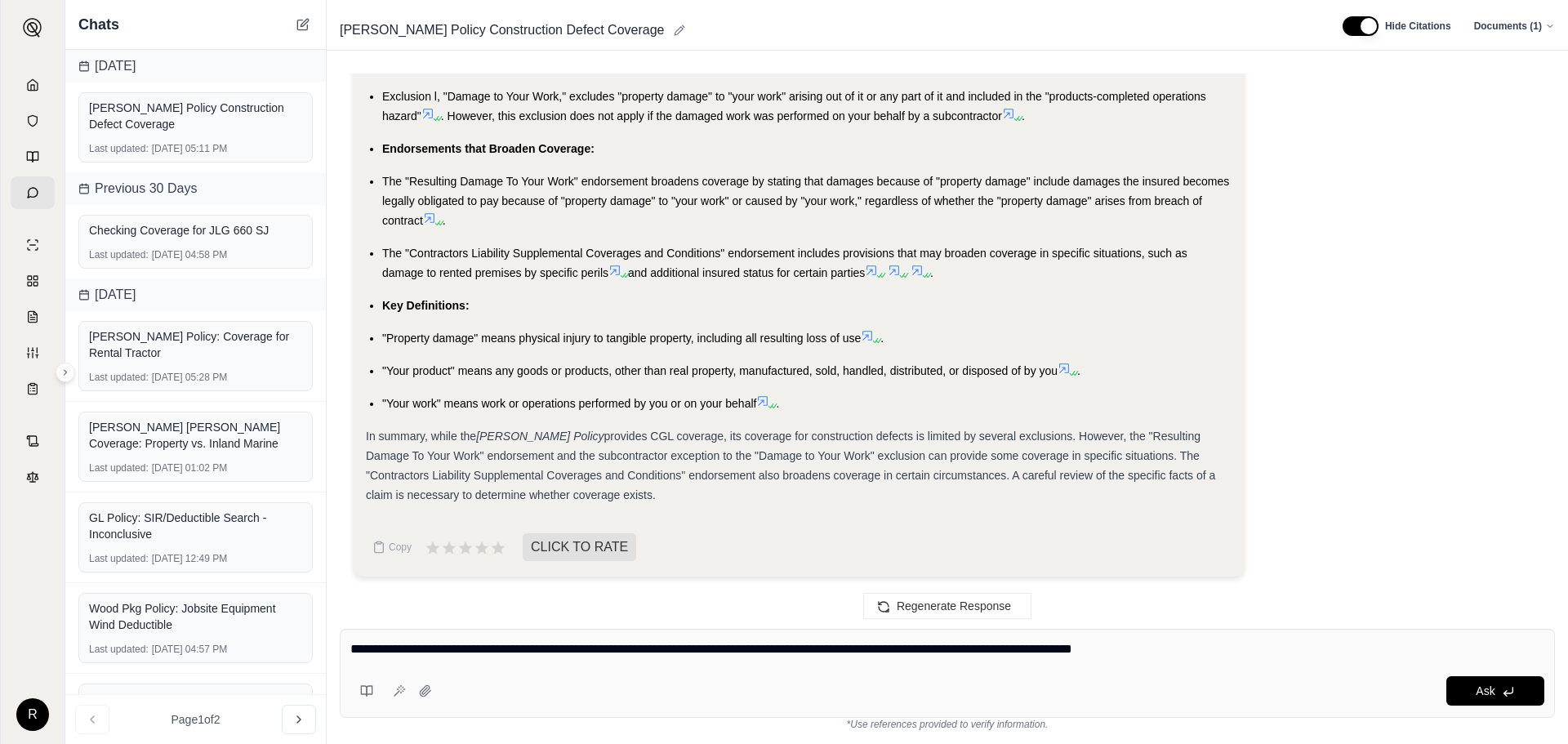 type on "**********" 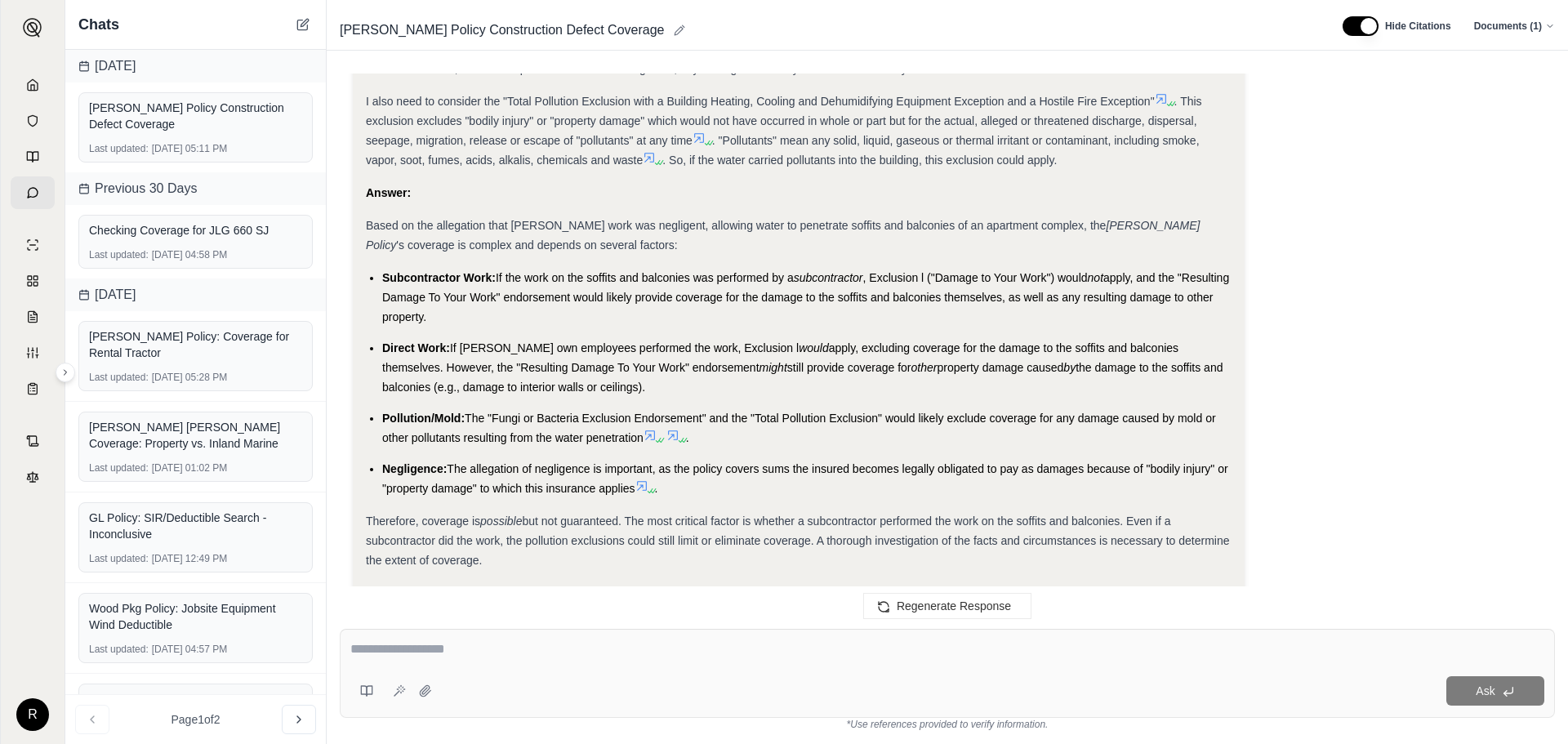 scroll, scrollTop: 2831, scrollLeft: 0, axis: vertical 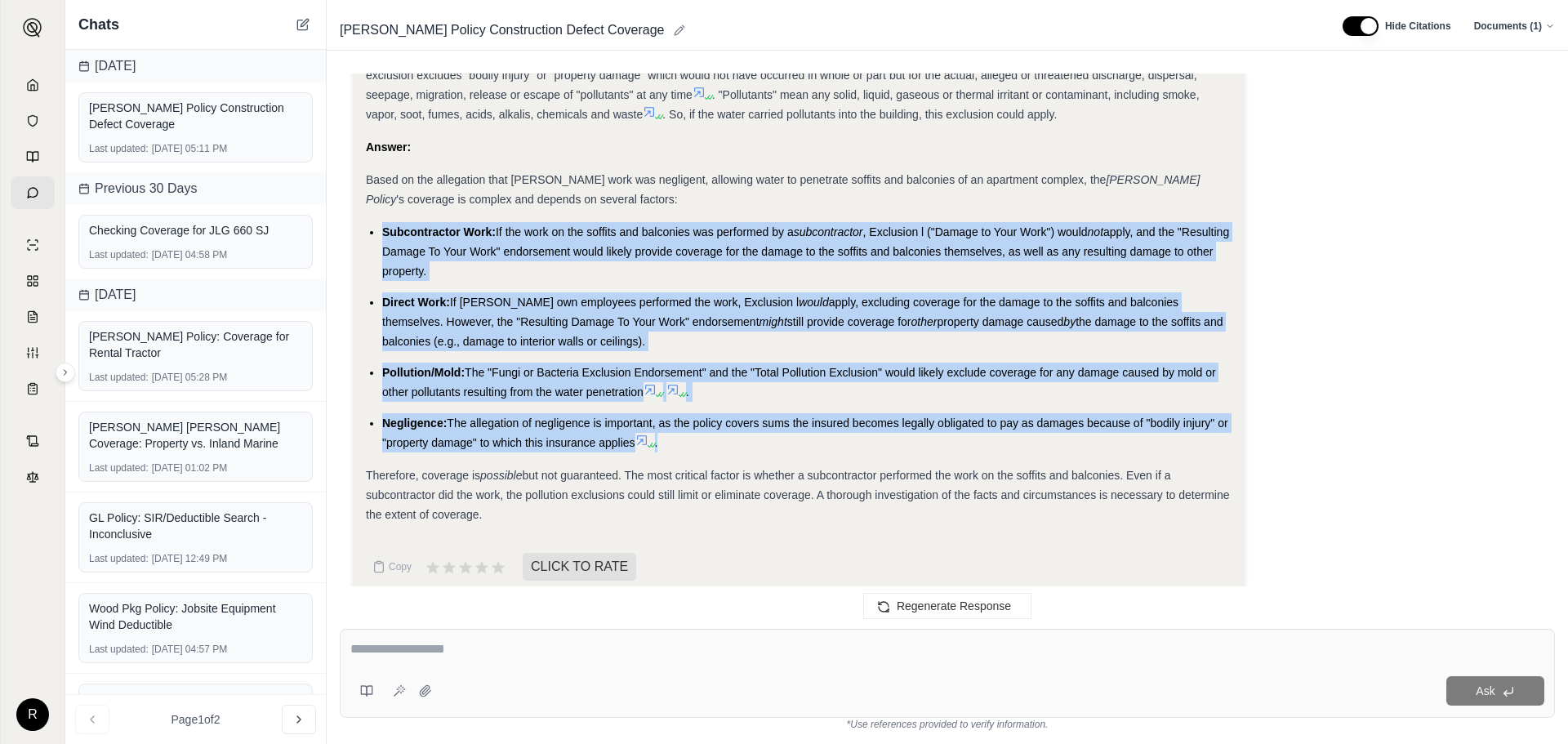 drag, startPoint x: 358, startPoint y: 209, endPoint x: 689, endPoint y: 415, distance: 389.86793 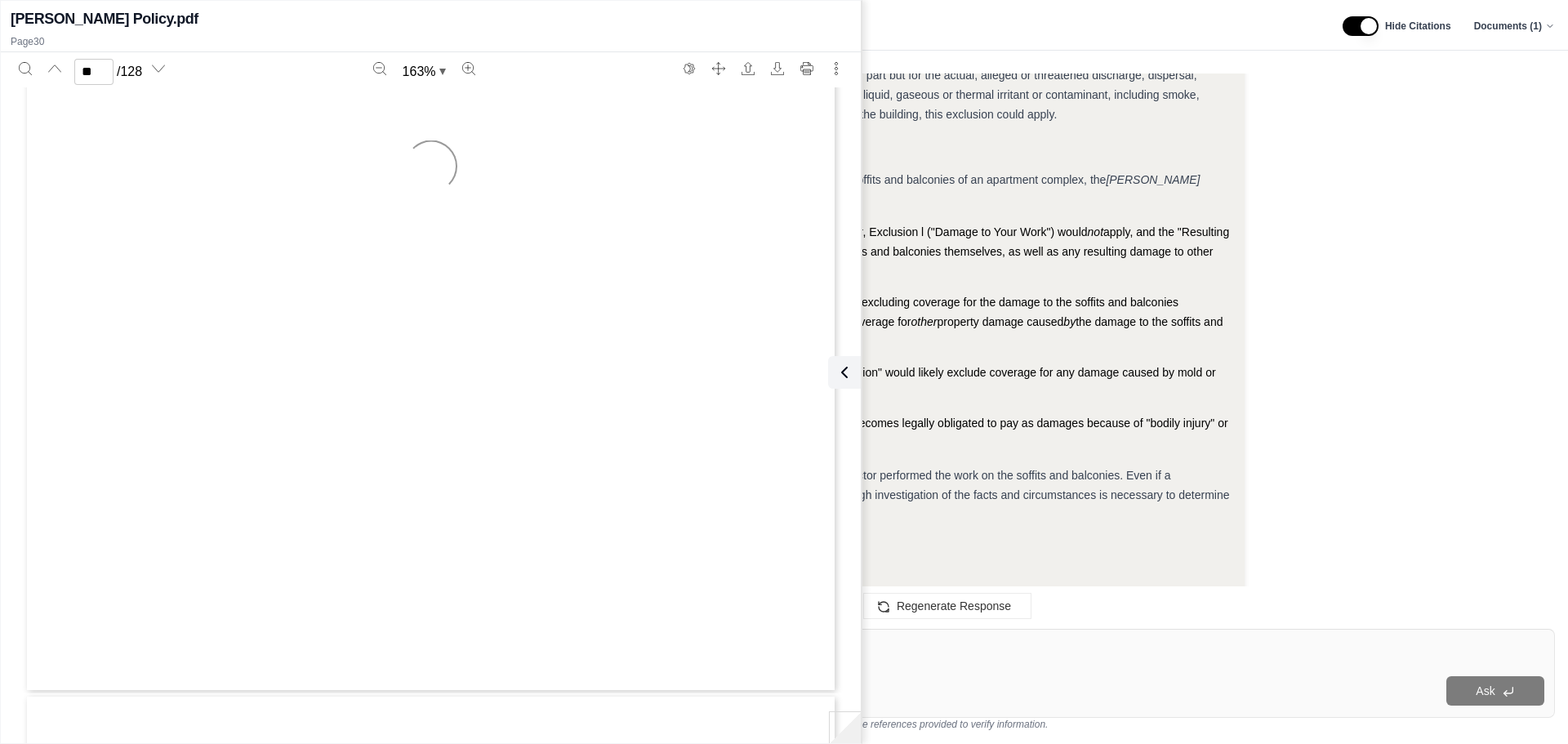 type on "**" 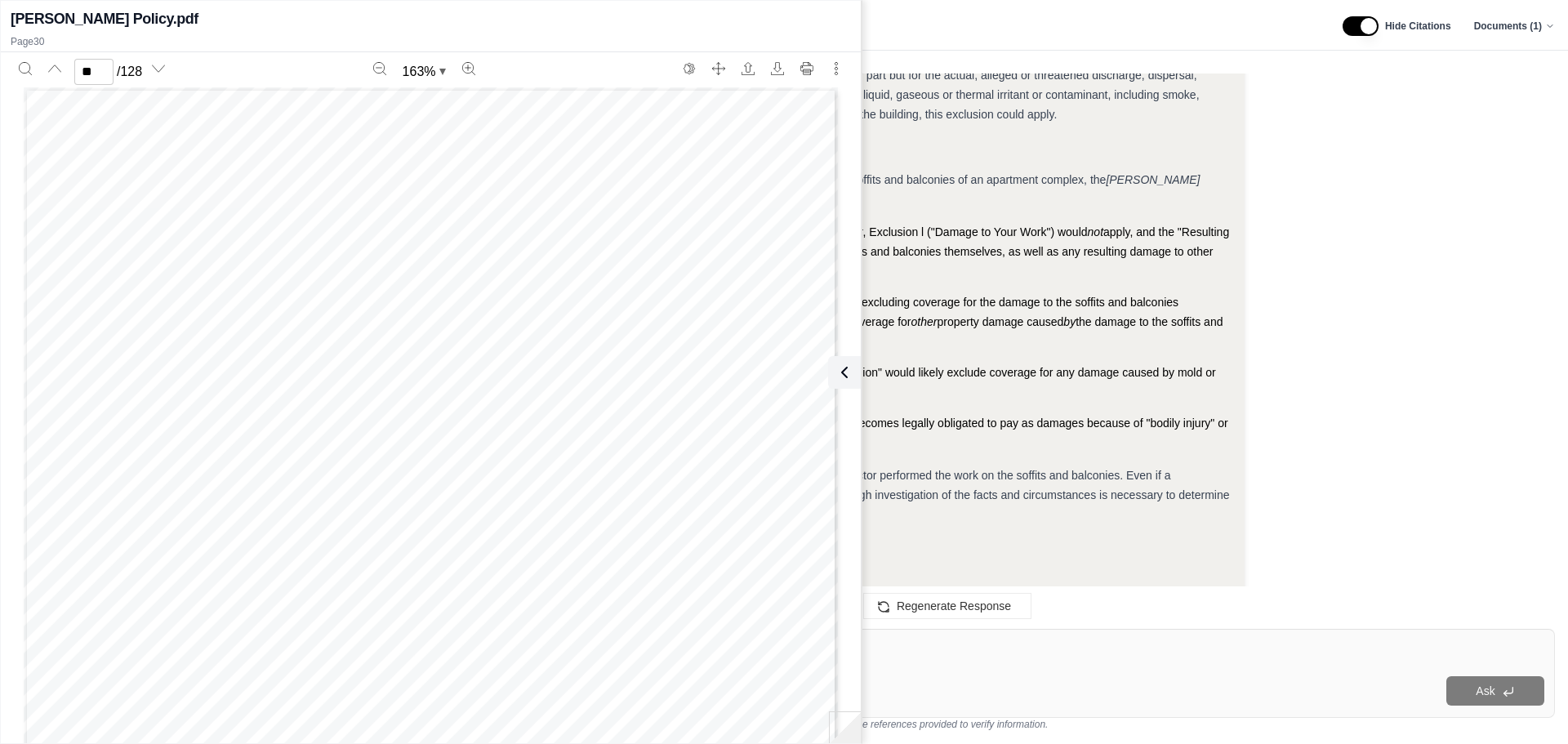 click on "Subcontractor Work:  If the work on the soffits and balconies was performed by a  subcontractor , Exclusion l ("Damage to Your Work") would  not  apply, and the "Resulting Damage To Your Work" endorsement would likely provide coverage for the damage to the soffits and balconies themselves, as well as any resulting damage to other property.
Direct Work:  If [PERSON_NAME] own employees performed the work, Exclusion l  would  apply, excluding coverage for the damage to the soffits and balconies themselves. However, the "Resulting Damage To Your Work" endorsement  might  still provide coverage for  other  property damage caused  by  the damage to the soffits and balconies (e.g., damage to interior walls or ceilings).
Pollution/Mold:  The "Fungi or Bacteria Exclusion Endorsement" and the "Total Pollution Exclusion" would likely exclude coverage for any damage caused by mold or other pollutants resulting from the water penetration    .
Negligence: ." at bounding box center [799, 337] 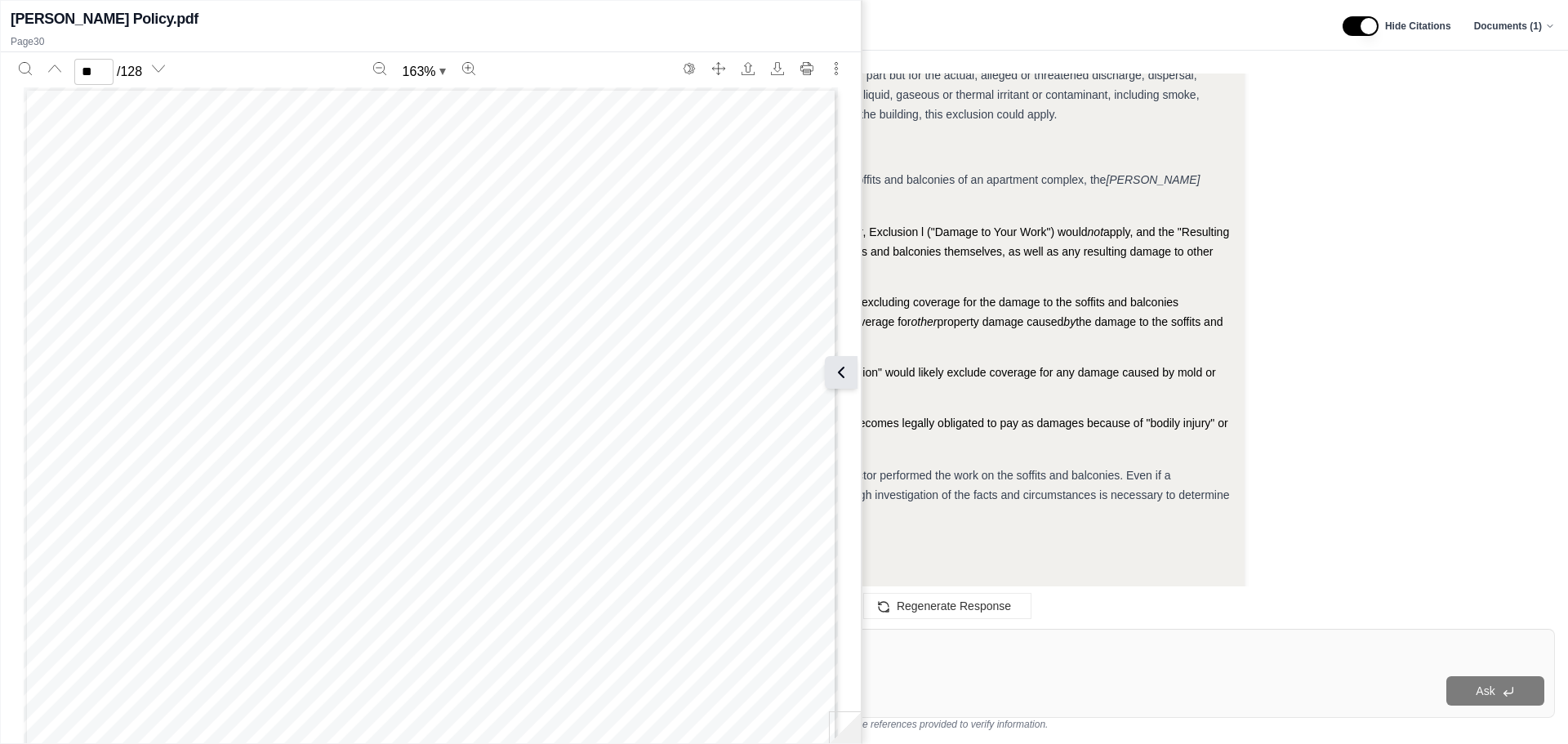 click 